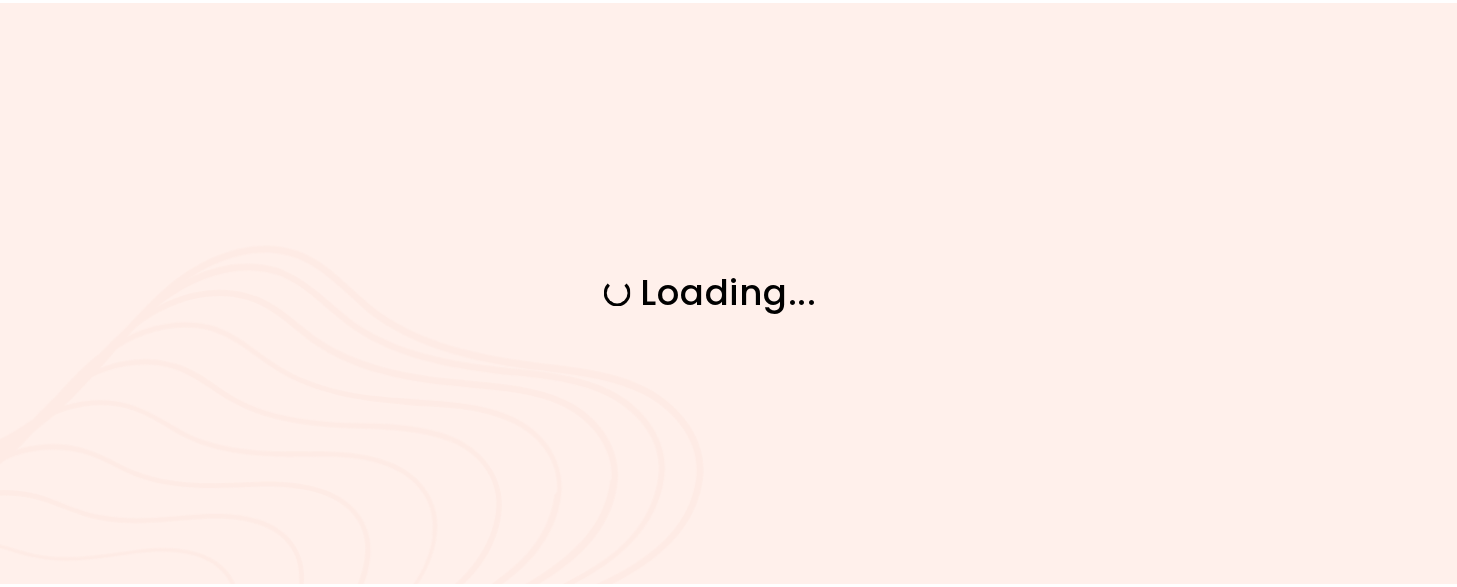 scroll, scrollTop: 0, scrollLeft: 0, axis: both 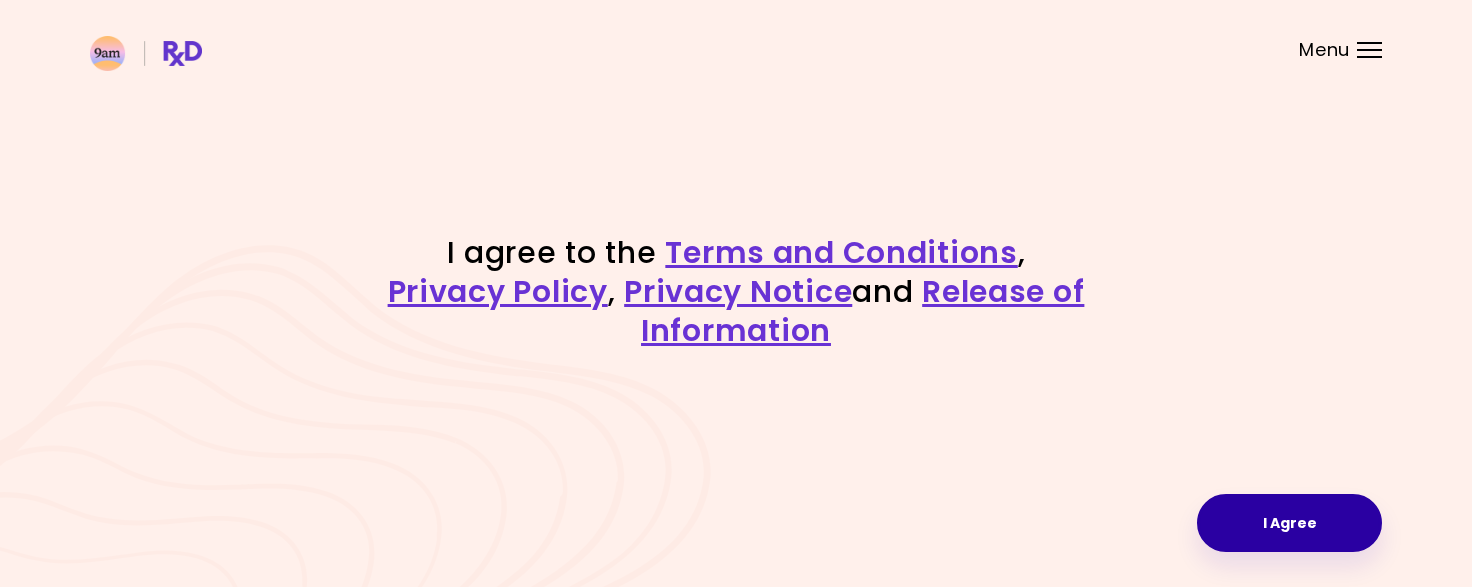 click on "I Agree" at bounding box center [1289, 523] 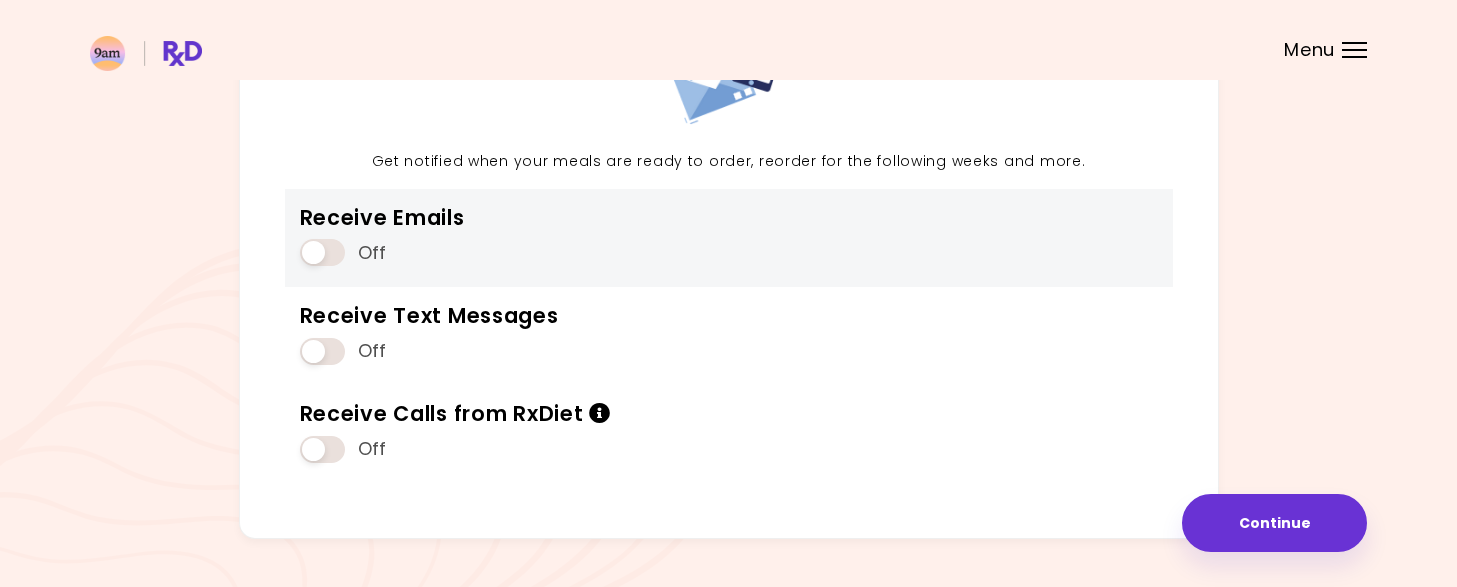 scroll, scrollTop: 250, scrollLeft: 0, axis: vertical 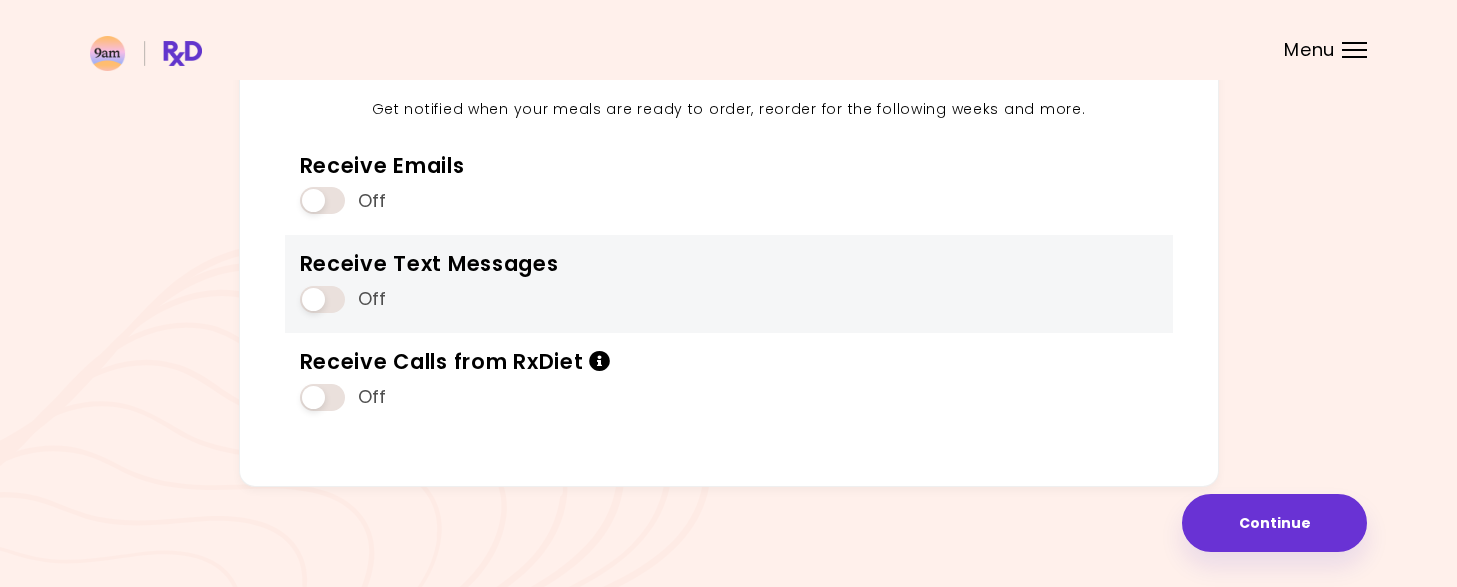 click at bounding box center (322, 299) 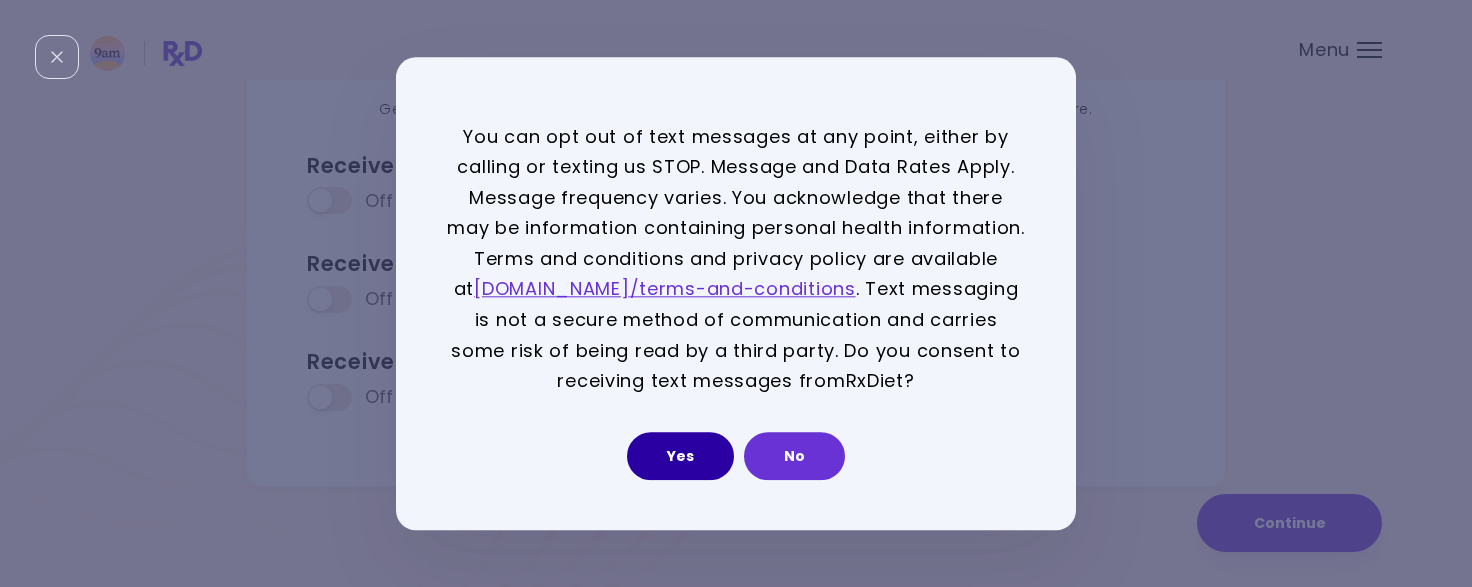 click on "Yes" at bounding box center (680, 456) 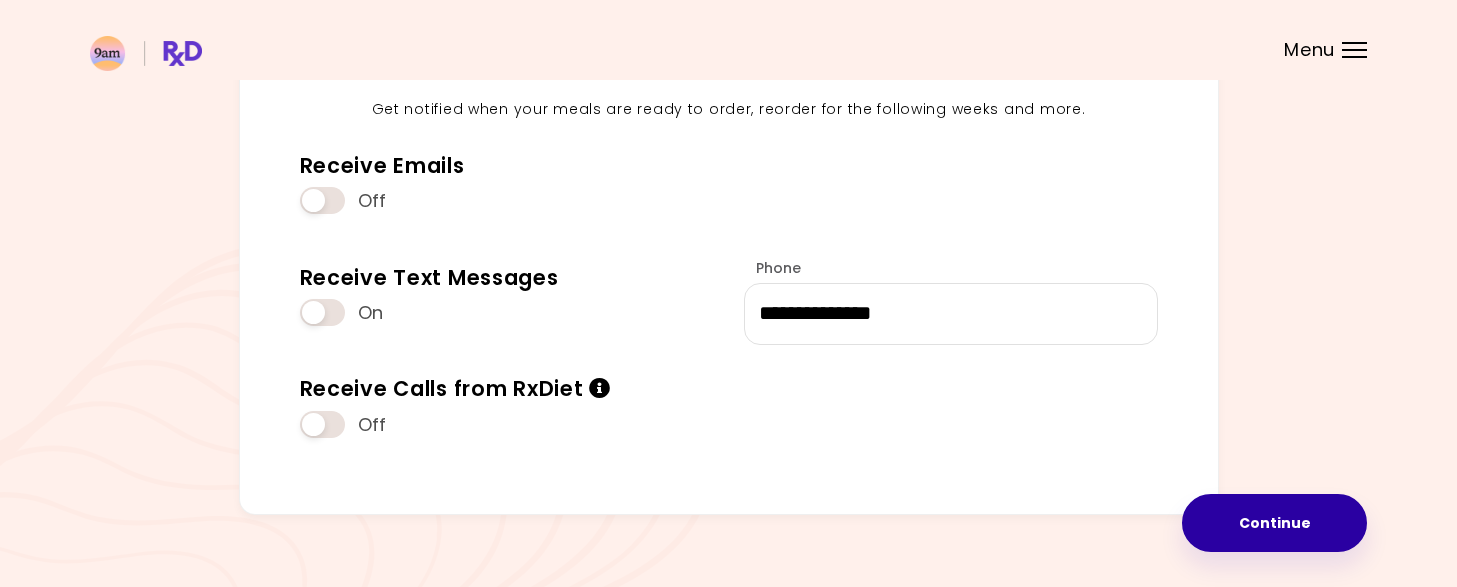 click on "Continue" at bounding box center (1274, 523) 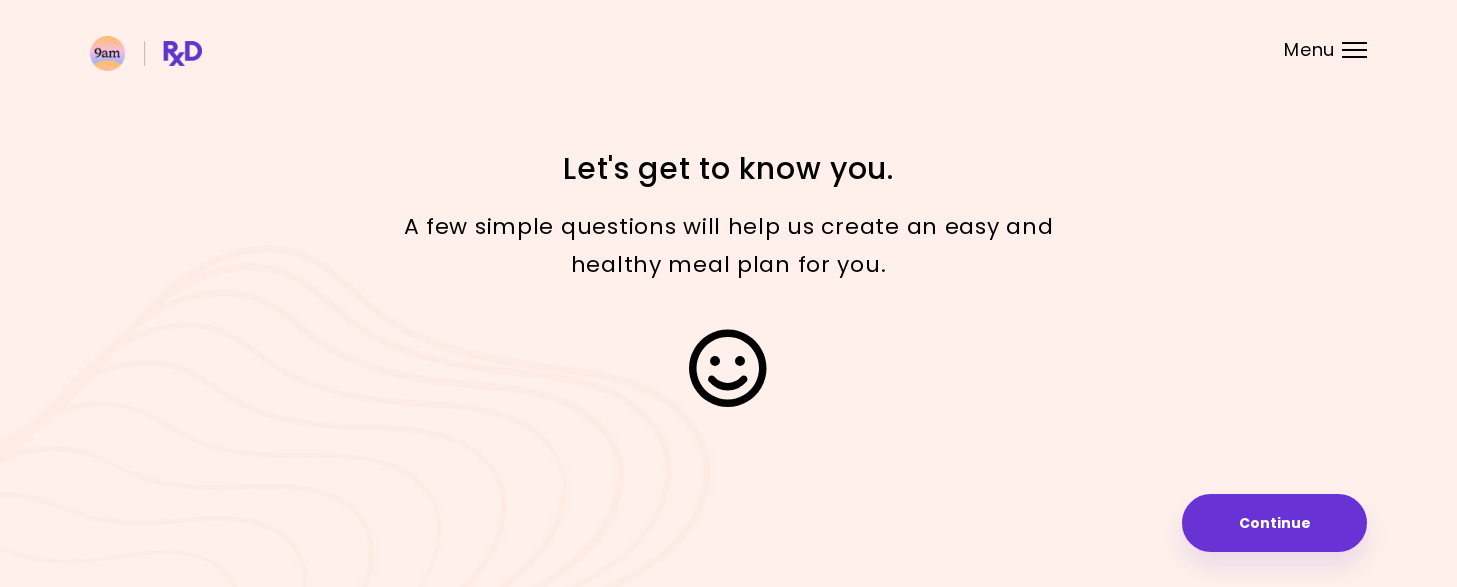 scroll, scrollTop: 0, scrollLeft: 0, axis: both 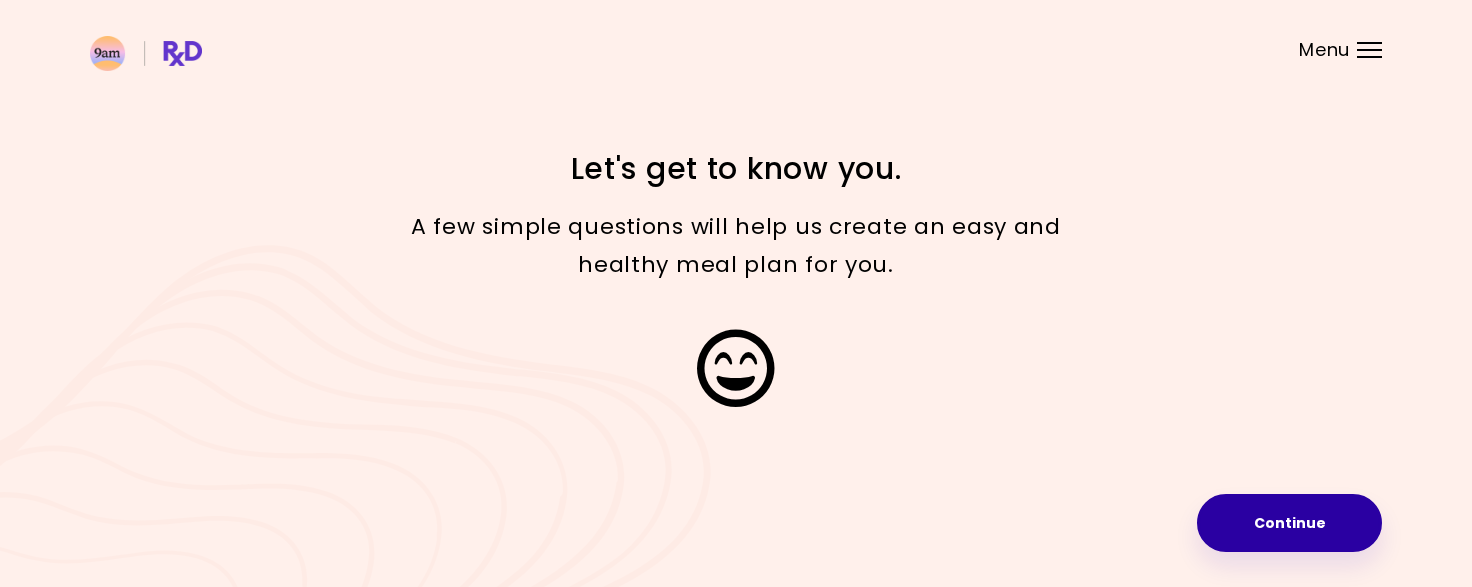 click on "Continue" at bounding box center (1289, 523) 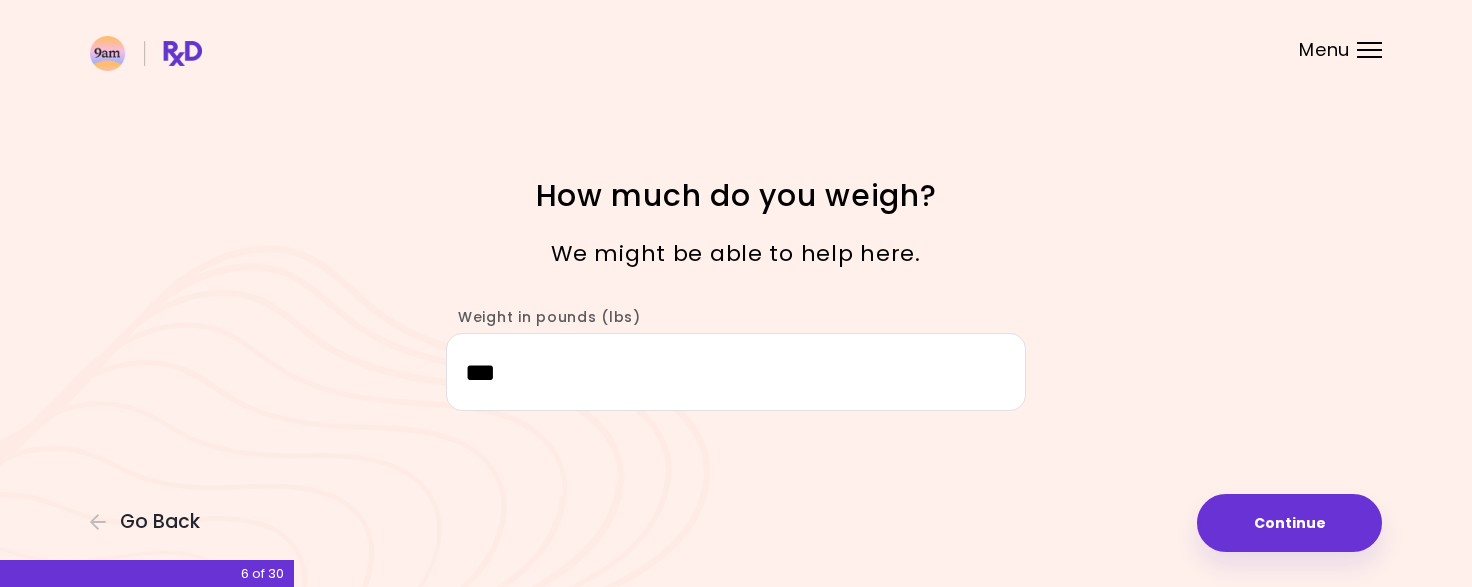 click on "Continue" at bounding box center (1289, 523) 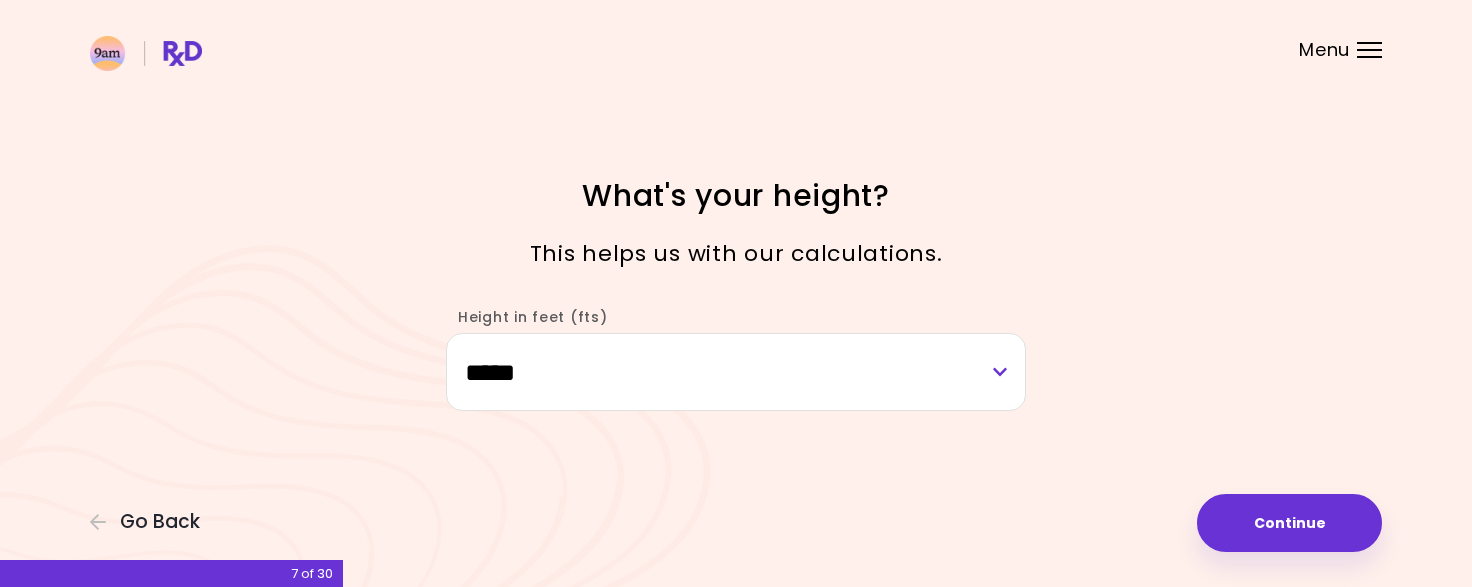 click on "Continue" at bounding box center [1289, 523] 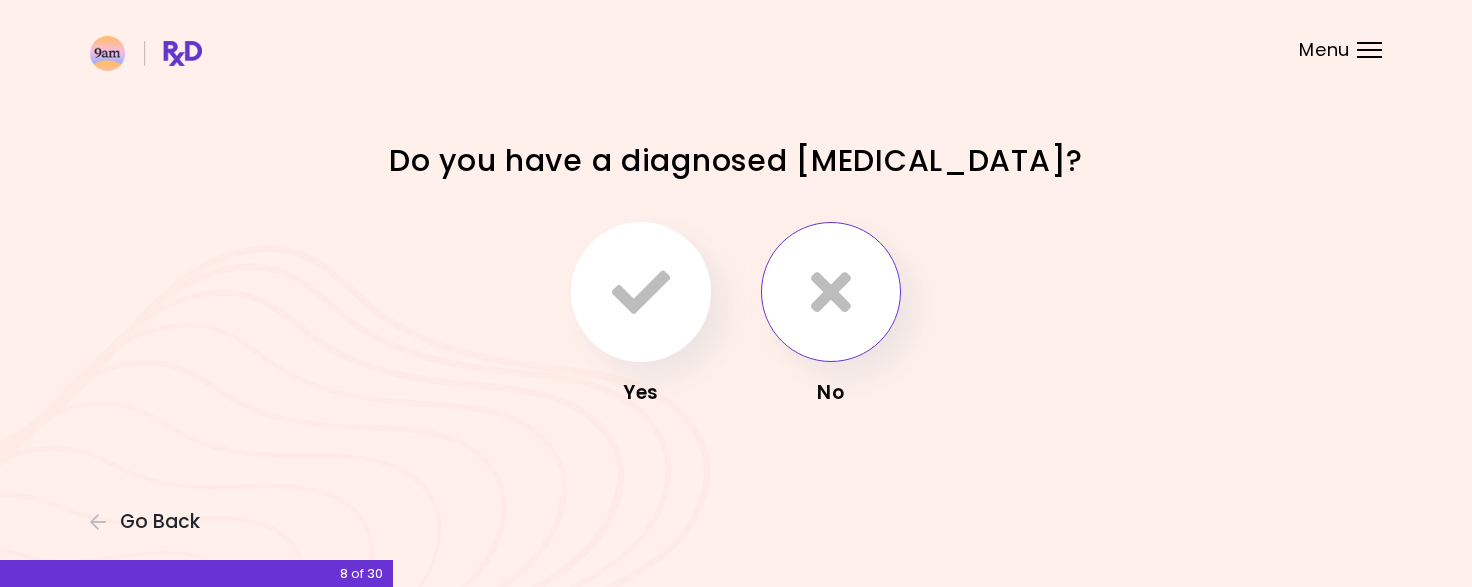 click at bounding box center [831, 292] 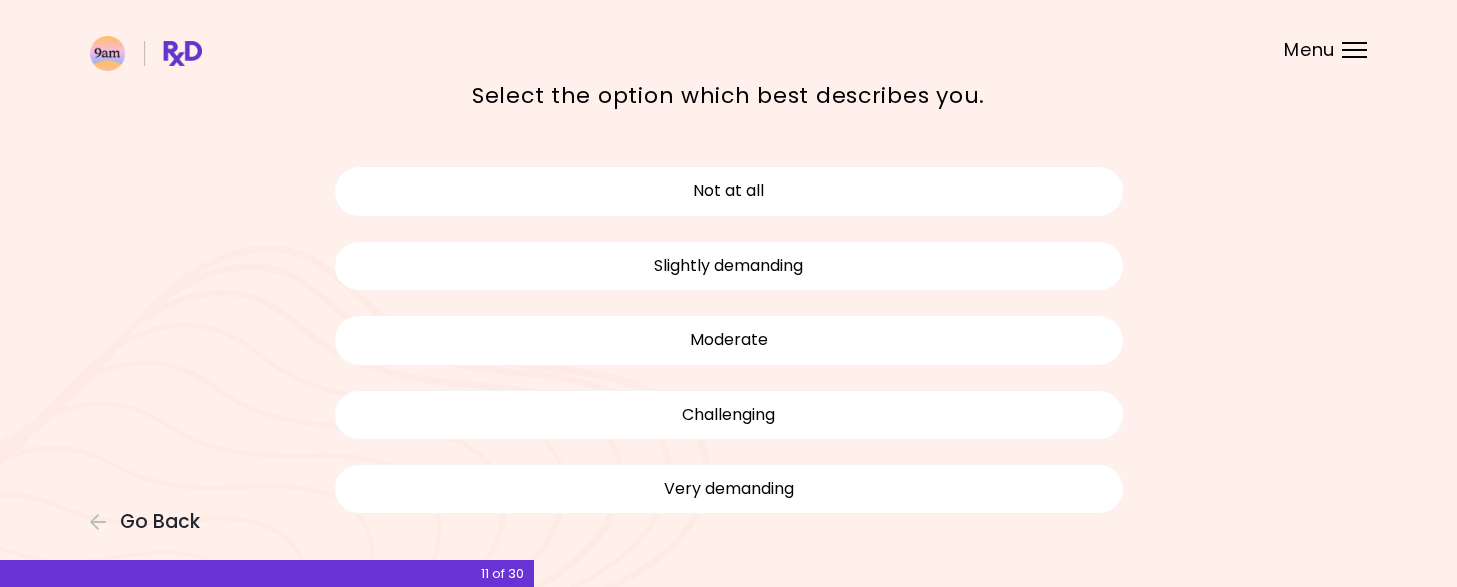 scroll, scrollTop: 106, scrollLeft: 0, axis: vertical 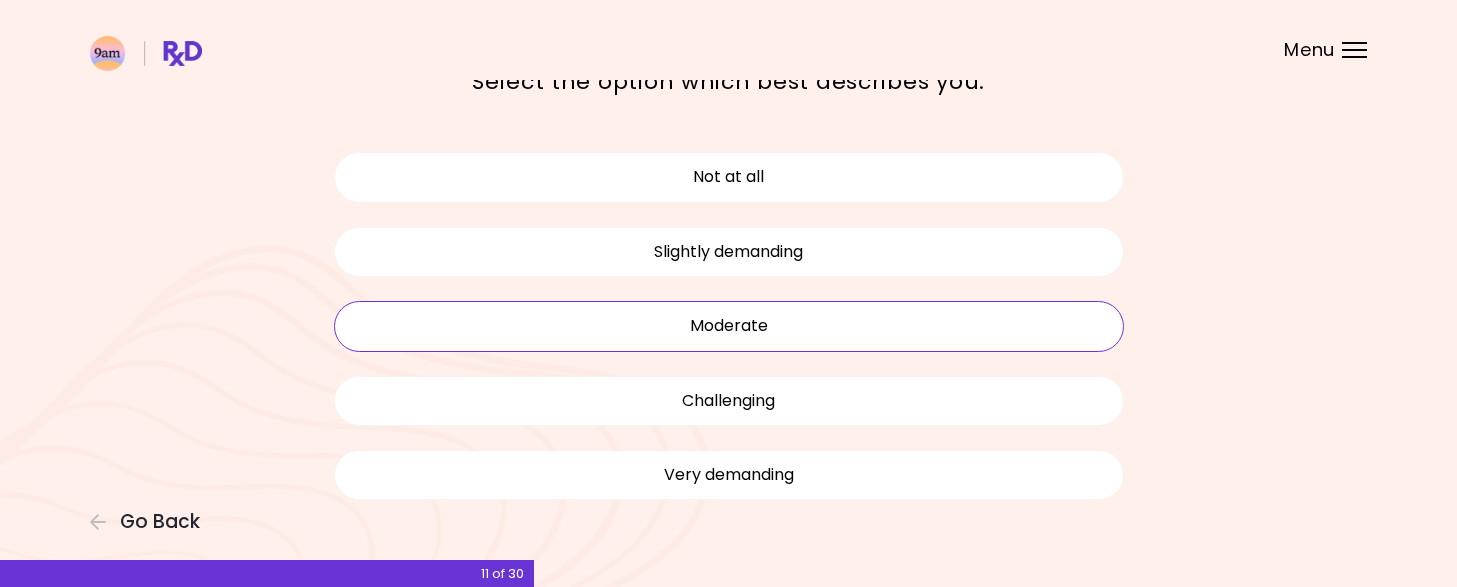 click on "Moderate" at bounding box center (729, 326) 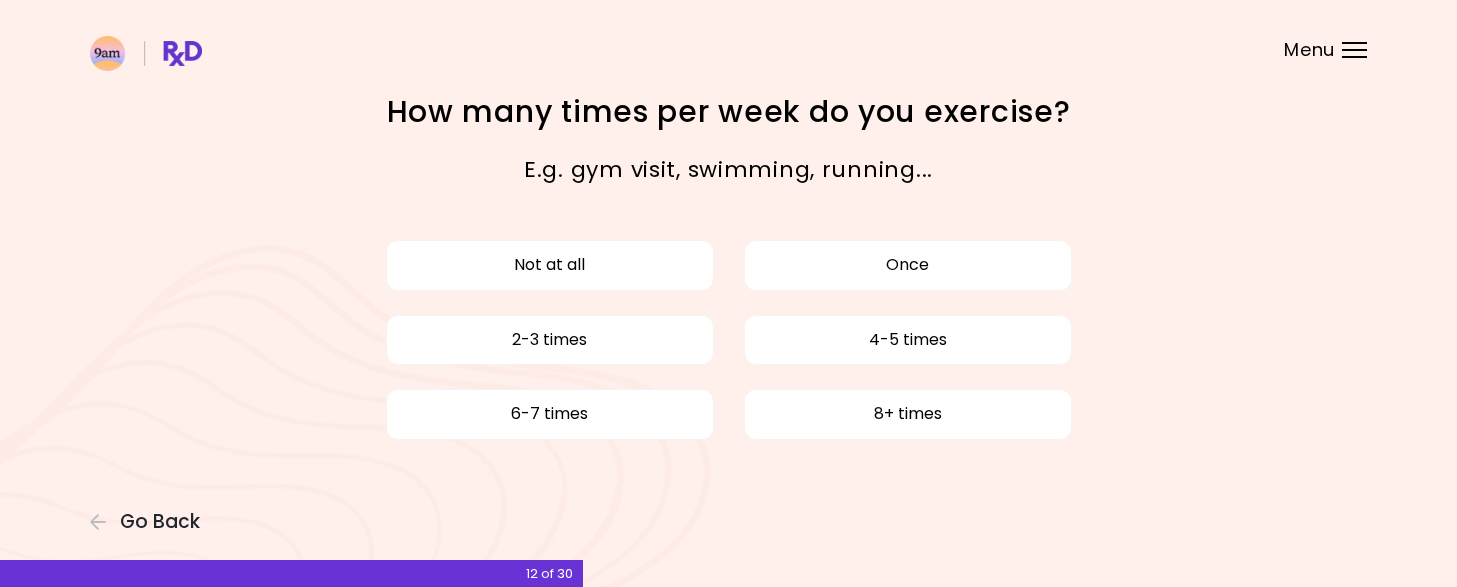 scroll, scrollTop: 0, scrollLeft: 0, axis: both 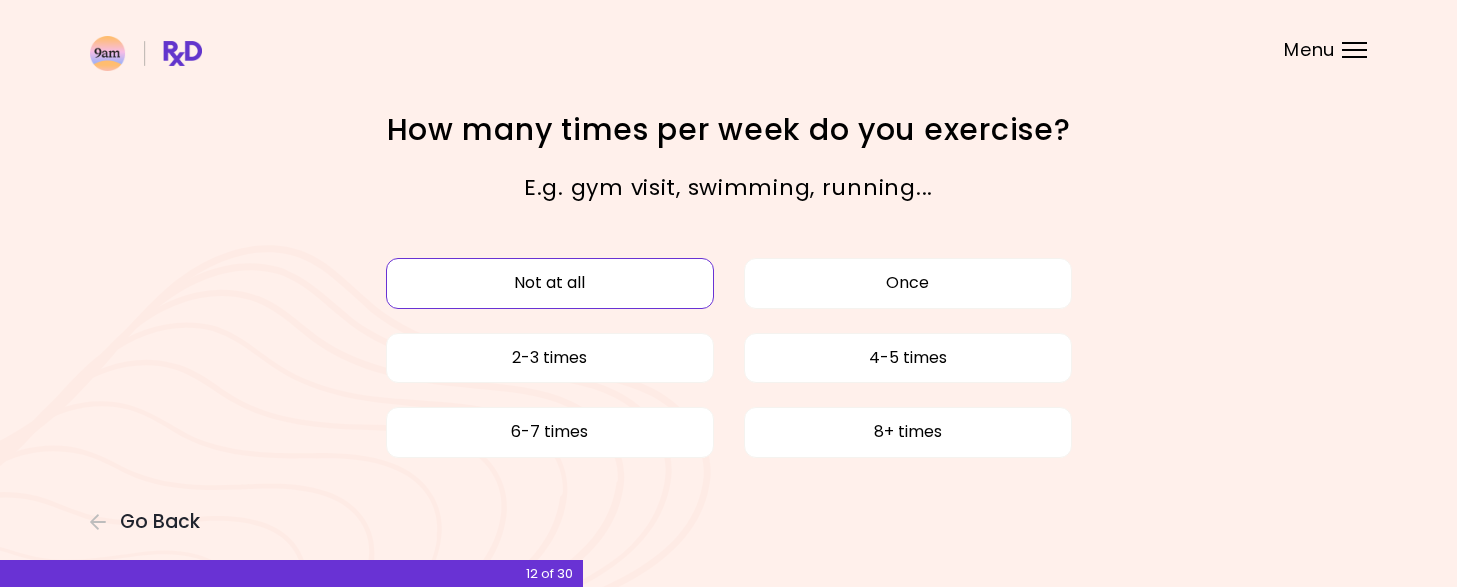 click on "Not at all" at bounding box center [550, 283] 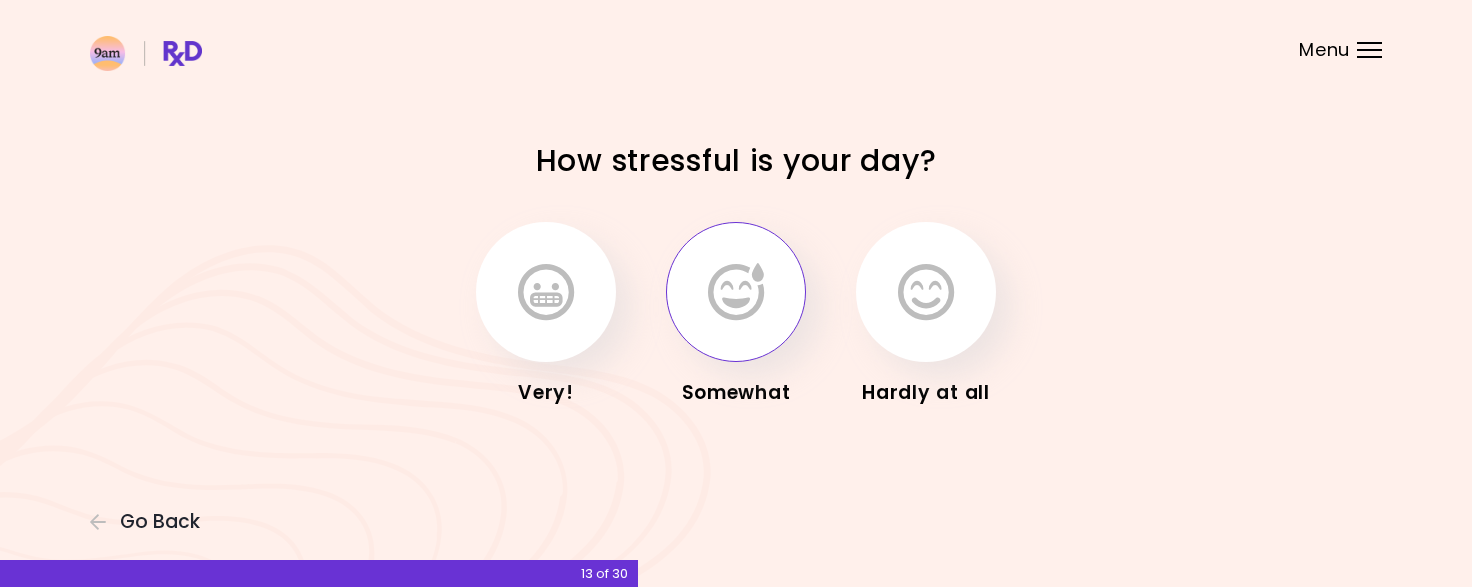 click at bounding box center (736, 292) 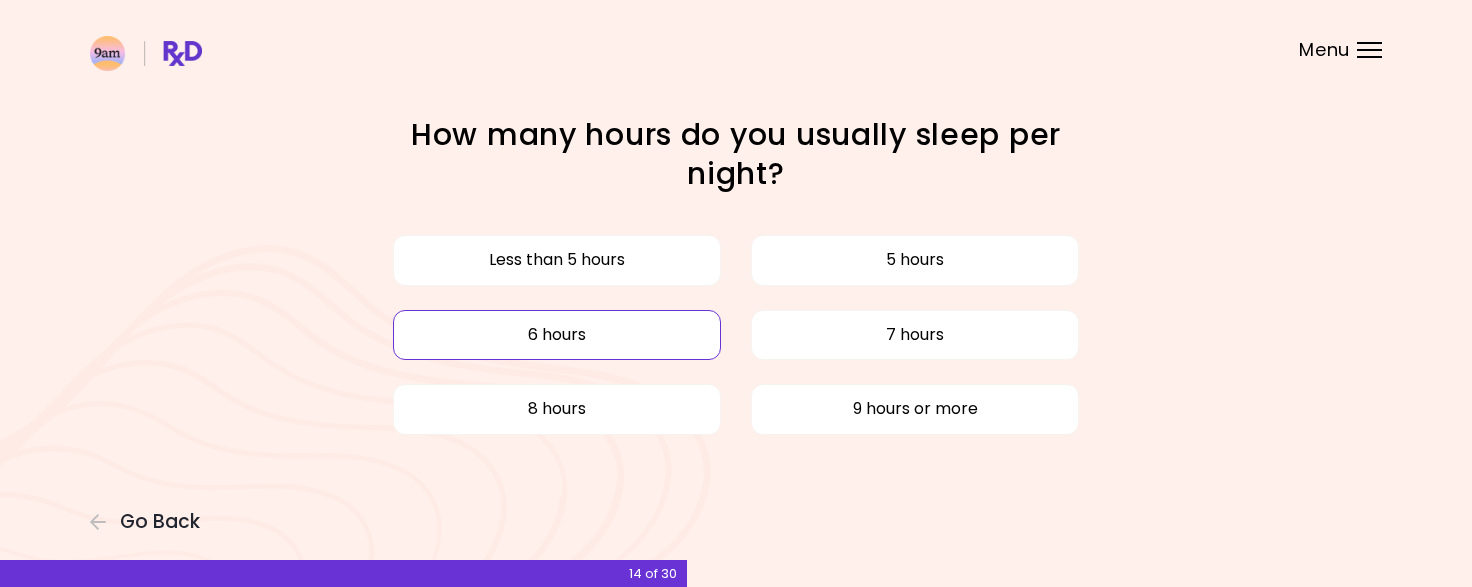 click on "6 hours" at bounding box center [557, 335] 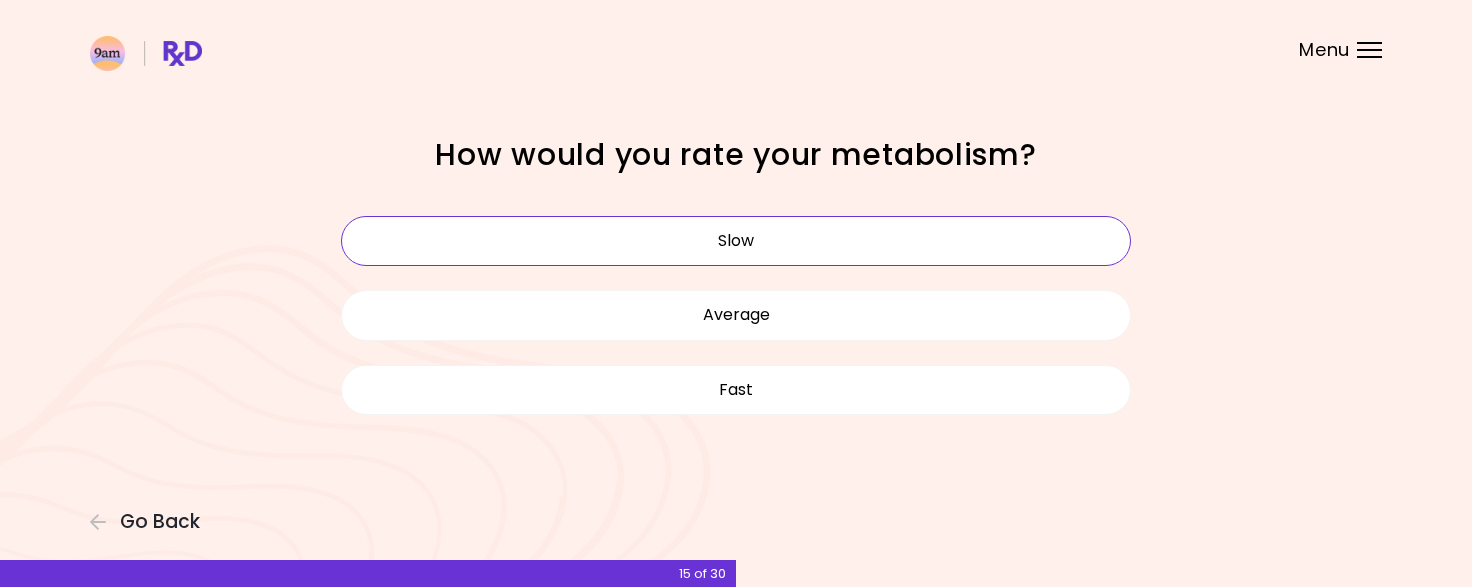 click on "Slow" at bounding box center [736, 241] 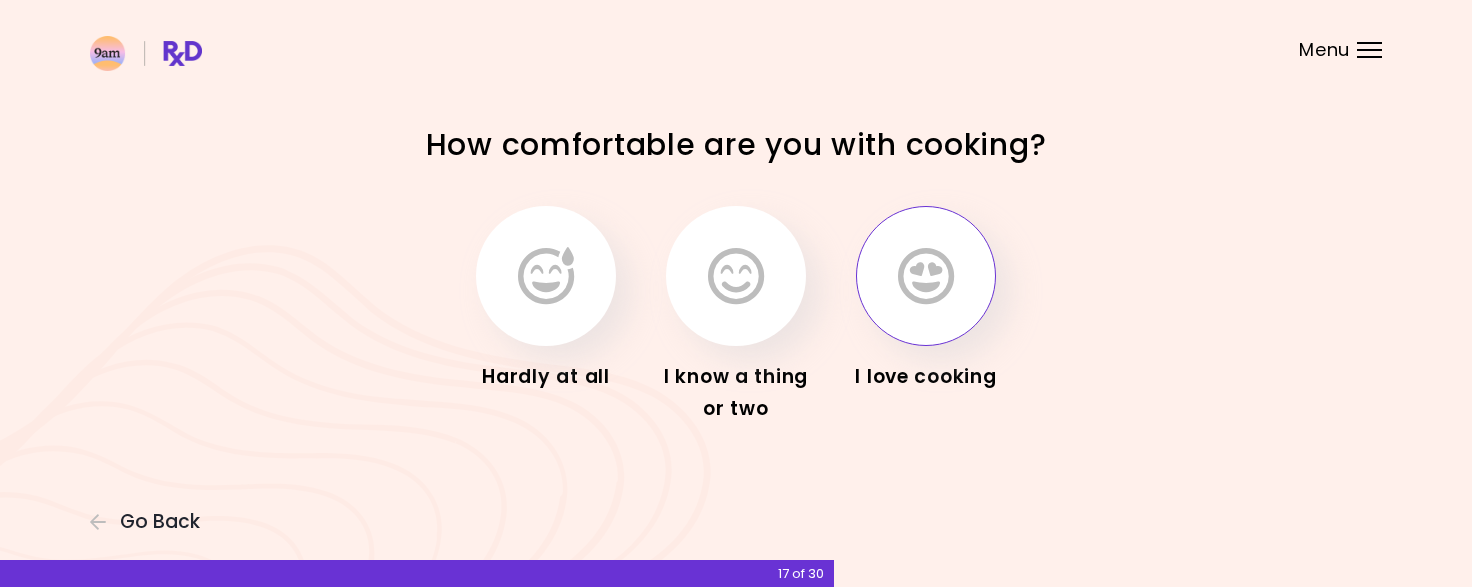 click at bounding box center (926, 276) 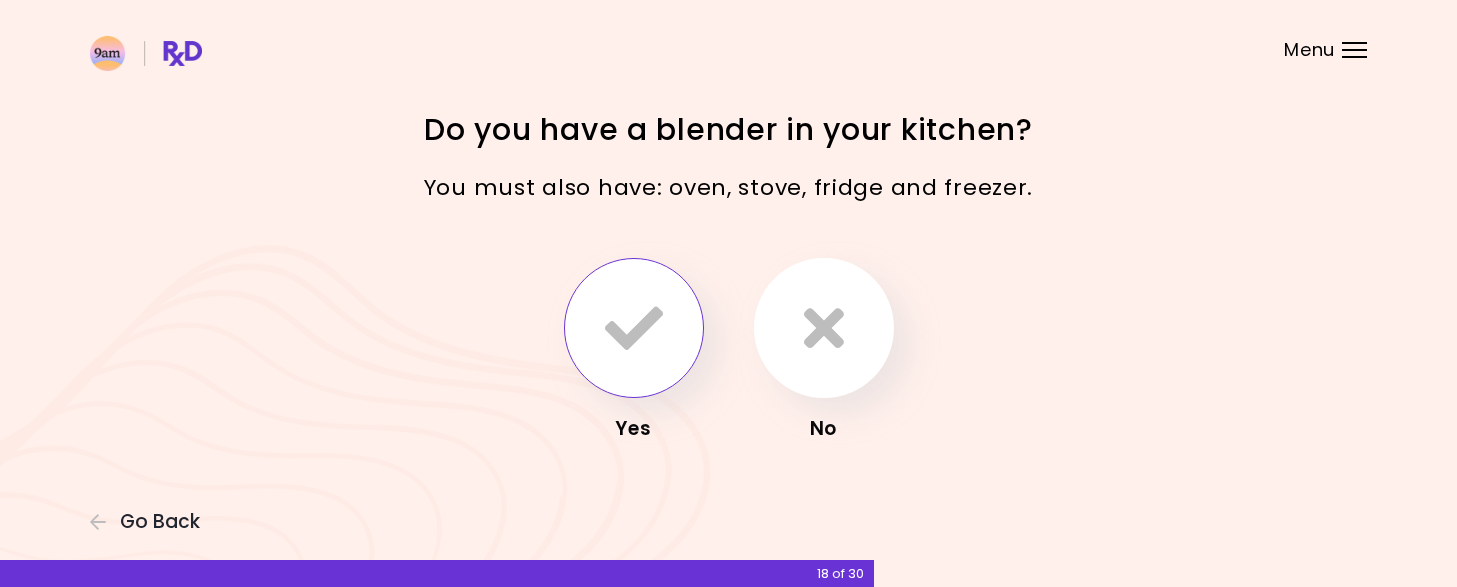 click at bounding box center [634, 328] 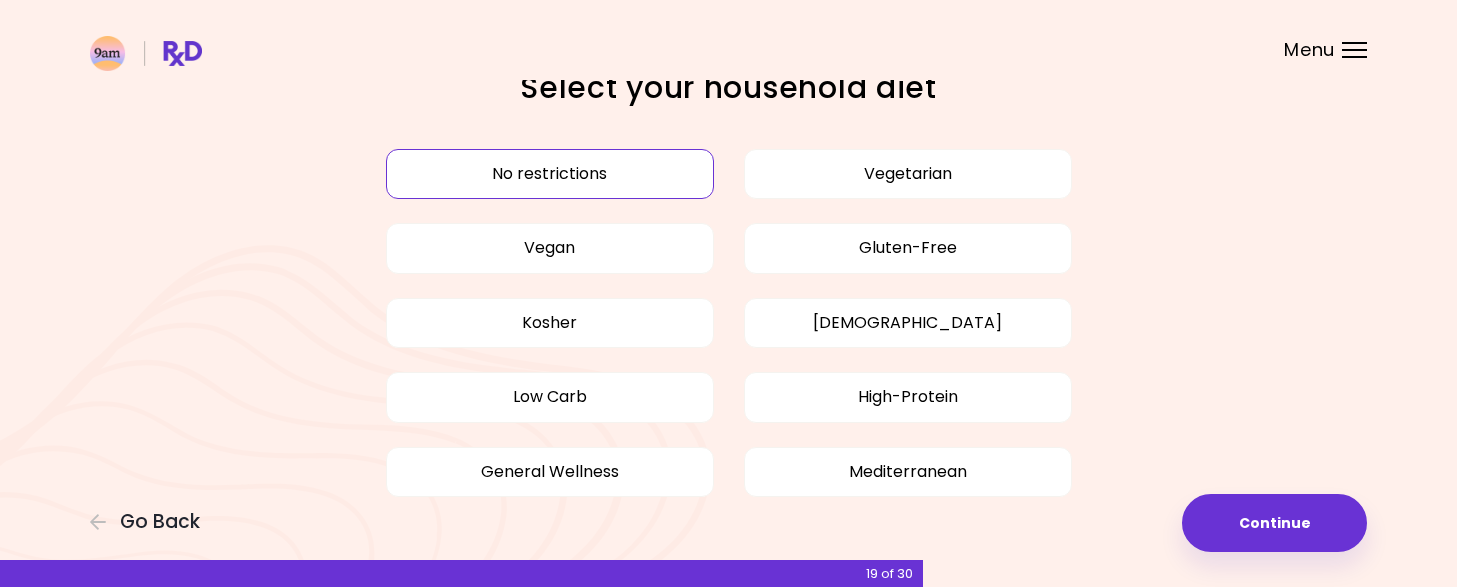 scroll, scrollTop: 40, scrollLeft: 0, axis: vertical 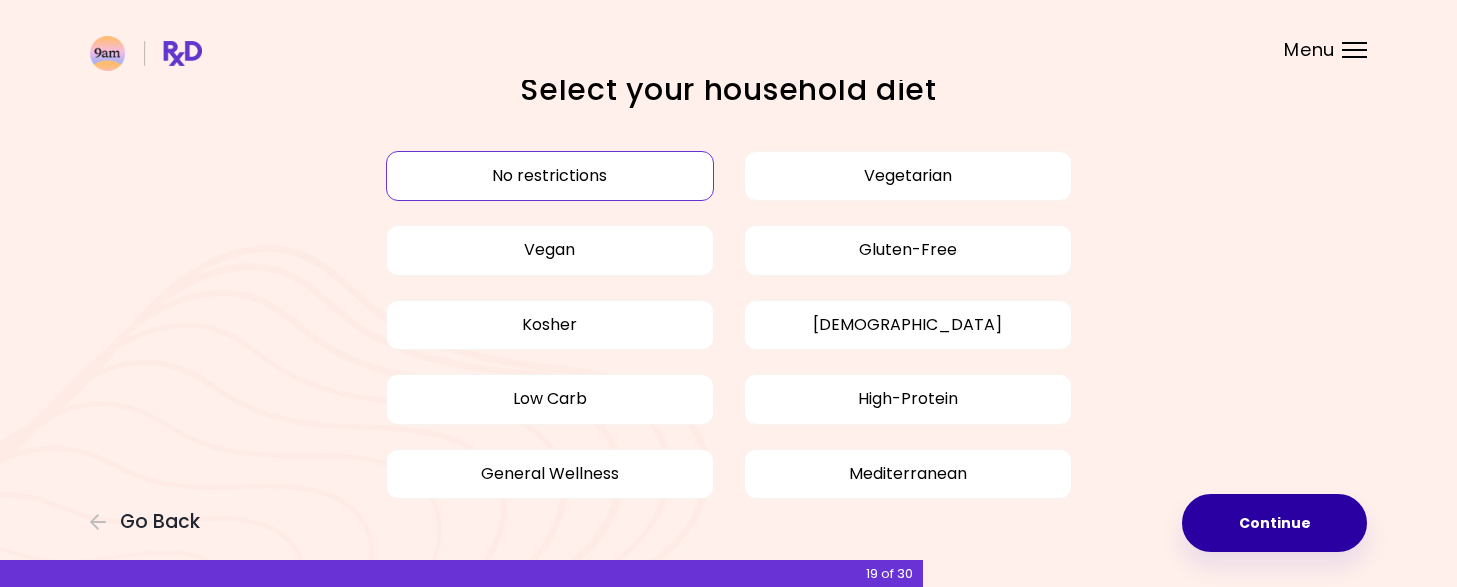click on "Continue" at bounding box center [1274, 523] 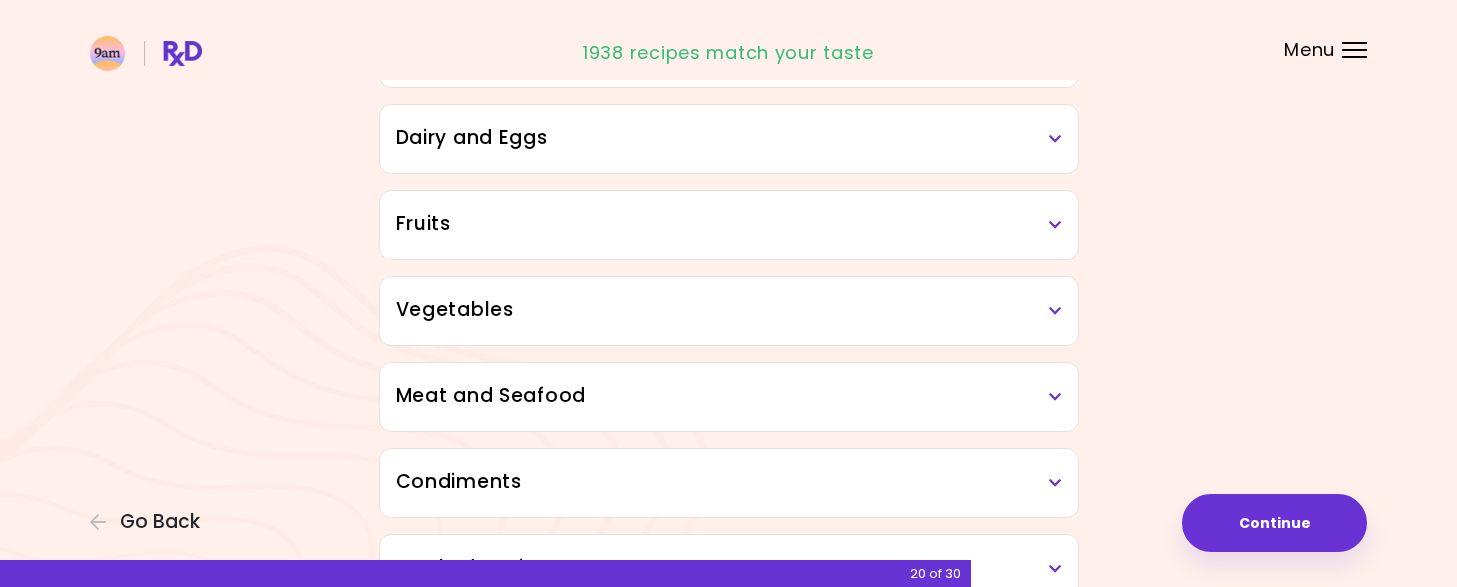 scroll, scrollTop: 218, scrollLeft: 0, axis: vertical 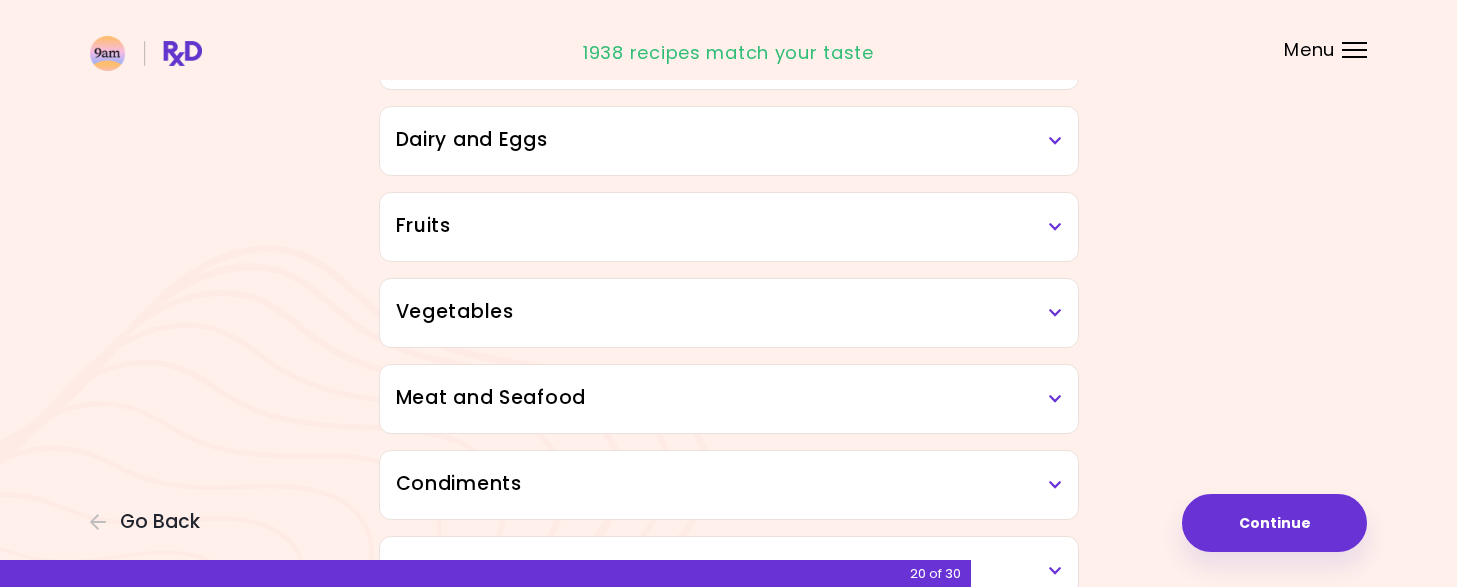 click on "Fruits" at bounding box center (729, 226) 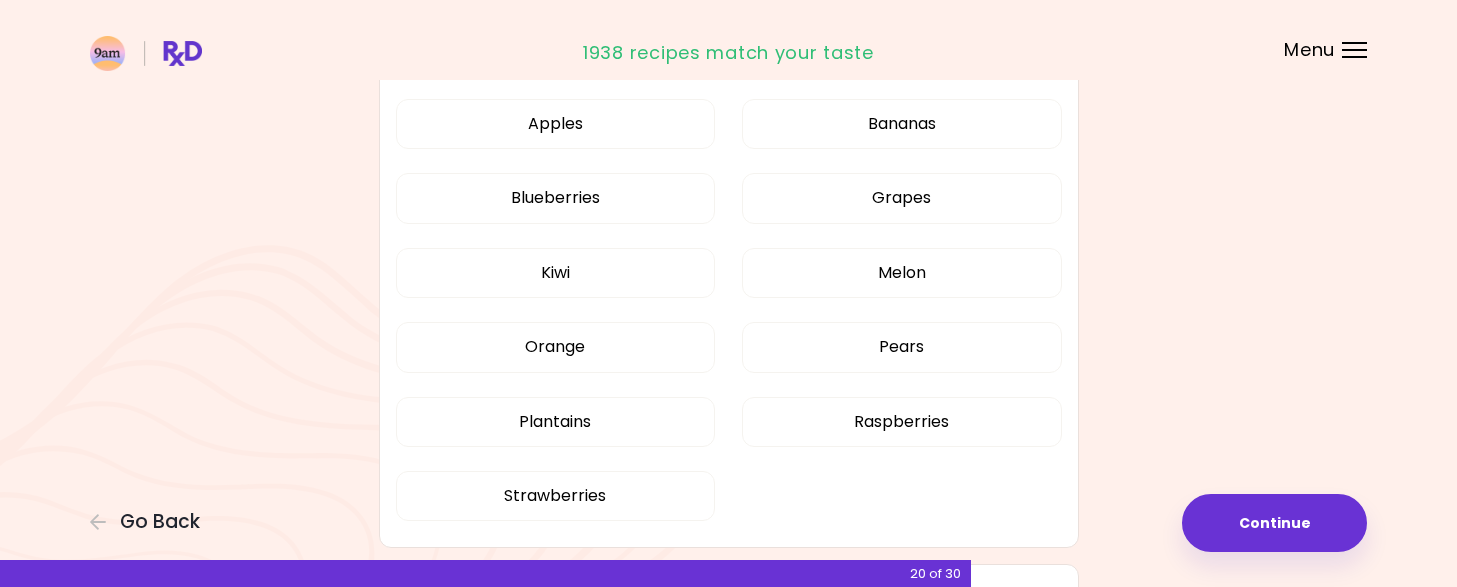scroll, scrollTop: 384, scrollLeft: 0, axis: vertical 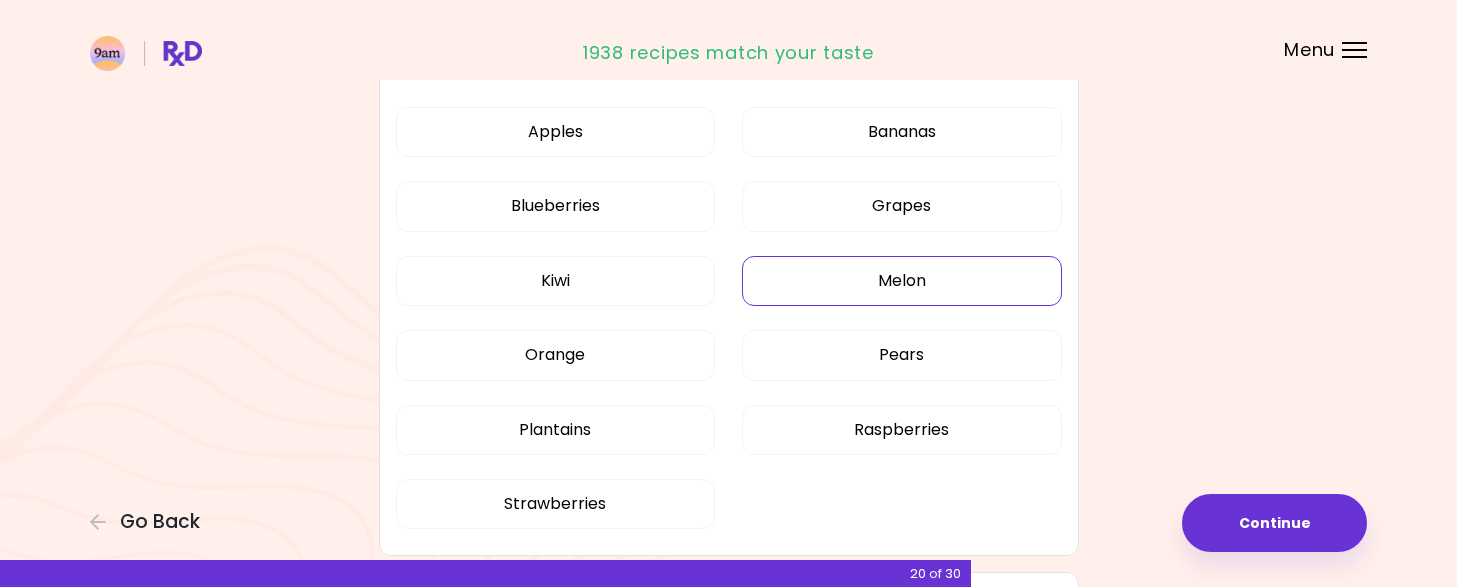 click on "Melon" at bounding box center (902, 281) 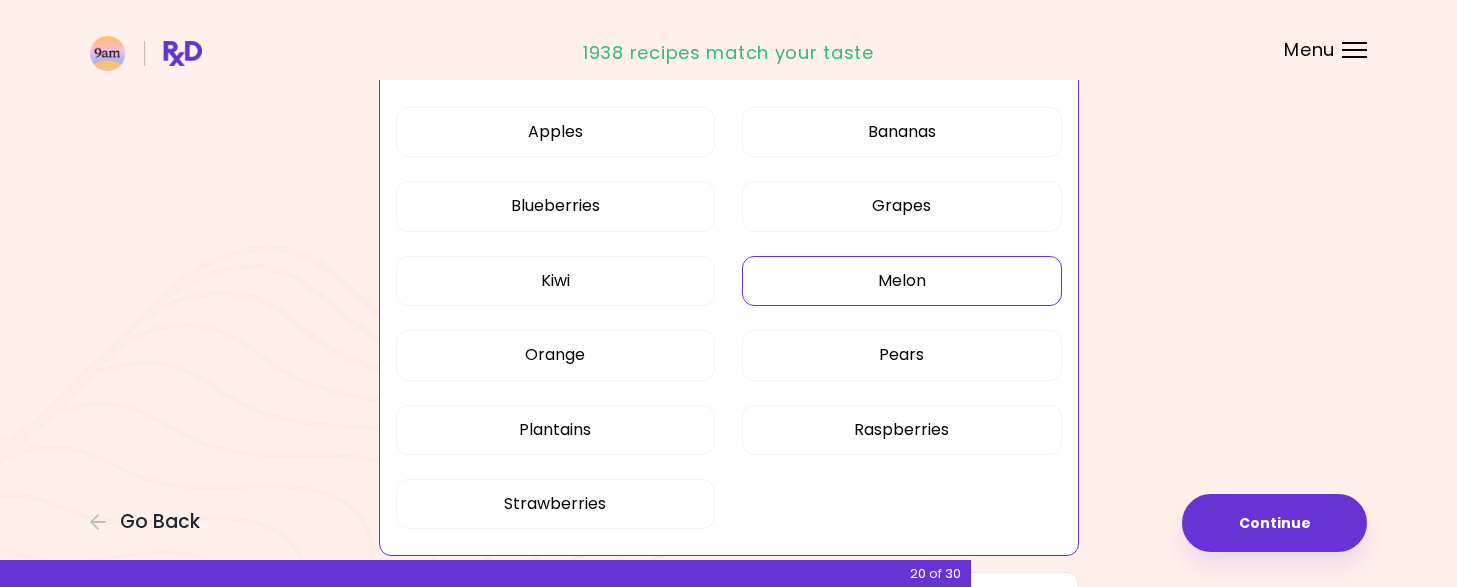 click on "Dried Herbs and Spices Adobo Annatto seeds Chilli Cinnamon Cumin [PERSON_NAME] Italian seasoning Paprika, powder Dairy and Eggs Almond milk Cheddar cheese Cottage cheese Cream Eggs Emental cheese Feta cheese Milk Mozzarella cheese Oat milk Parmesan cheese Queso fresco Soy milk Tempeh Tofu Yoghurt Fruits Apples Bananas Blueberries Grapes Kiwi Melon Orange Pears Plantains Raspberries Strawberries Vegetables Artichoke Arugula Avocado Beetroot Bell pepper Bok choy Broccoli Cabbage savoy Carrot Cauliflower Celery Celery stem Corn Cucumber Eggplant Garlic [PERSON_NAME] Lemon Lettuce Lime Mushrooms Onion Potatoes Pumpkin Radish Spinach Sweet potatoes Tomatoes Zucchini Meat and Seafood Bacon Beef Chicken Cod Pork Salmon Sea bass Shrimps Squid Tuna Turkey Condiments Balsamic vinegar Barbeque sauce Hoisin sauce Honey Meat bouillon Mustard Oyster sauce Peanut butter Pickles Rice vinegar Soy sauce Tahini Teriyaki sauce Vegetable bouillon Cooked Grains Barley groats Buckwheat Couscous Millet Quinoa Fresh Herbs Basil Chive Cilantro" at bounding box center [729, 741] 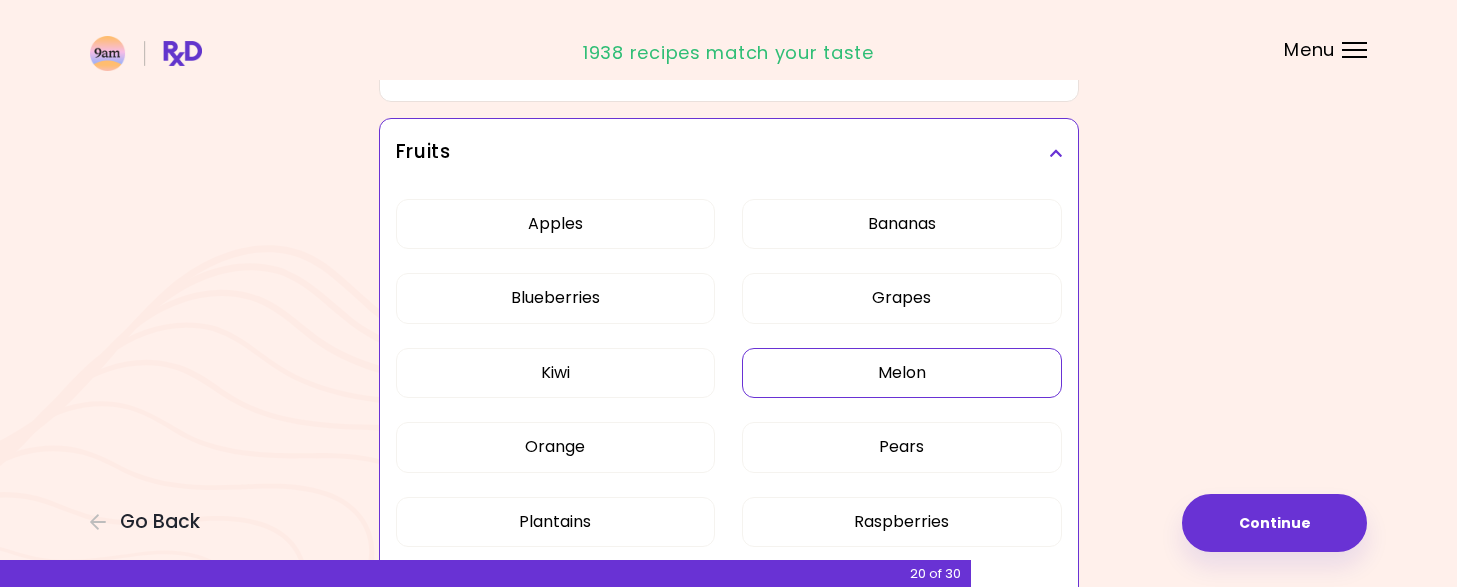 scroll, scrollTop: 291, scrollLeft: 0, axis: vertical 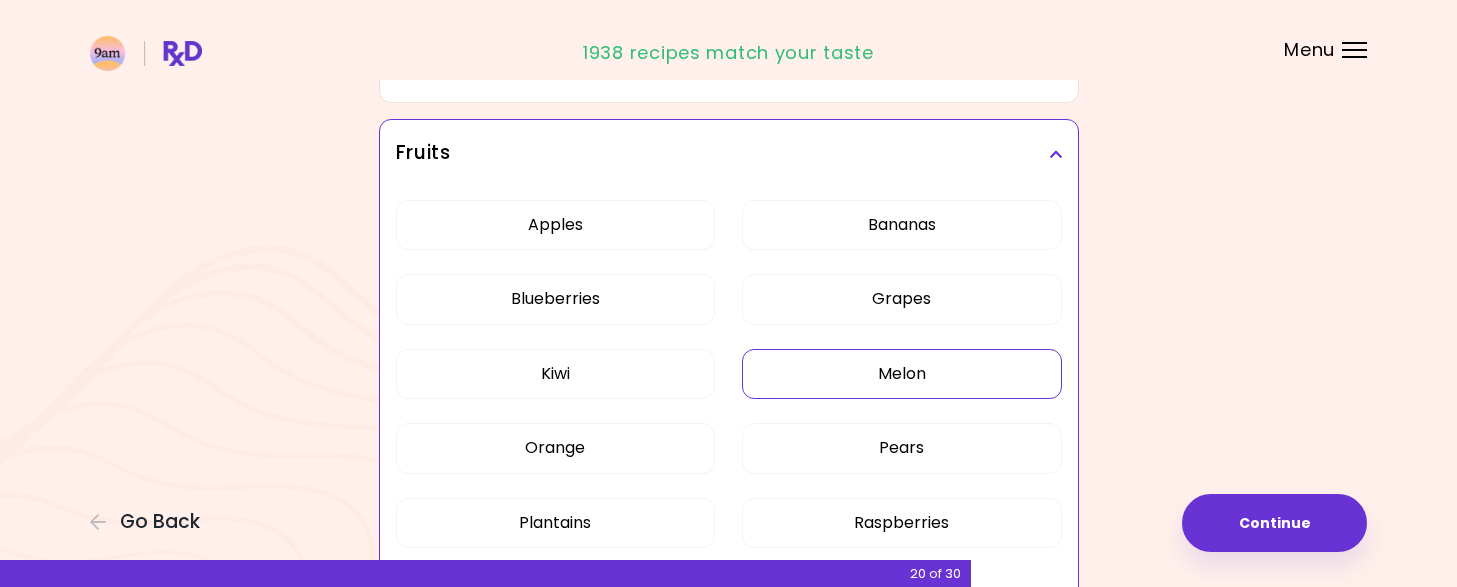 click at bounding box center (1055, 154) 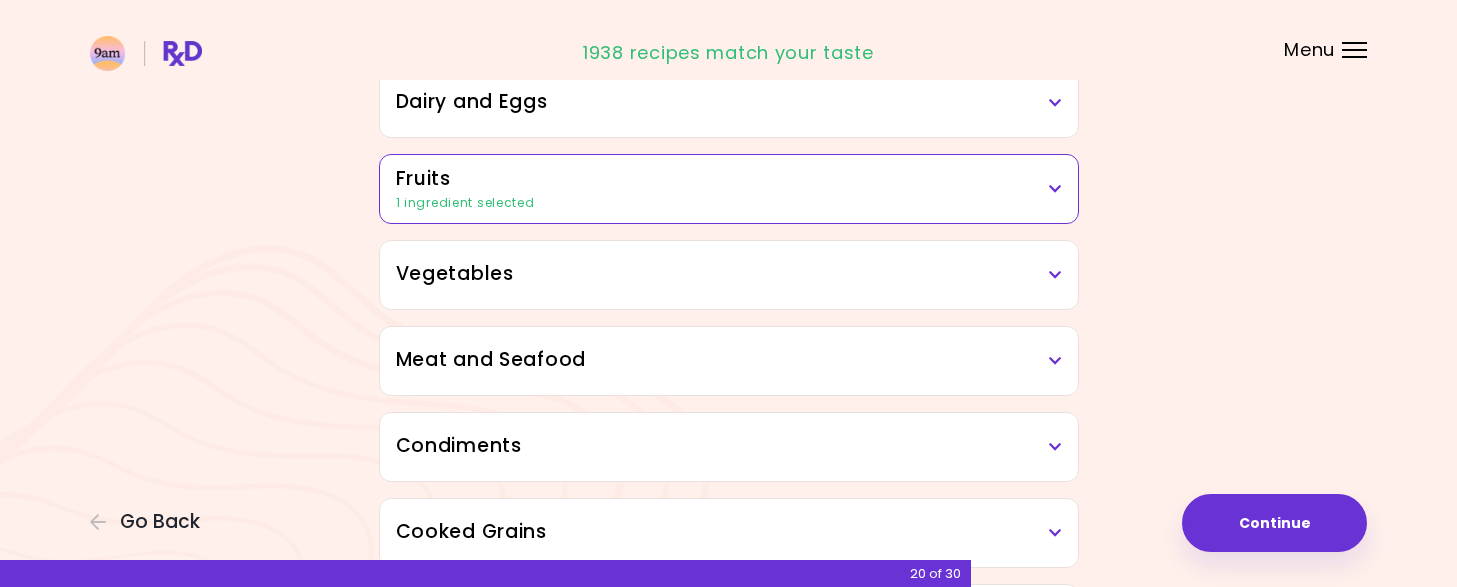 scroll, scrollTop: 255, scrollLeft: 0, axis: vertical 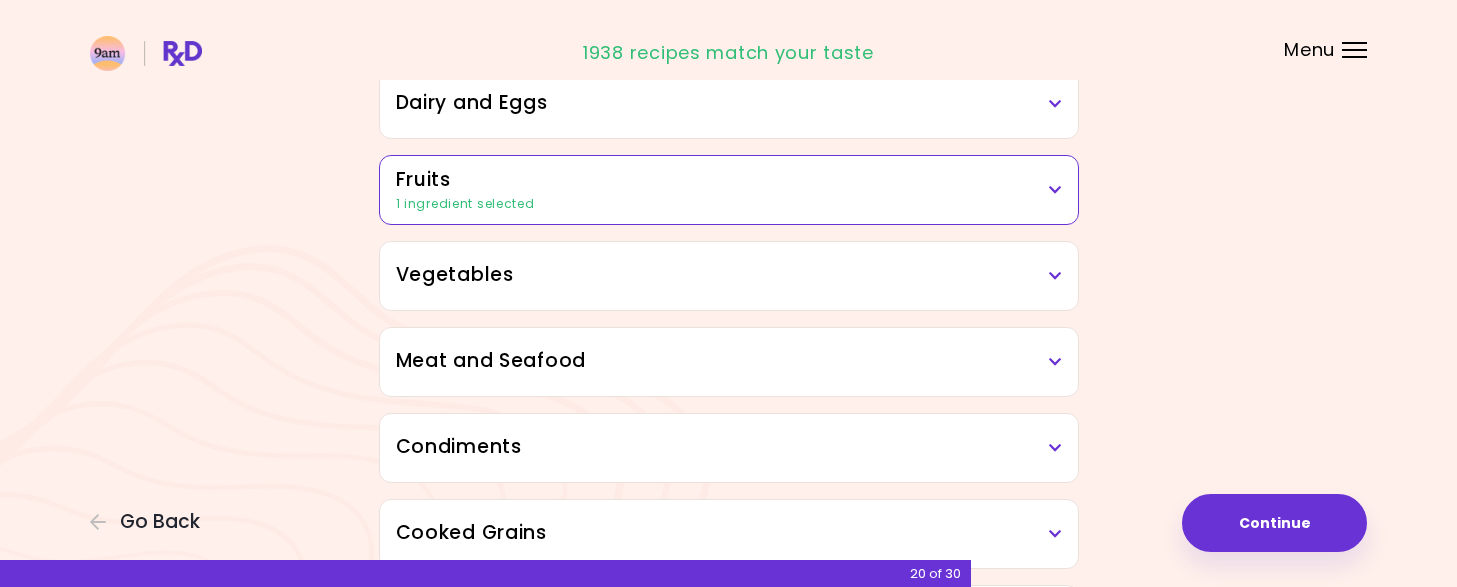 click on "Vegetables" at bounding box center (729, 275) 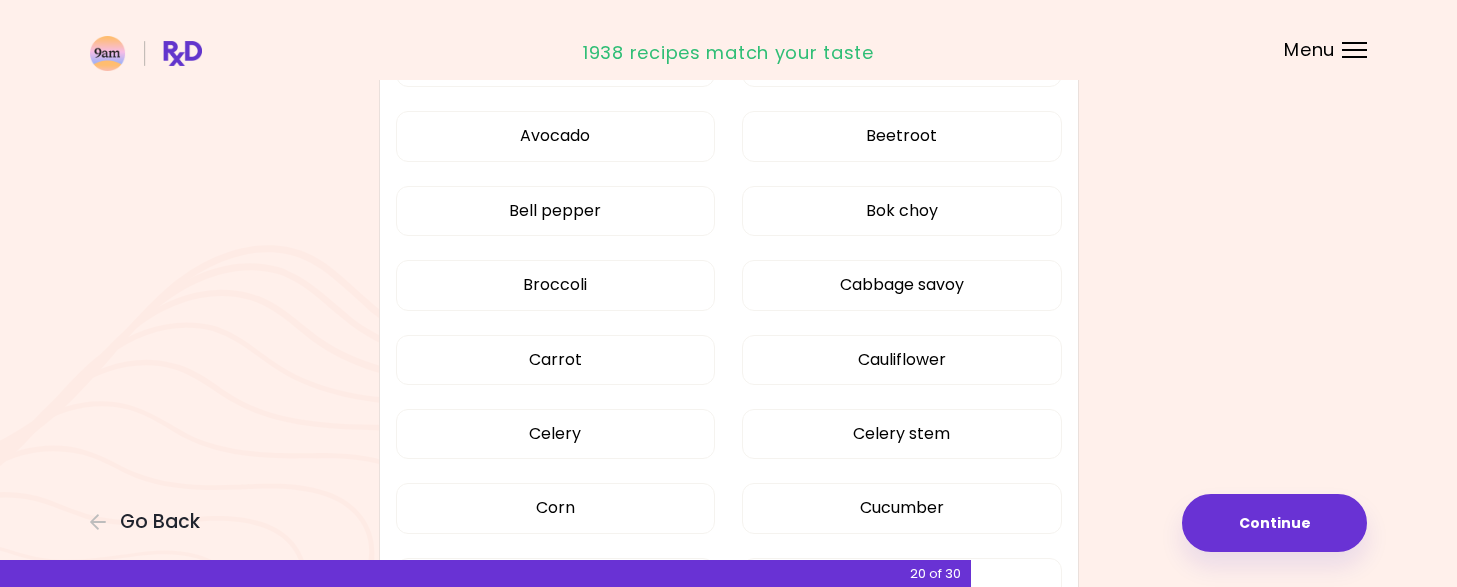scroll, scrollTop: 546, scrollLeft: 0, axis: vertical 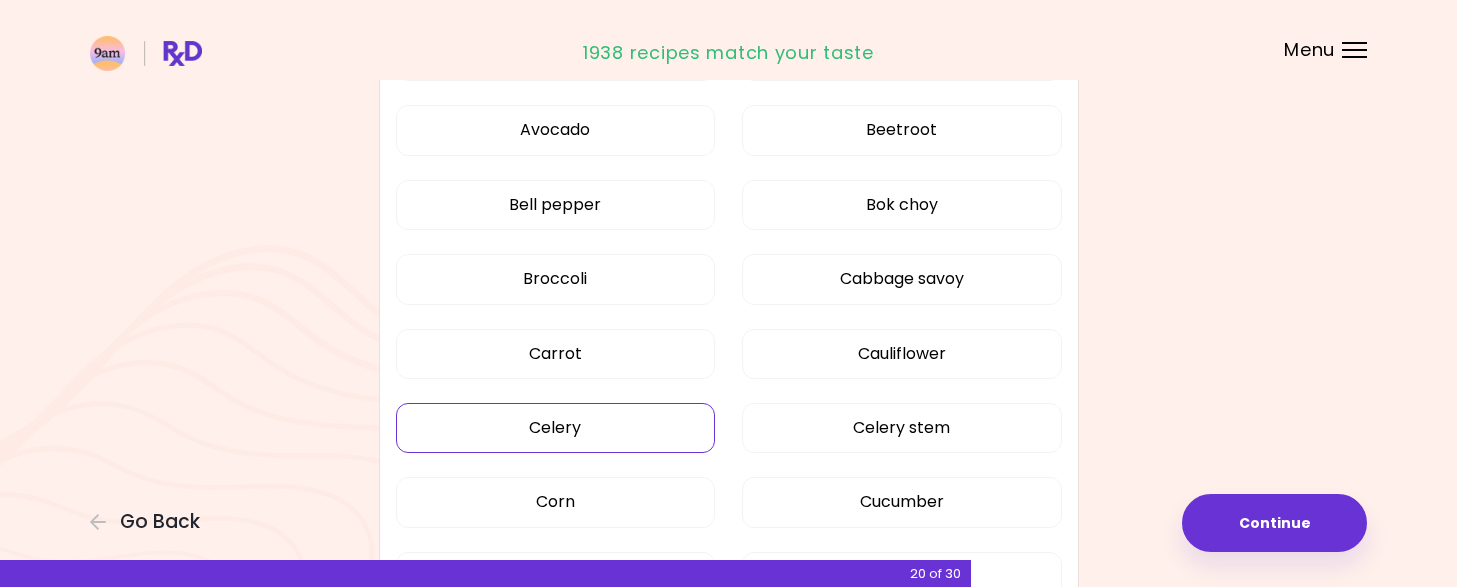 click on "Celery" at bounding box center [556, 428] 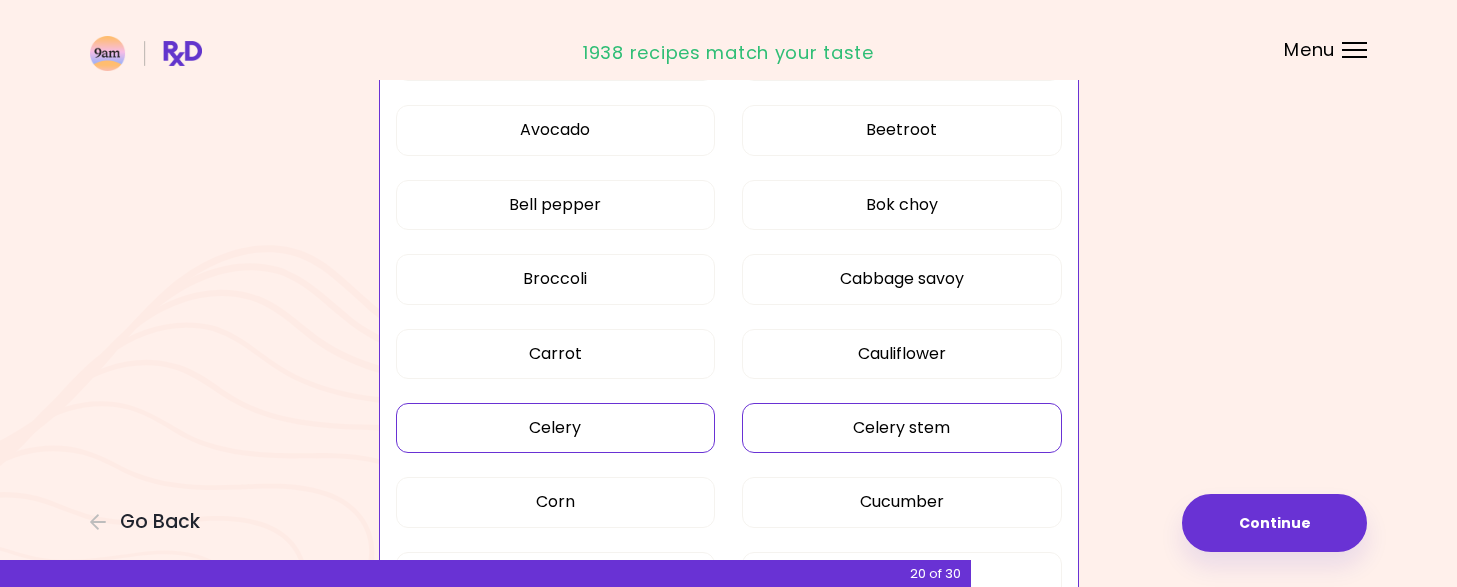 click on "Celery stem" at bounding box center [902, 428] 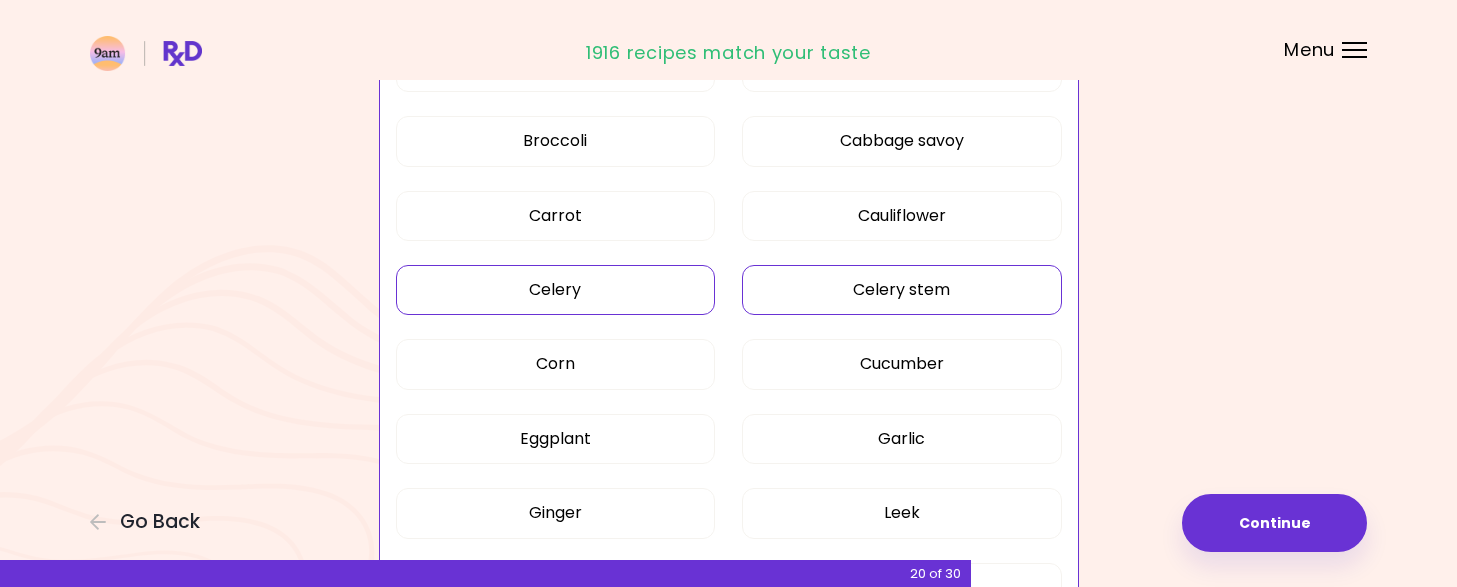 scroll, scrollTop: 686, scrollLeft: 0, axis: vertical 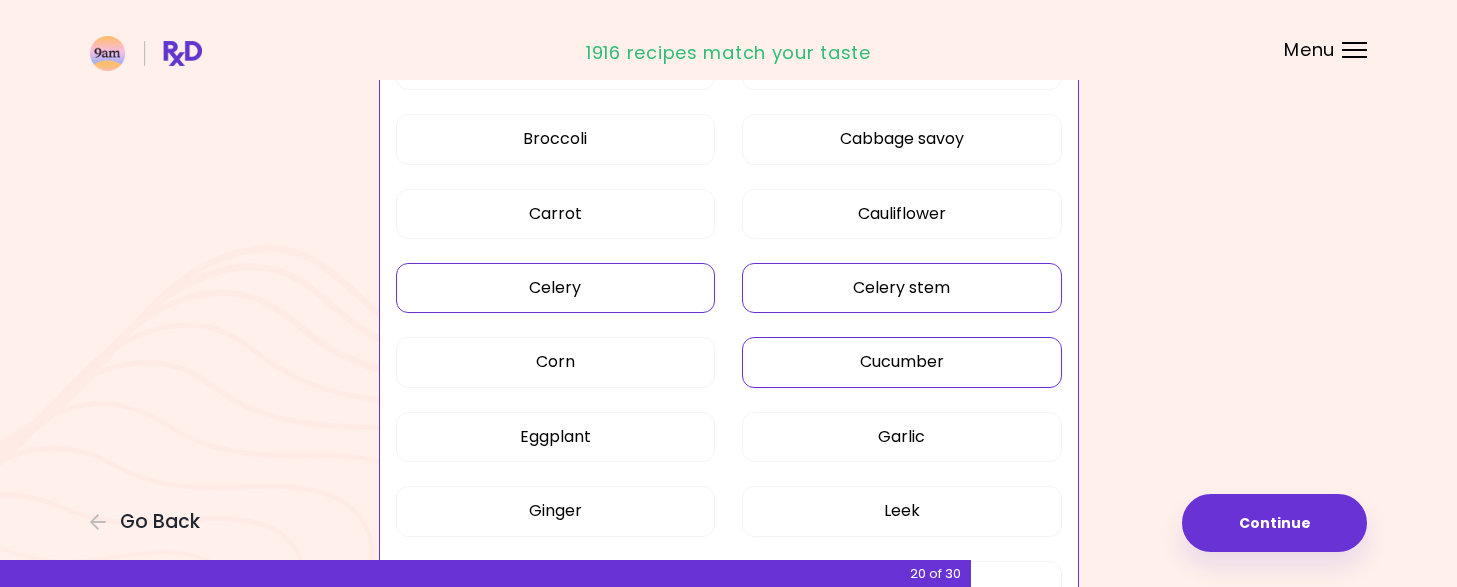 click on "Cucumber" at bounding box center [902, 362] 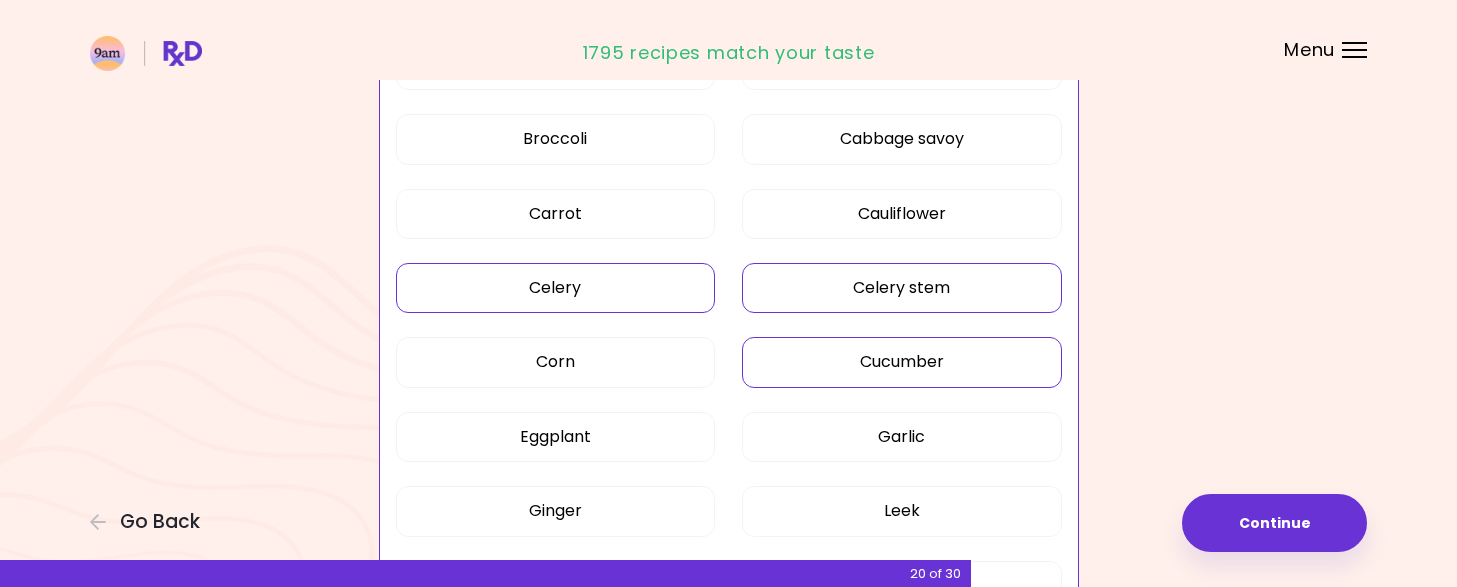 scroll, scrollTop: 852, scrollLeft: 0, axis: vertical 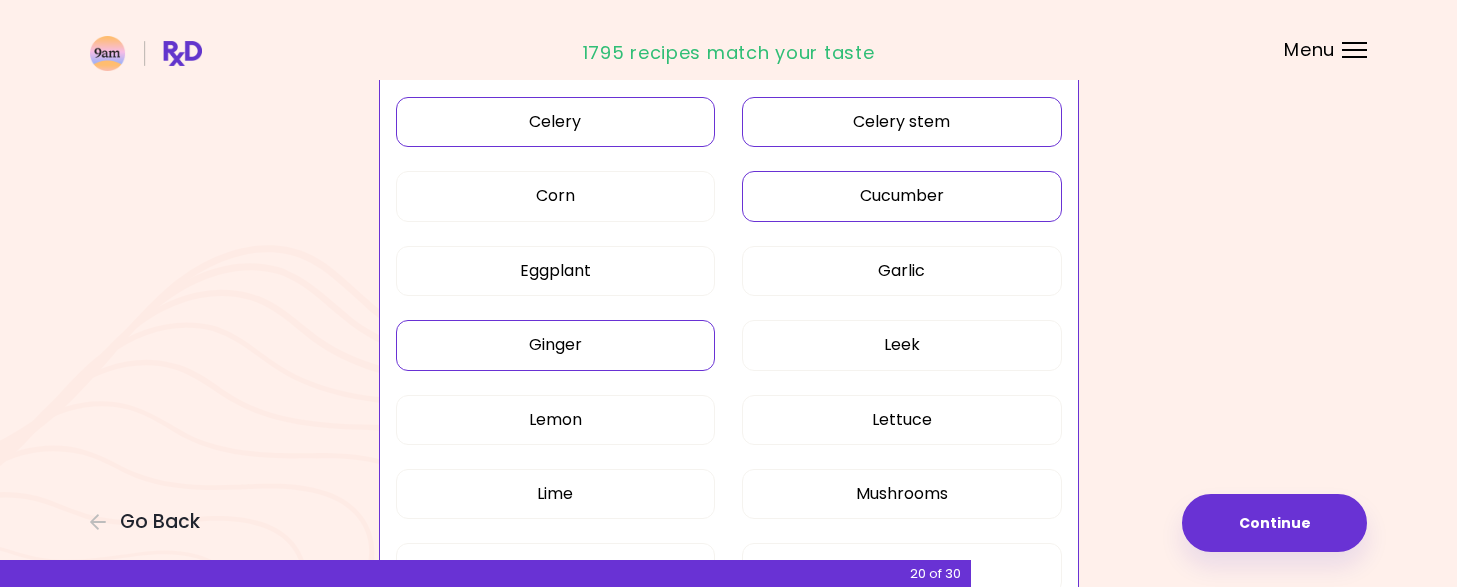 click on "Ginger" at bounding box center [556, 345] 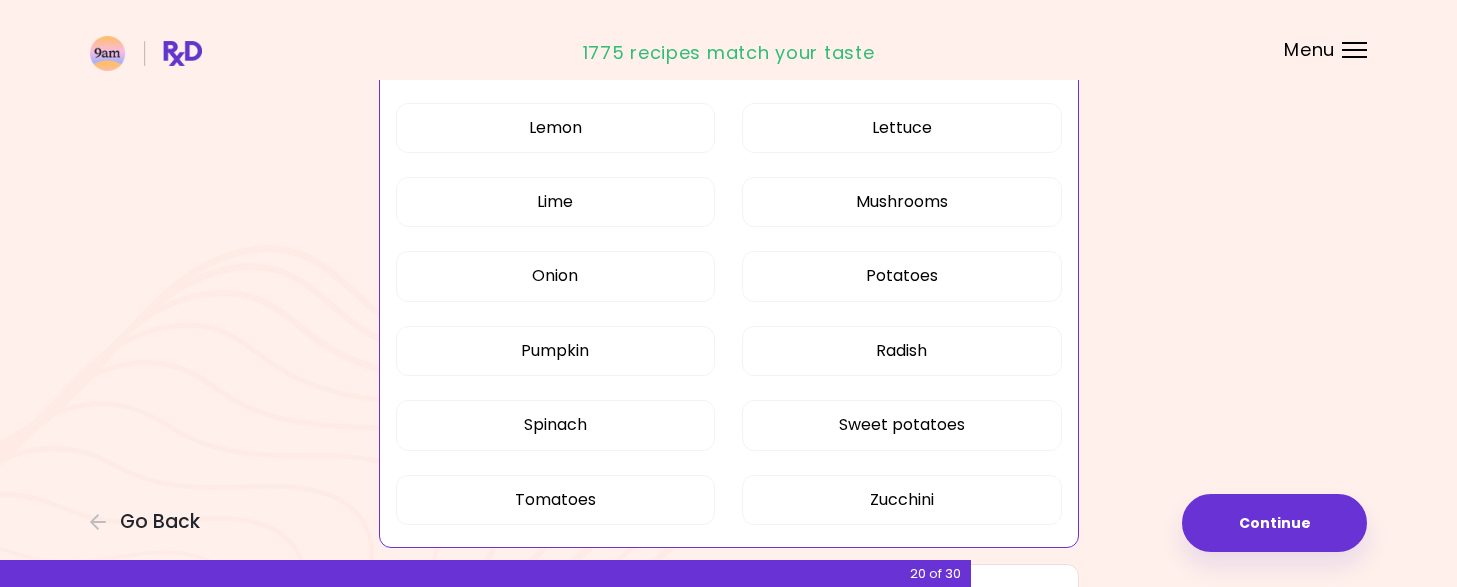 scroll, scrollTop: 1148, scrollLeft: 0, axis: vertical 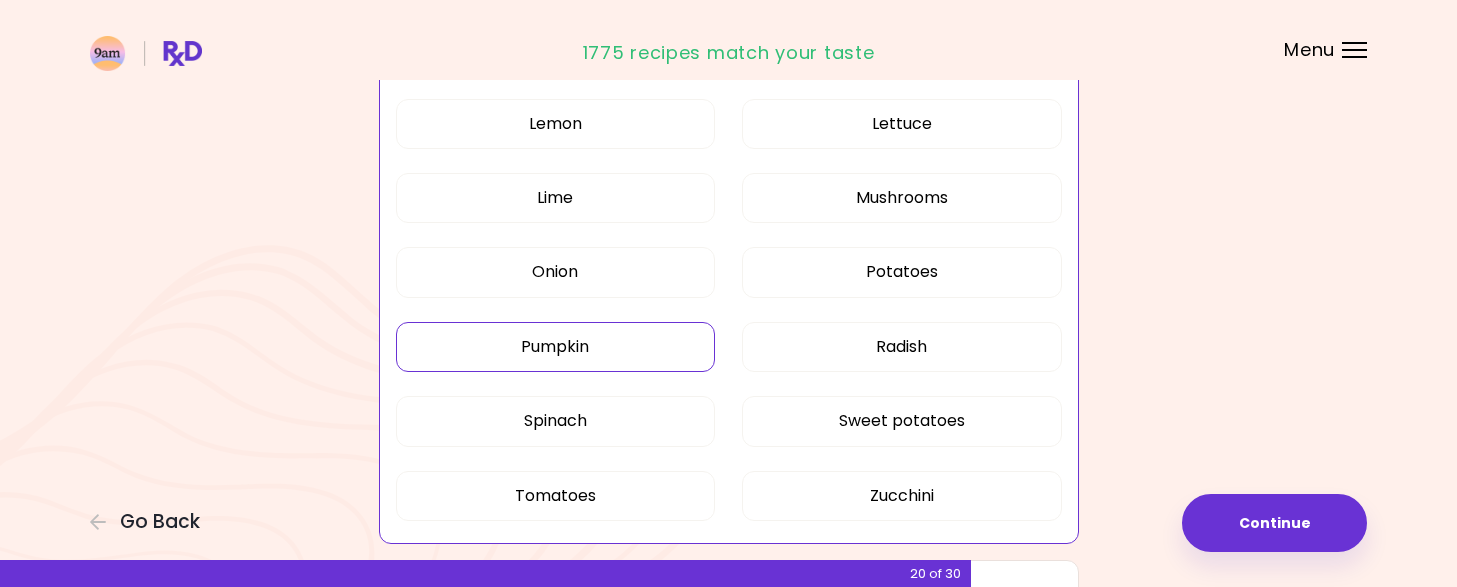 click on "Pumpkin" at bounding box center [556, 347] 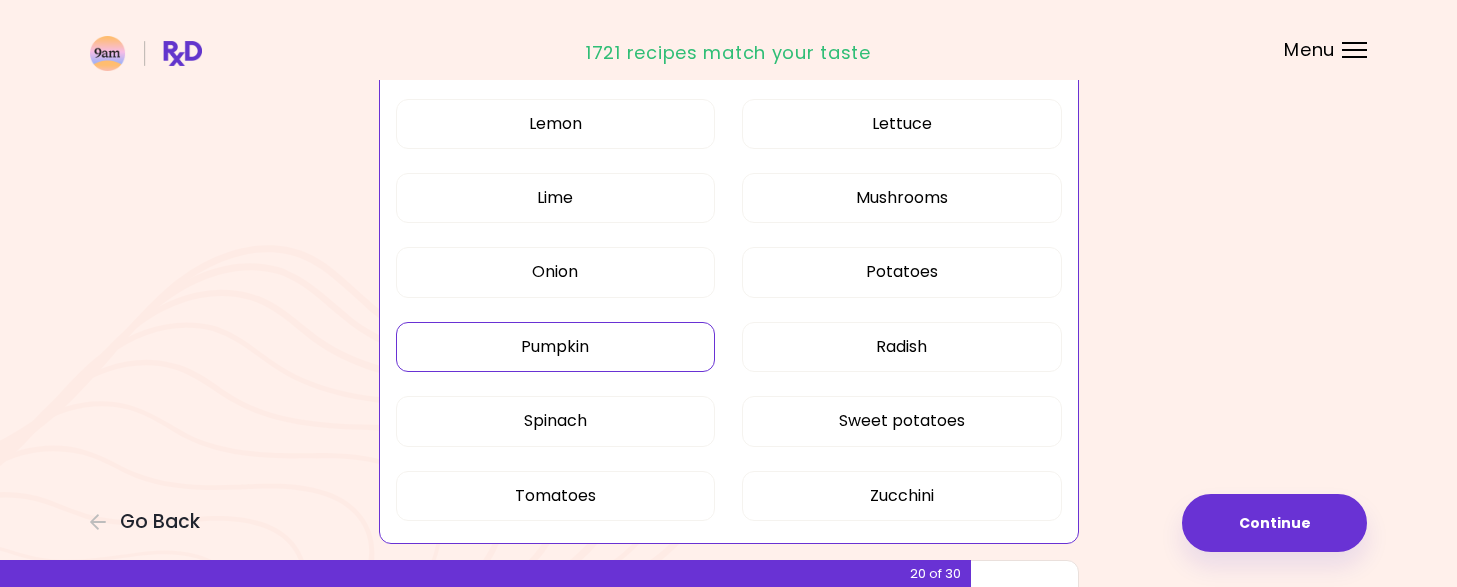 scroll, scrollTop: 1106, scrollLeft: 0, axis: vertical 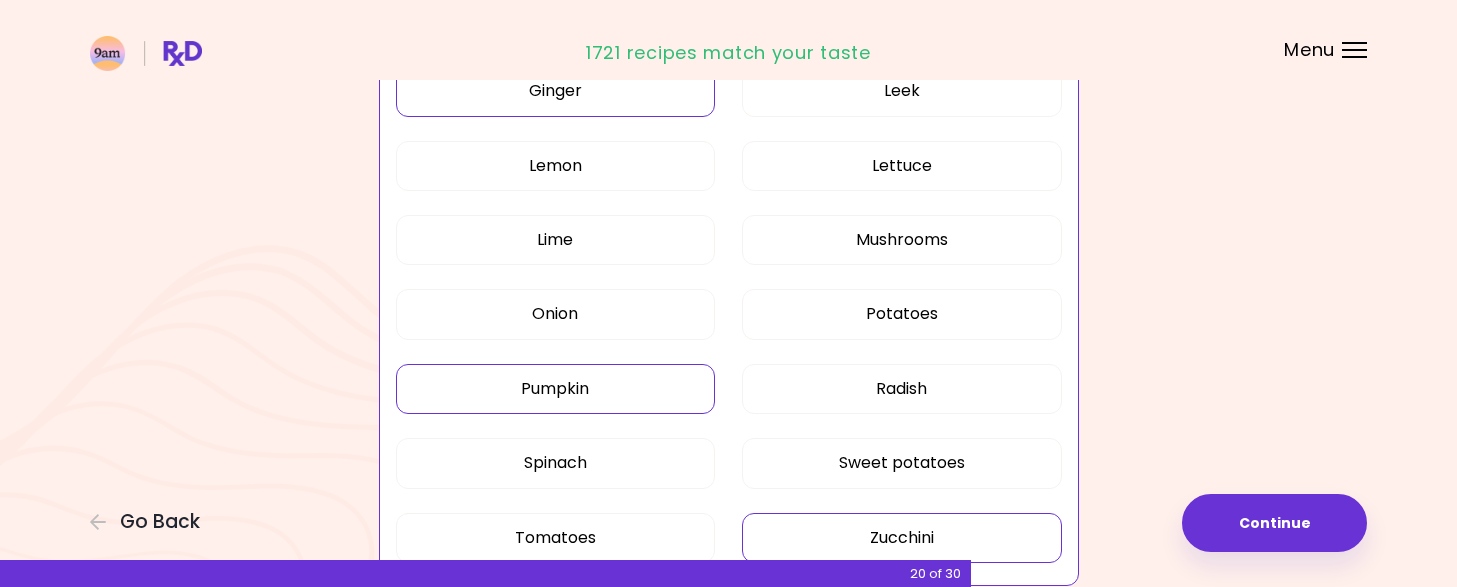 click on "Zucchini" at bounding box center [902, 538] 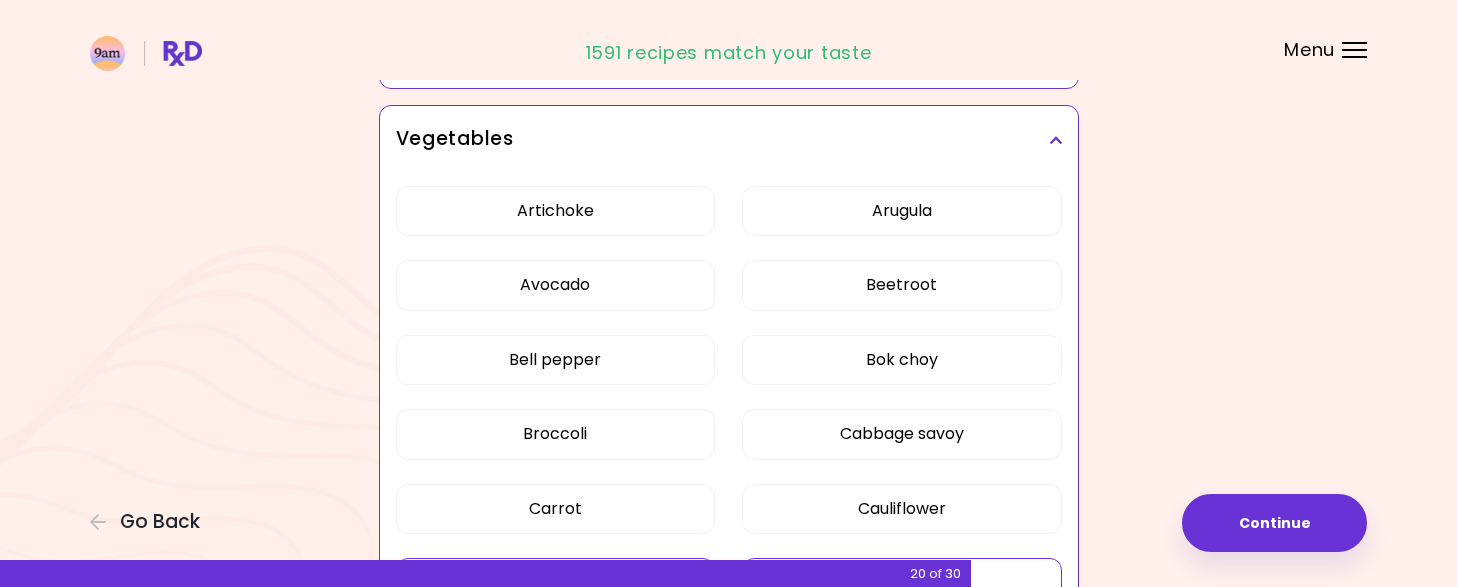 scroll, scrollTop: 392, scrollLeft: 0, axis: vertical 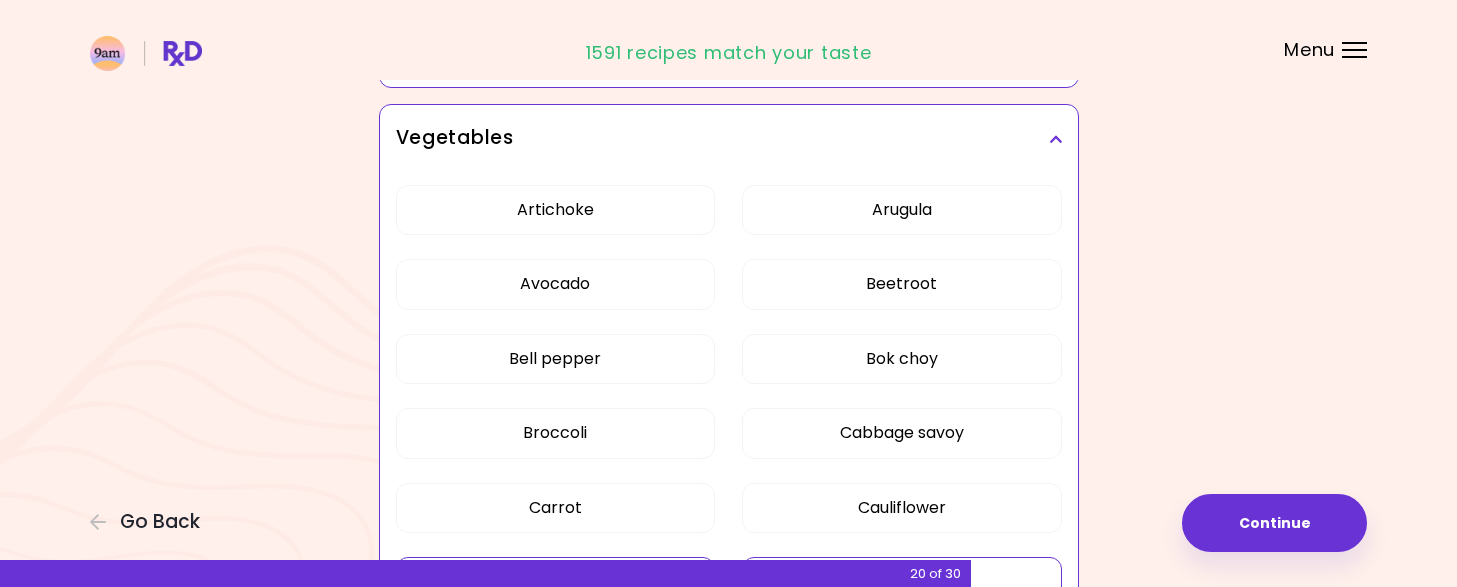 click at bounding box center [1055, 139] 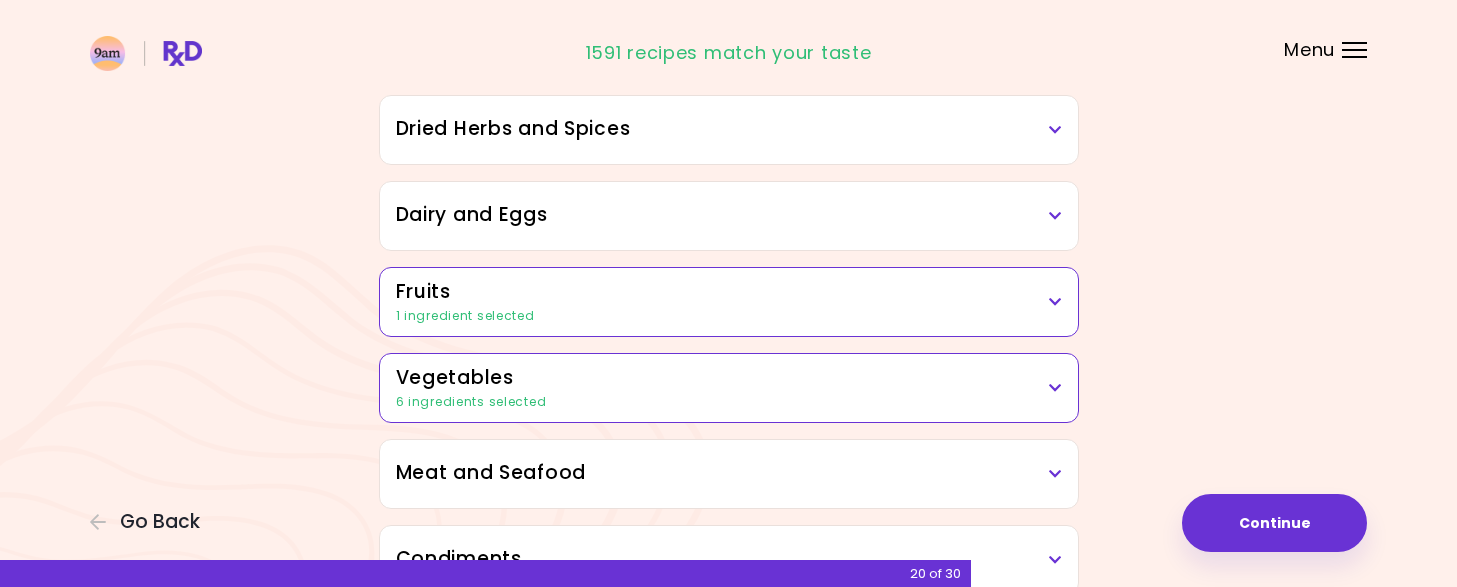 scroll, scrollTop: 131, scrollLeft: 0, axis: vertical 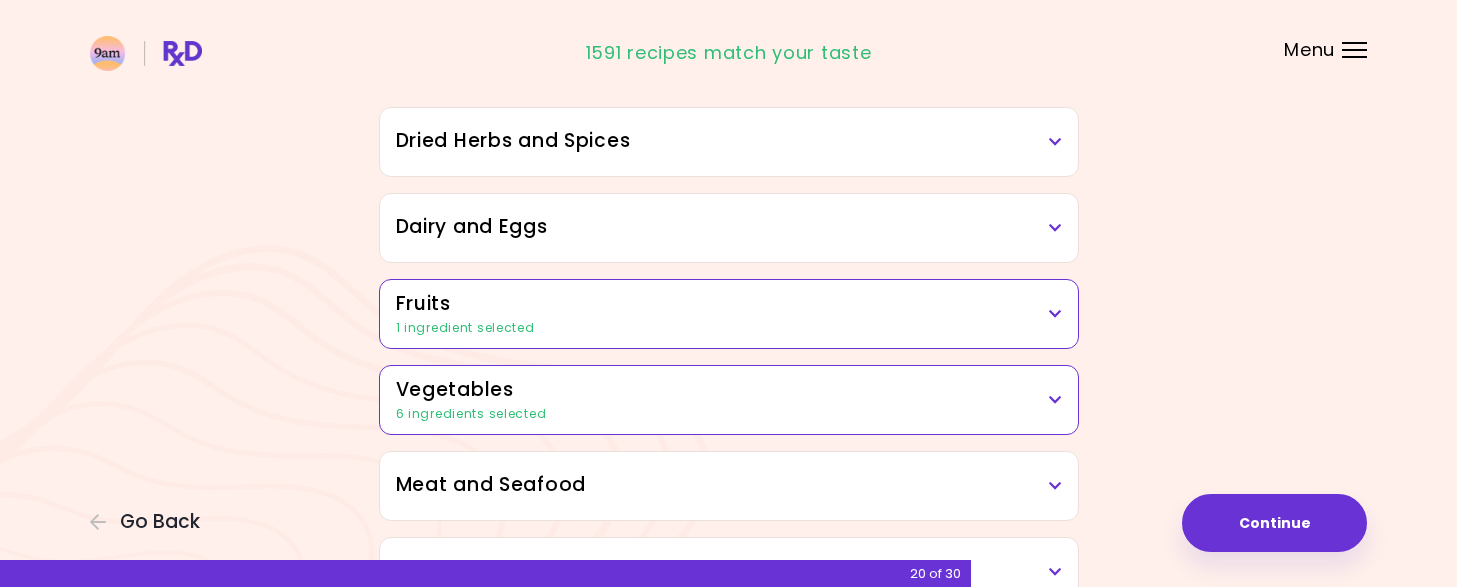 click at bounding box center [1055, 228] 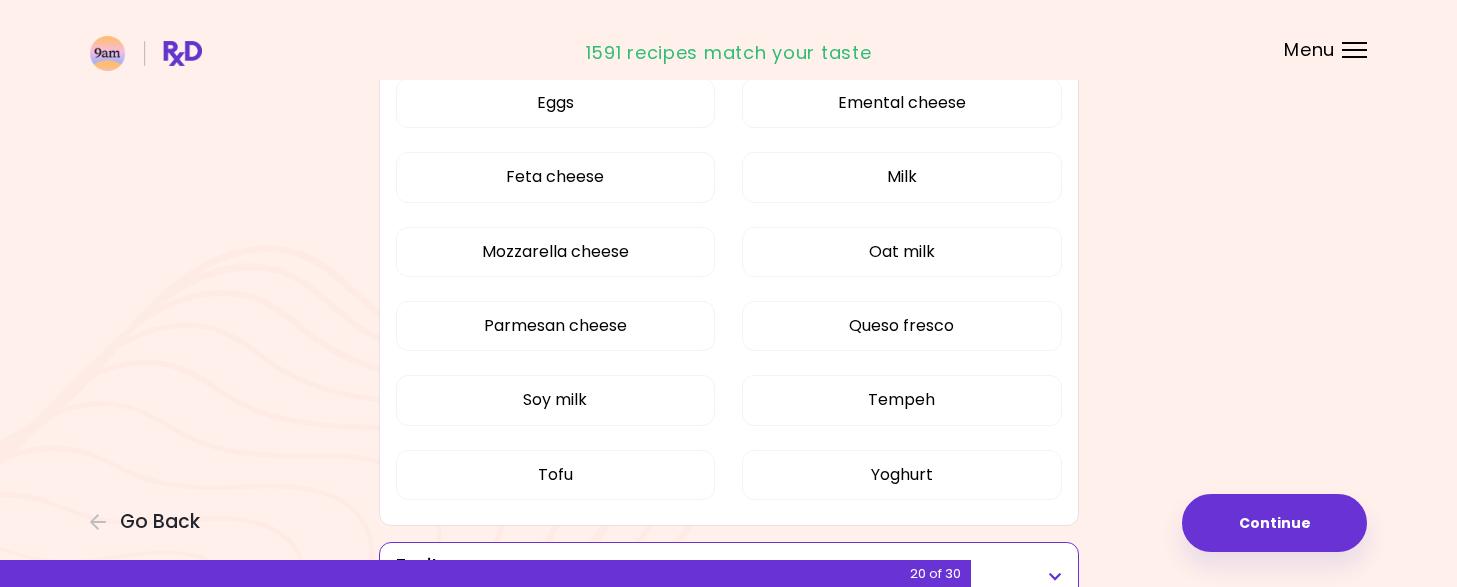 scroll, scrollTop: 476, scrollLeft: 0, axis: vertical 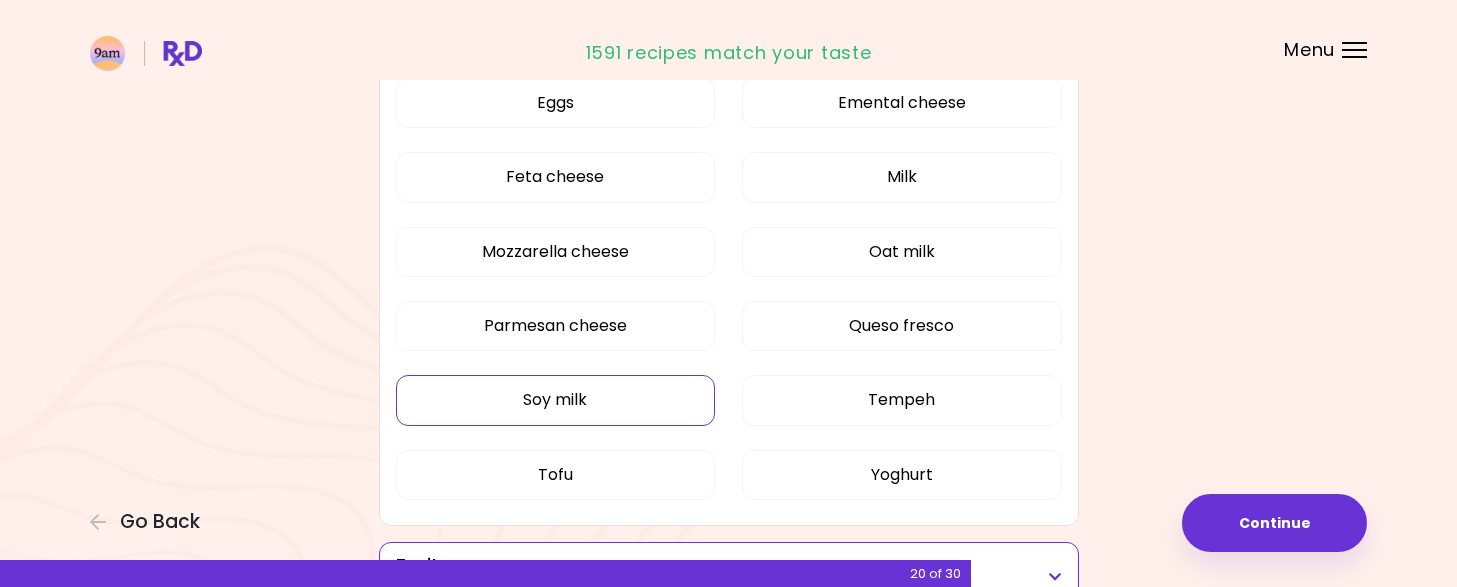 click on "Soy milk" at bounding box center [556, 400] 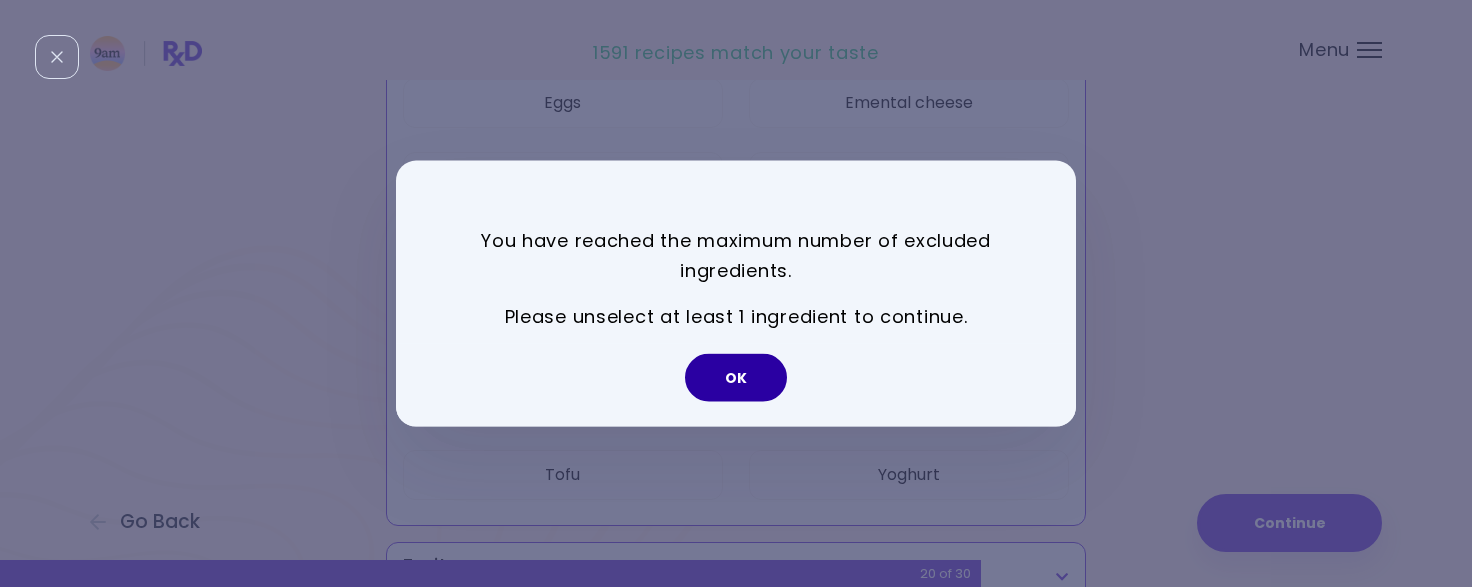 click on "OK" at bounding box center [736, 378] 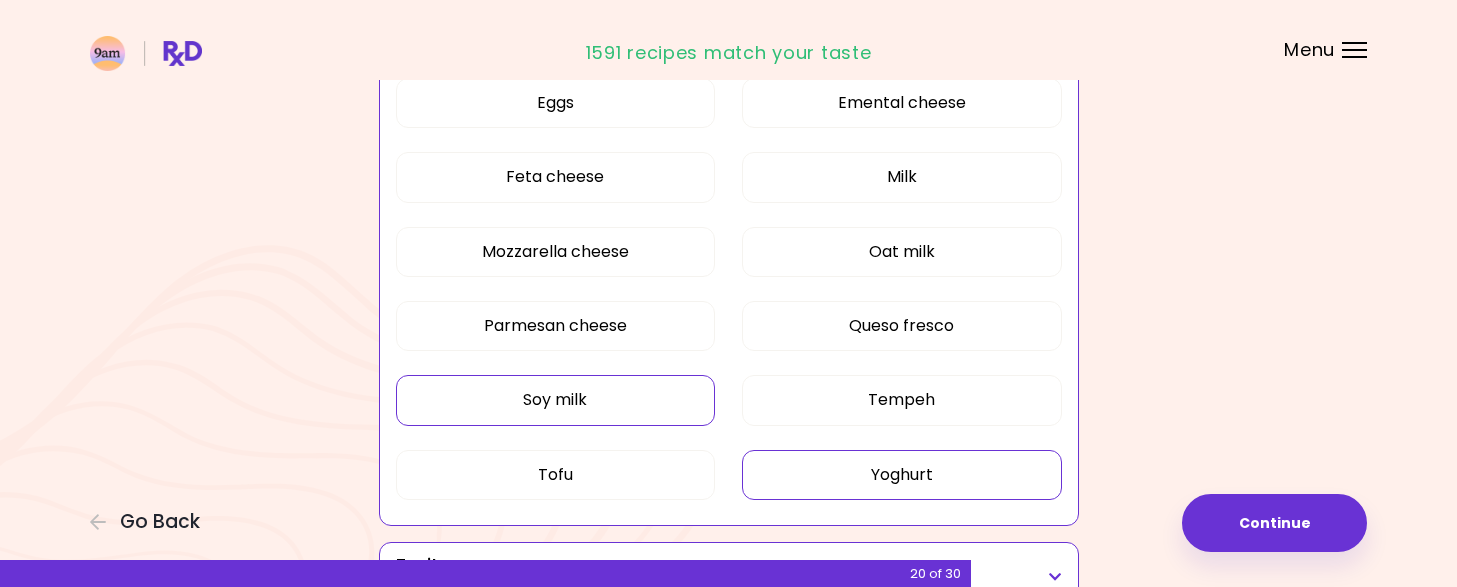 click on "Yoghurt" at bounding box center [902, 475] 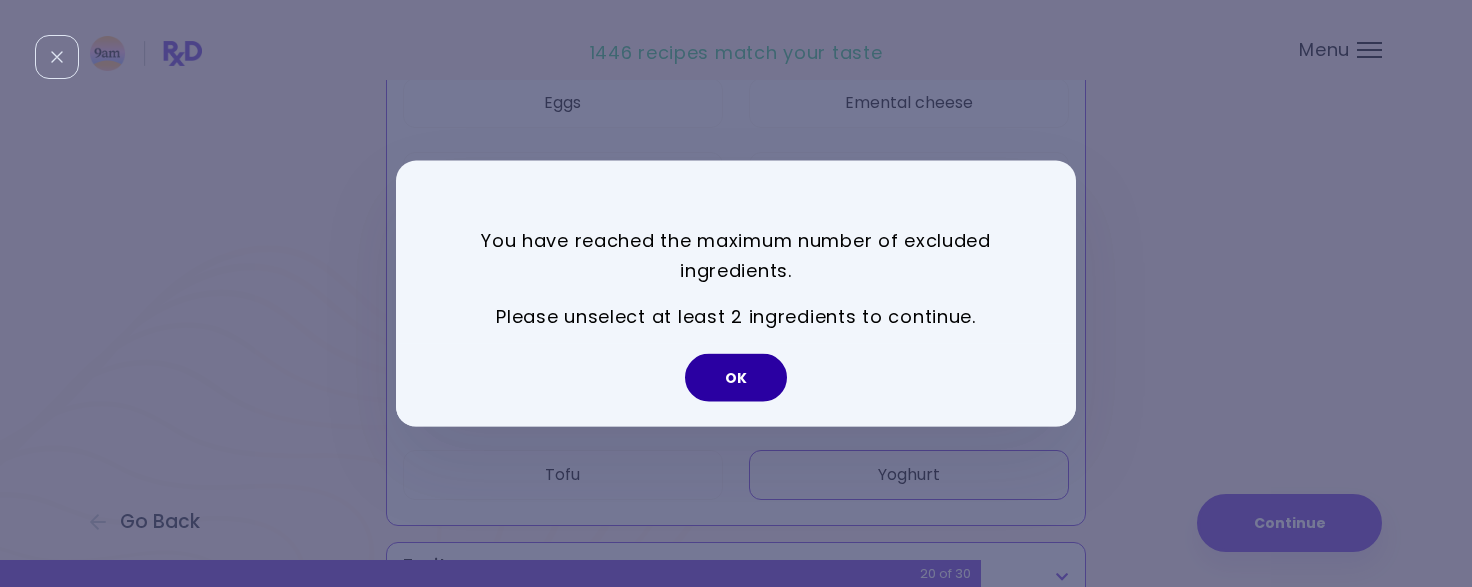 click on "OK" at bounding box center [736, 378] 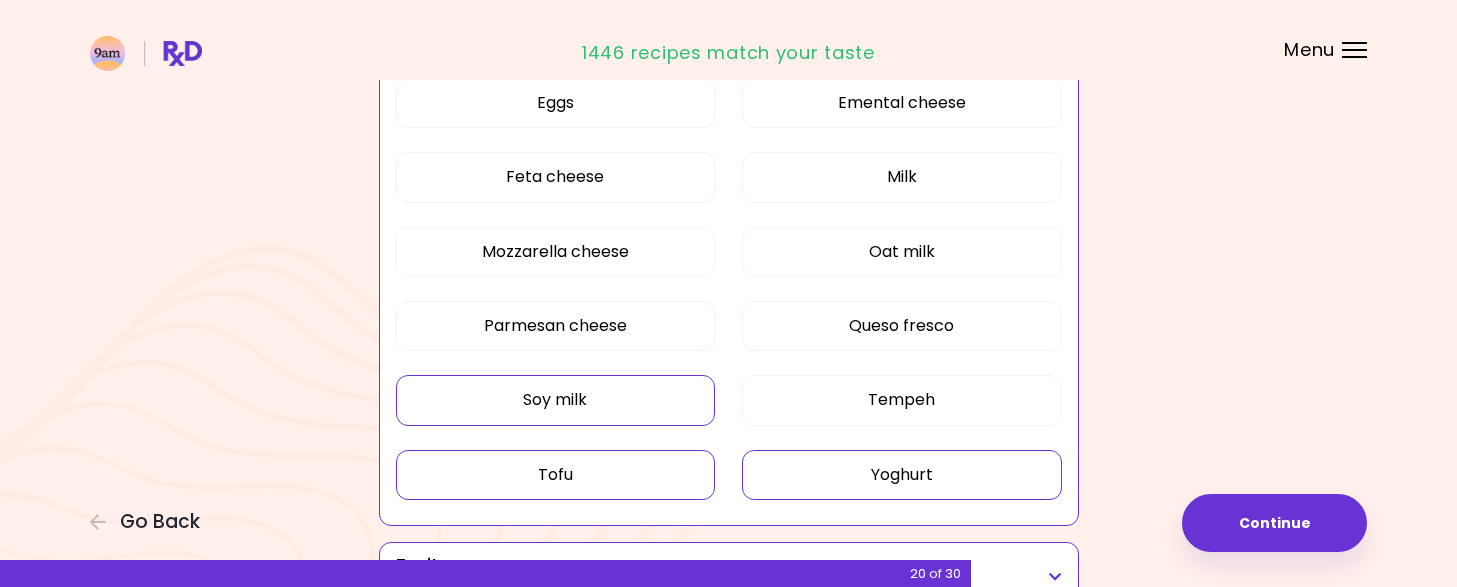 click on "Tofu" at bounding box center (556, 475) 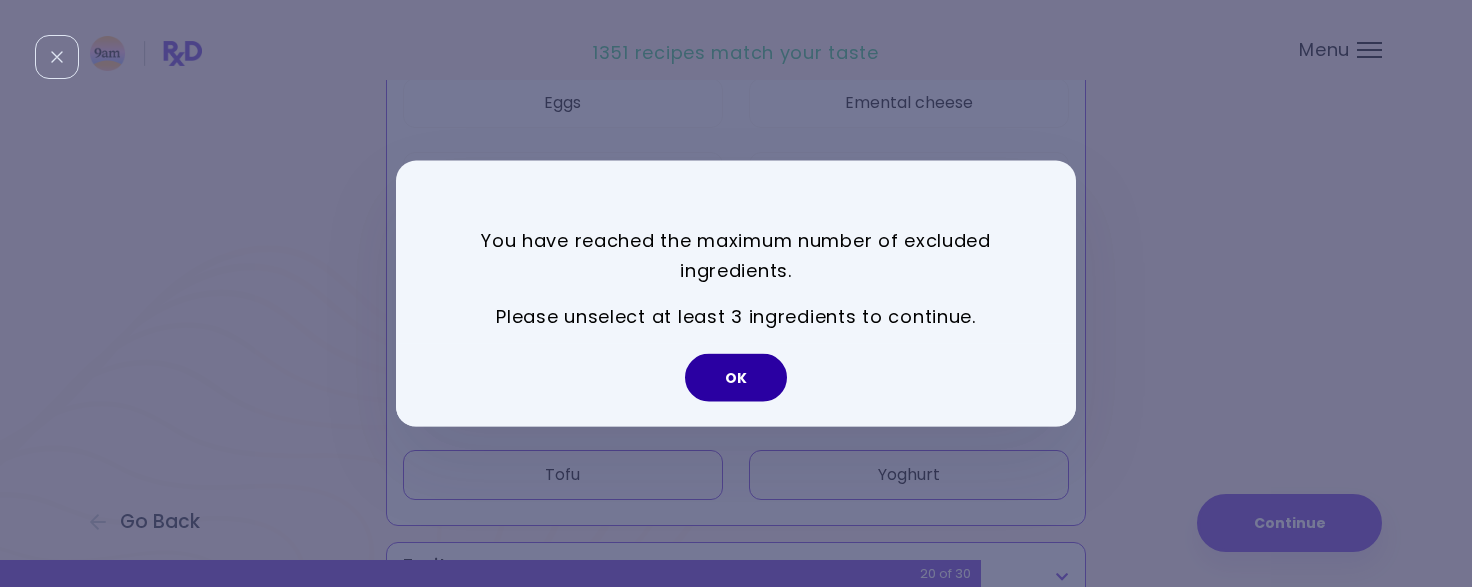 click on "OK" at bounding box center [736, 378] 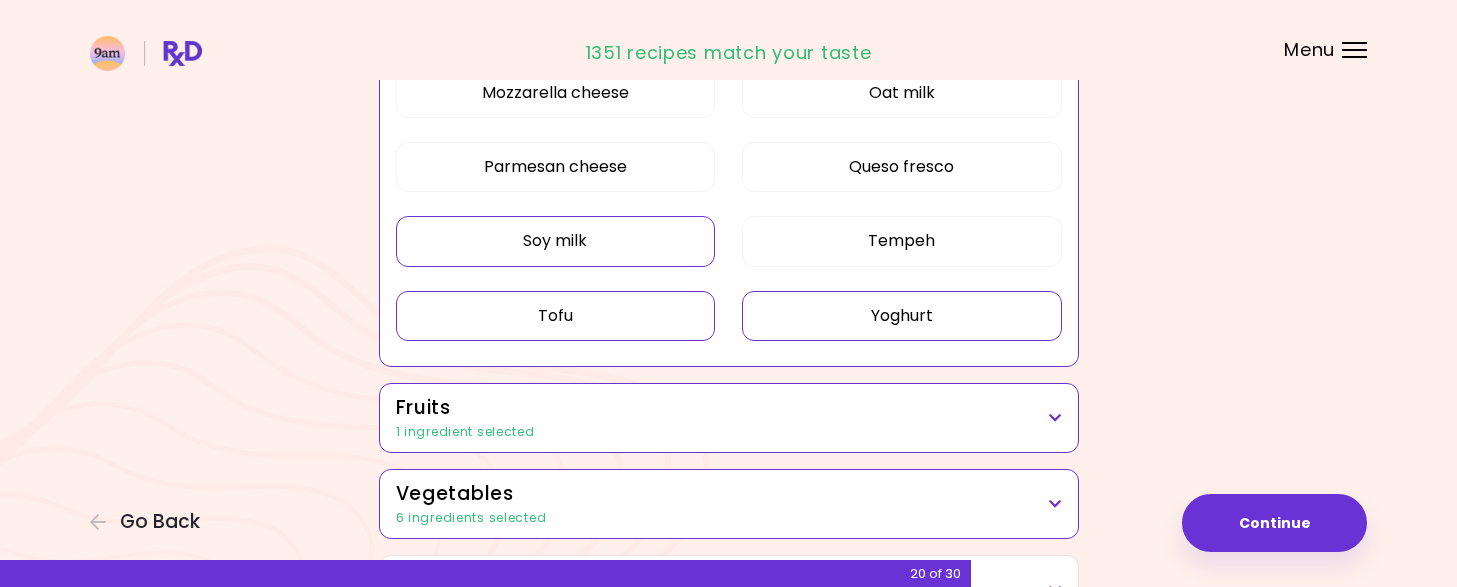 scroll, scrollTop: 640, scrollLeft: 0, axis: vertical 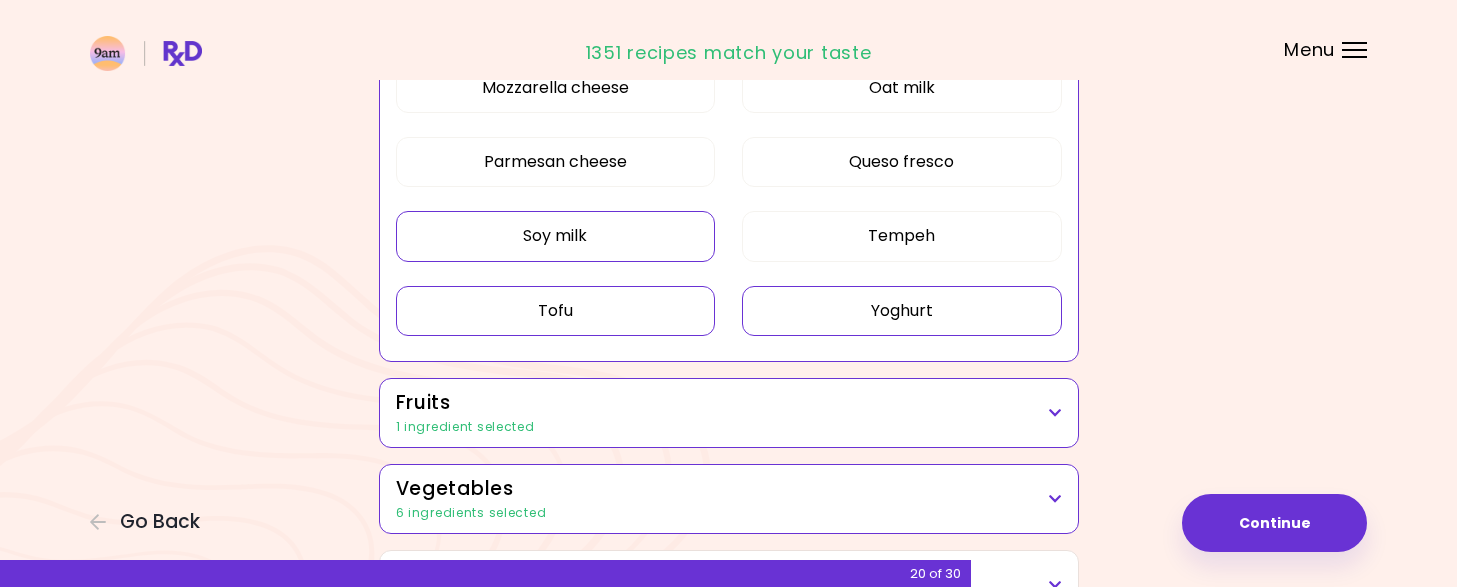 drag, startPoint x: 1250, startPoint y: 267, endPoint x: 1353, endPoint y: 216, distance: 114.93476 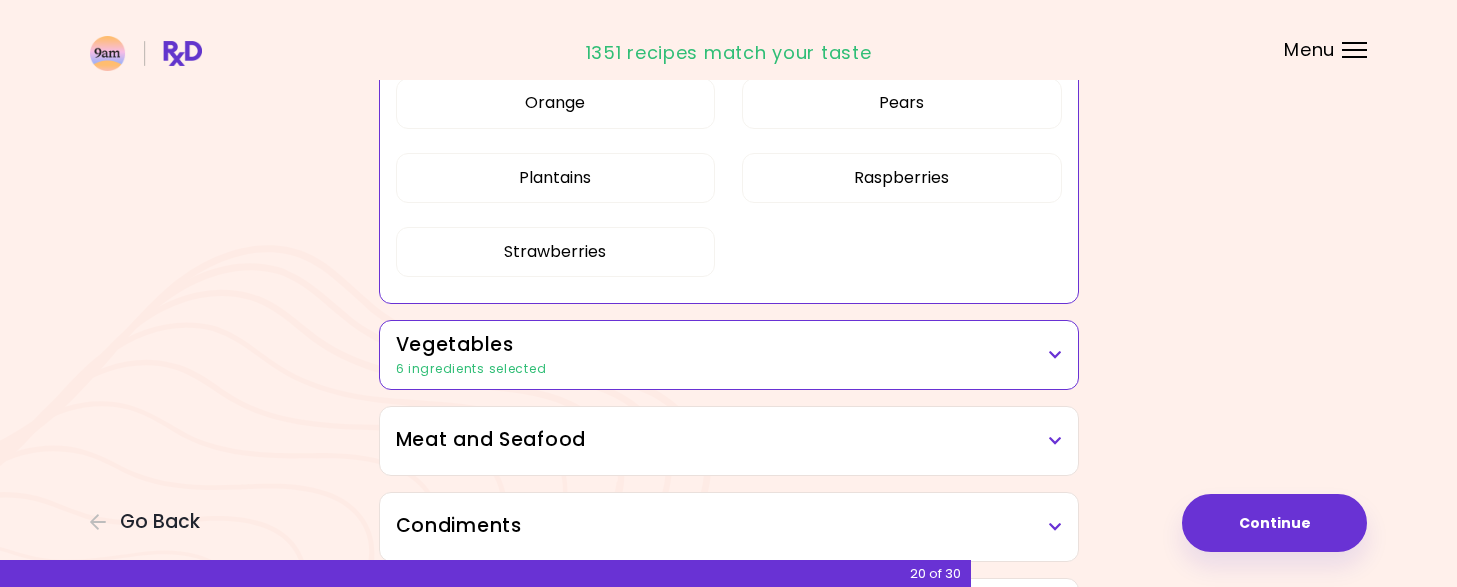 scroll, scrollTop: 1267, scrollLeft: 0, axis: vertical 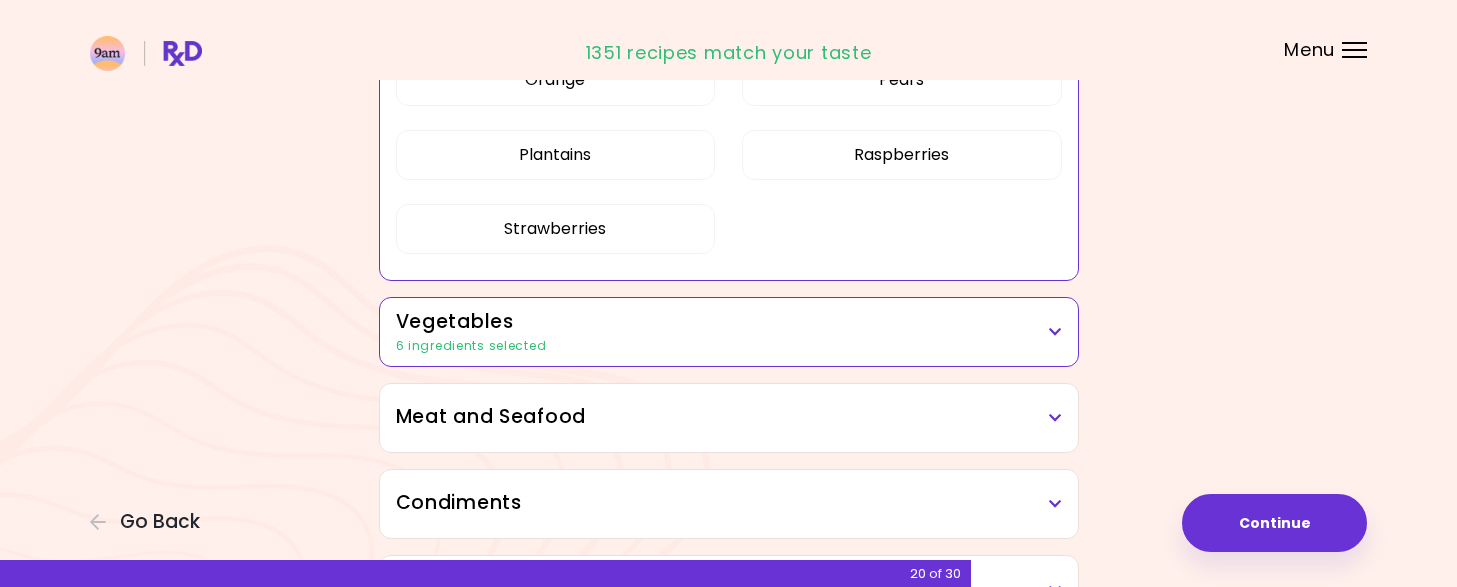 click at bounding box center (1055, 332) 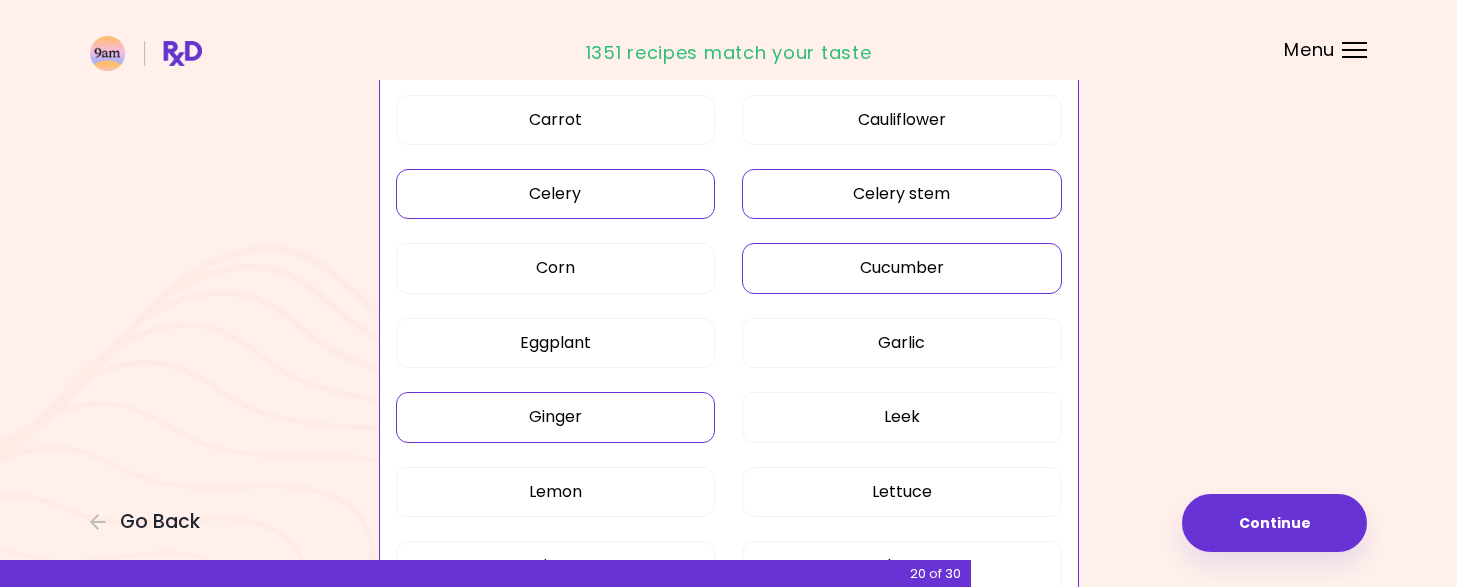 scroll, scrollTop: 1848, scrollLeft: 0, axis: vertical 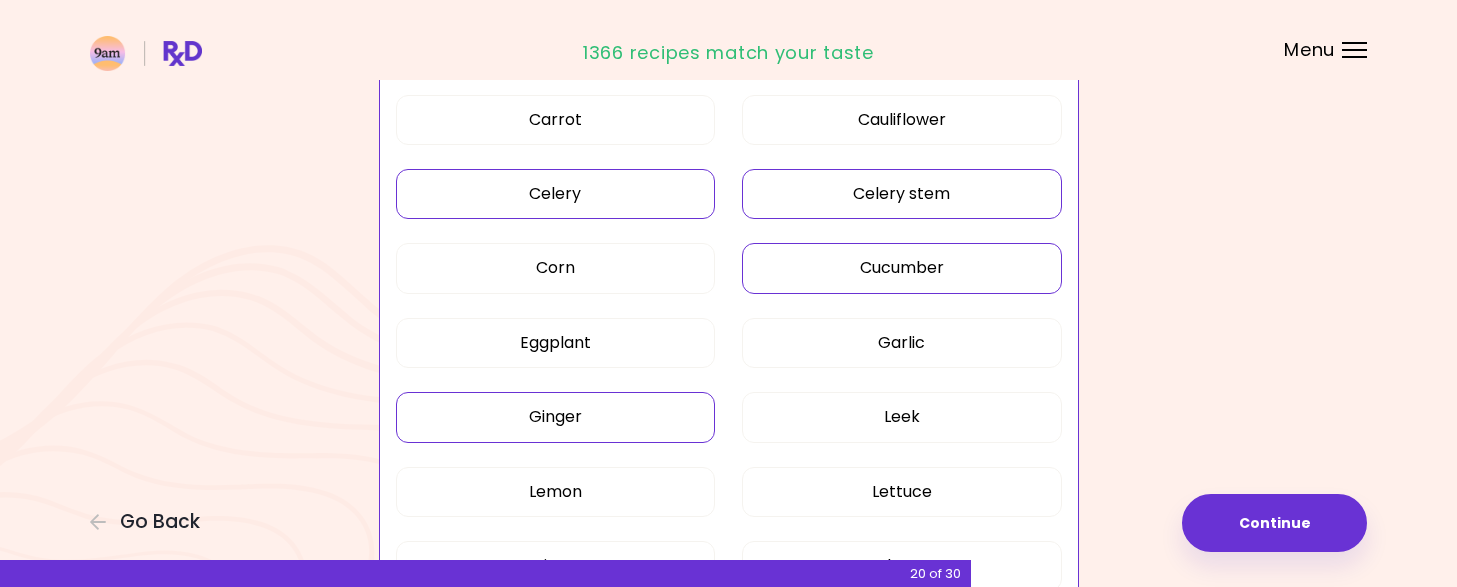 click on "Ginger" at bounding box center (556, 417) 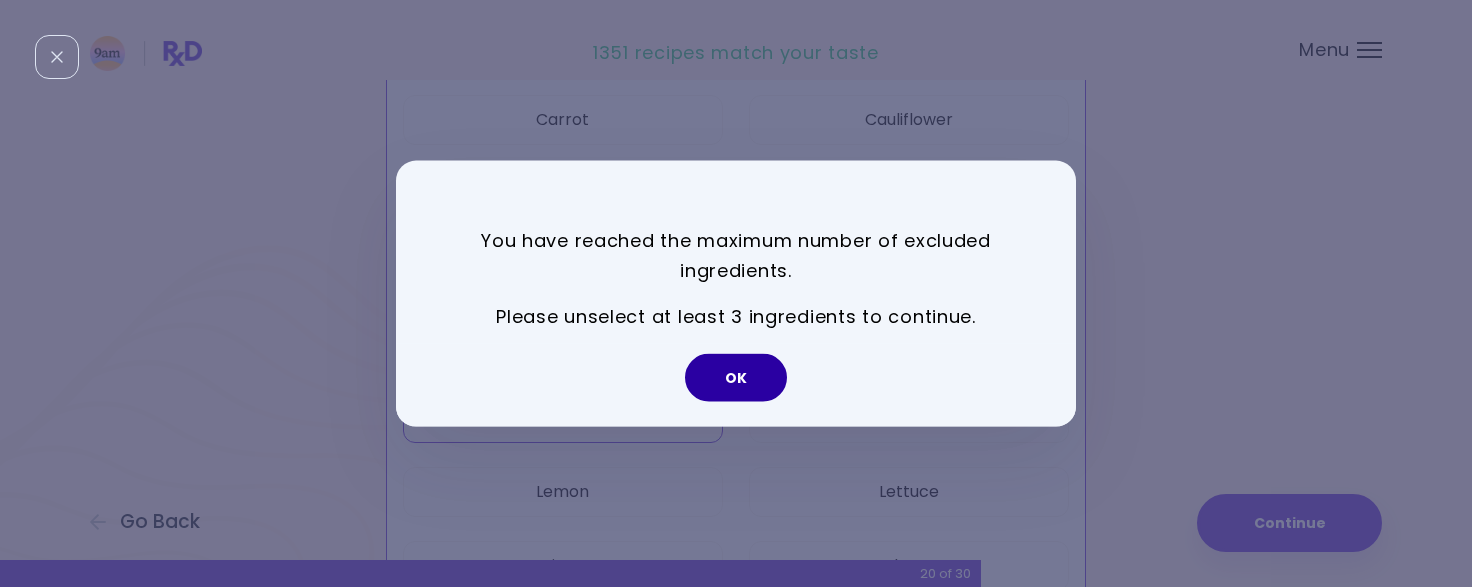 click on "OK" at bounding box center [736, 378] 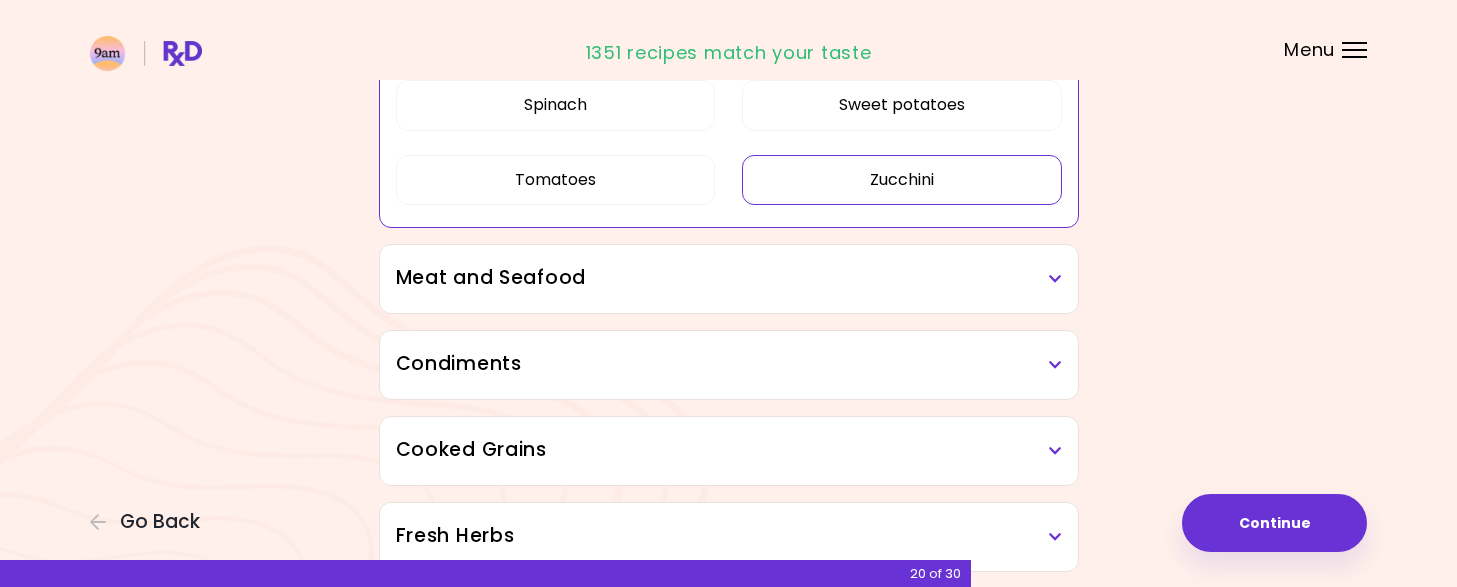 scroll, scrollTop: 2535, scrollLeft: 0, axis: vertical 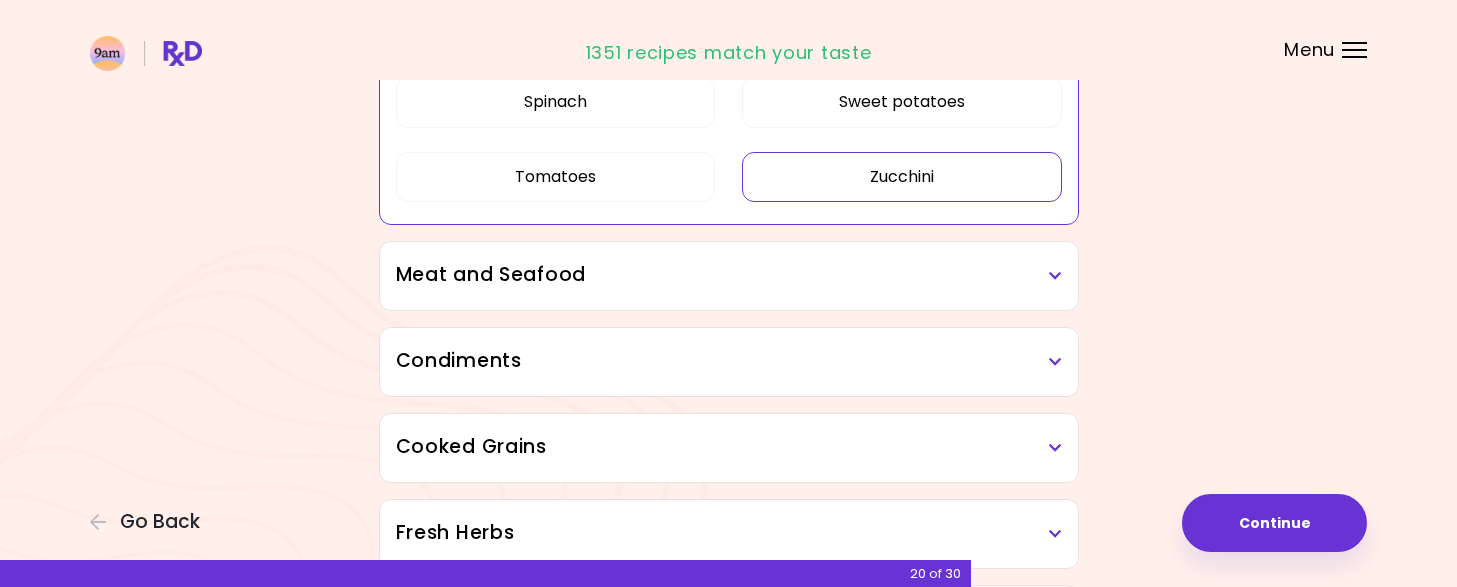 click at bounding box center [1055, 276] 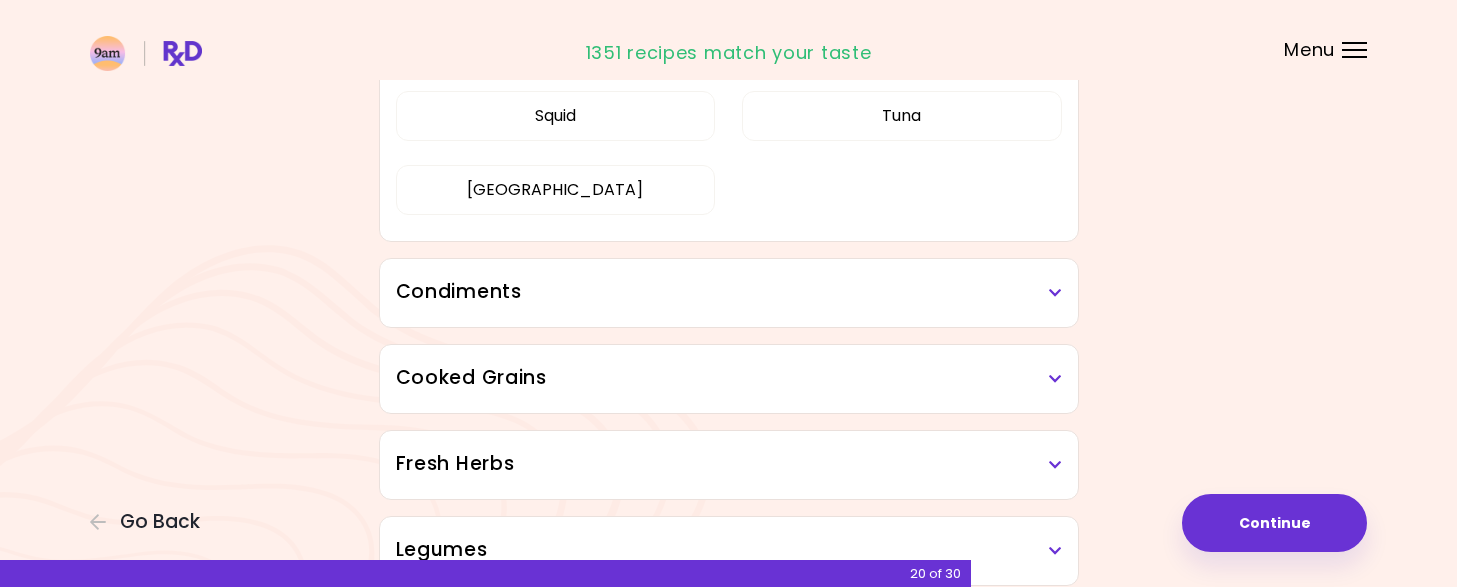 scroll, scrollTop: 3066, scrollLeft: 0, axis: vertical 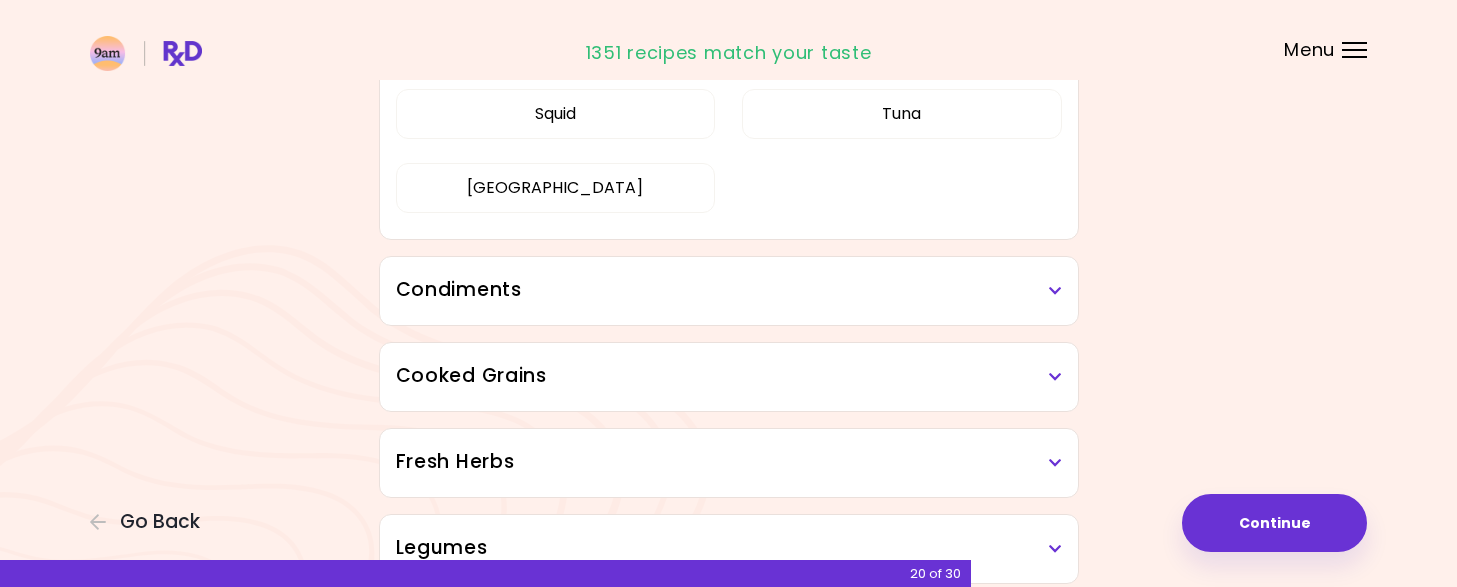 click at bounding box center (1055, 291) 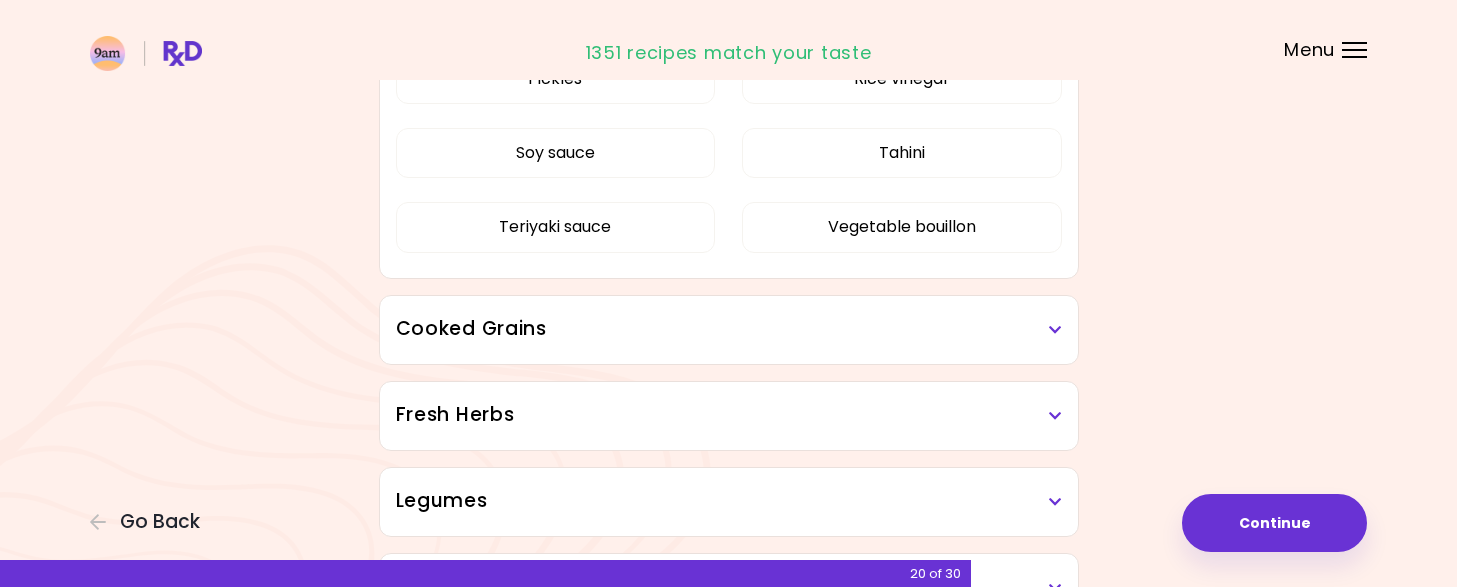scroll, scrollTop: 3648, scrollLeft: 0, axis: vertical 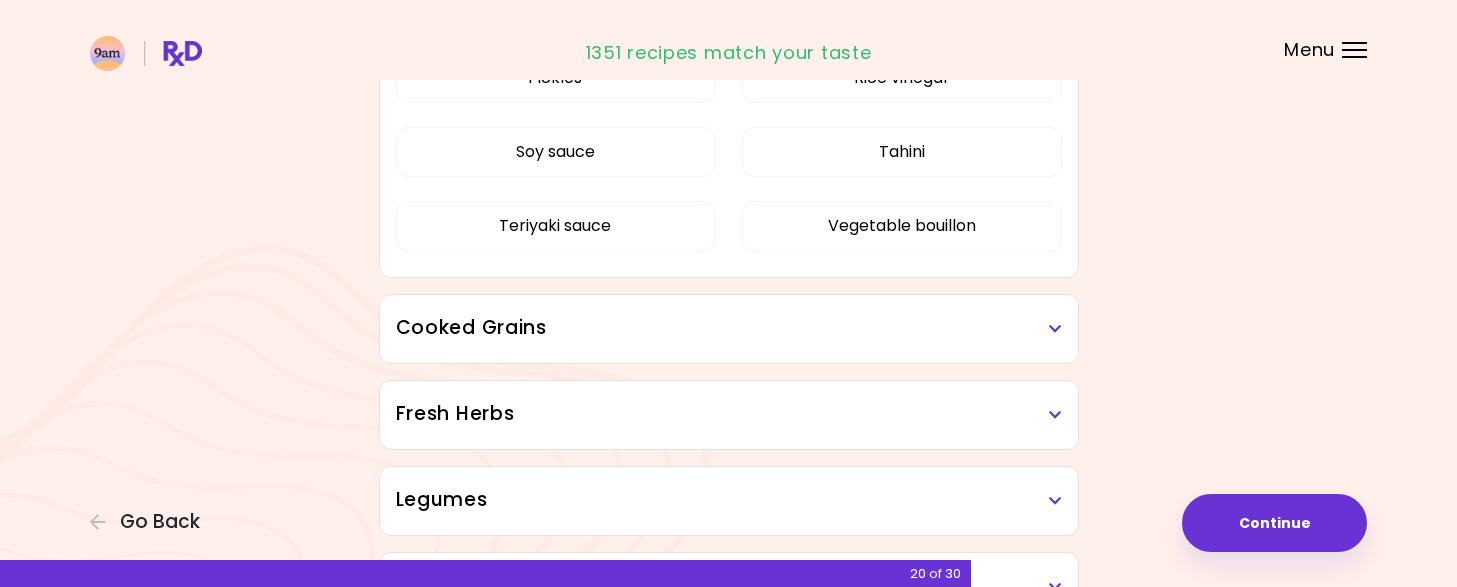 click at bounding box center (1055, 329) 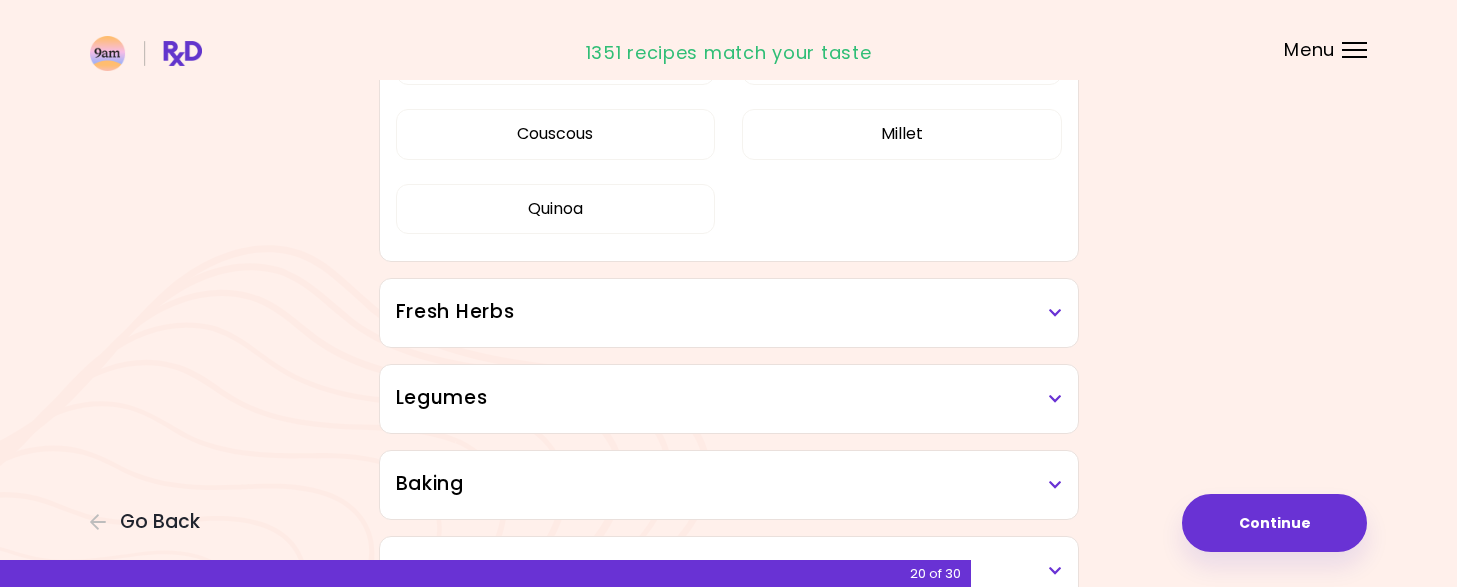 scroll, scrollTop: 4032, scrollLeft: 0, axis: vertical 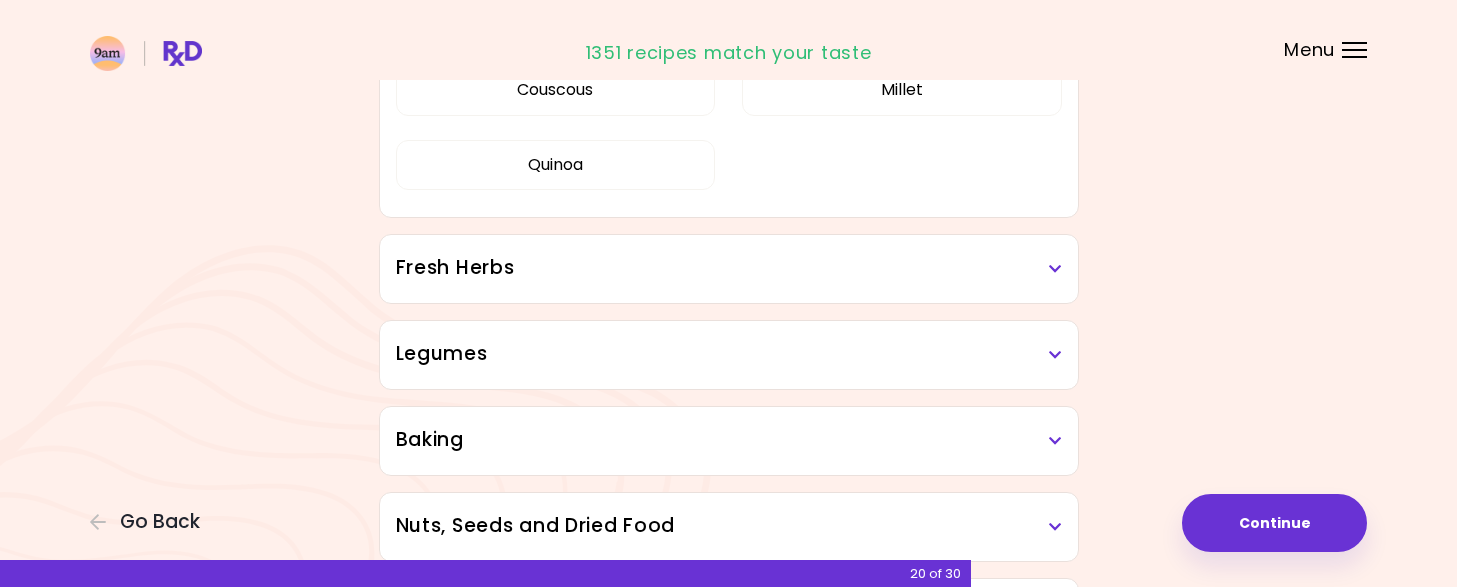 click at bounding box center [1055, 269] 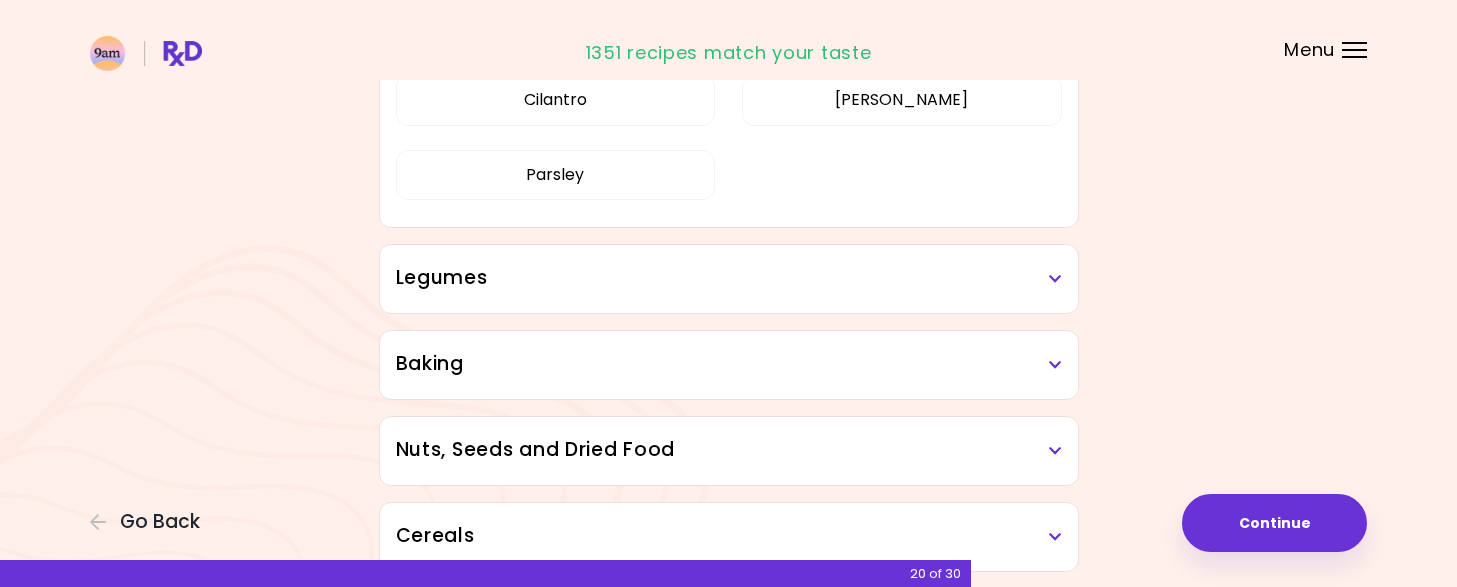 scroll, scrollTop: 4362, scrollLeft: 0, axis: vertical 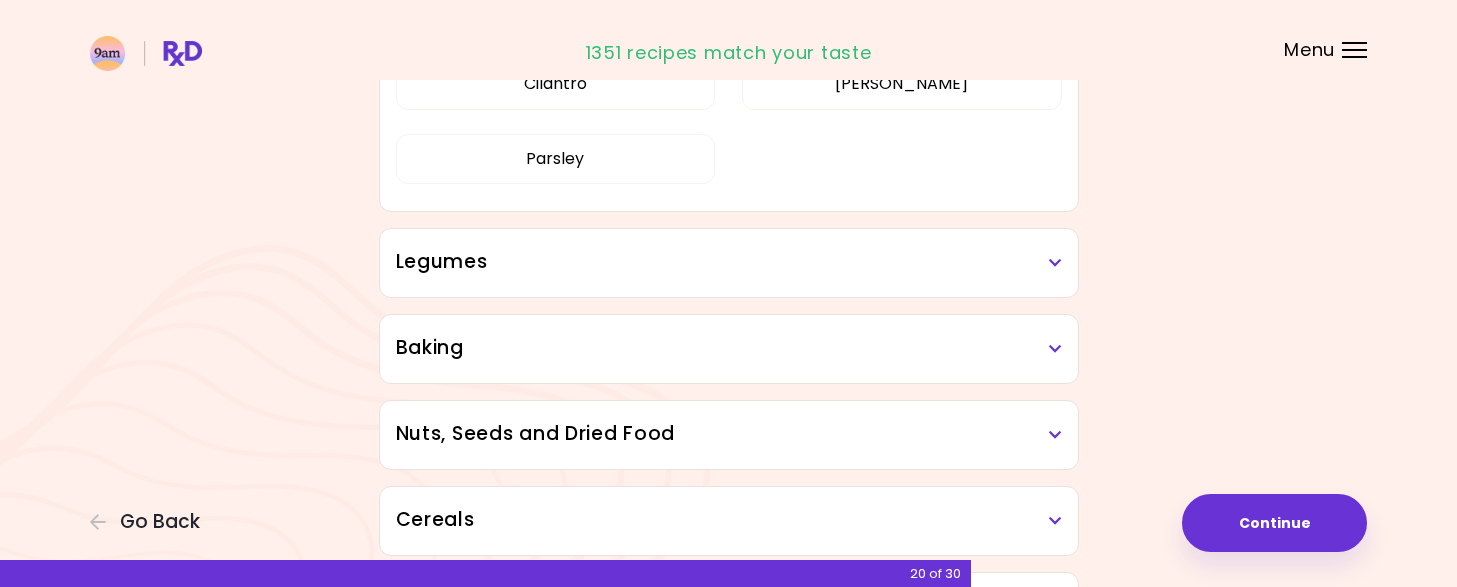 click on "Legumes" at bounding box center (729, 262) 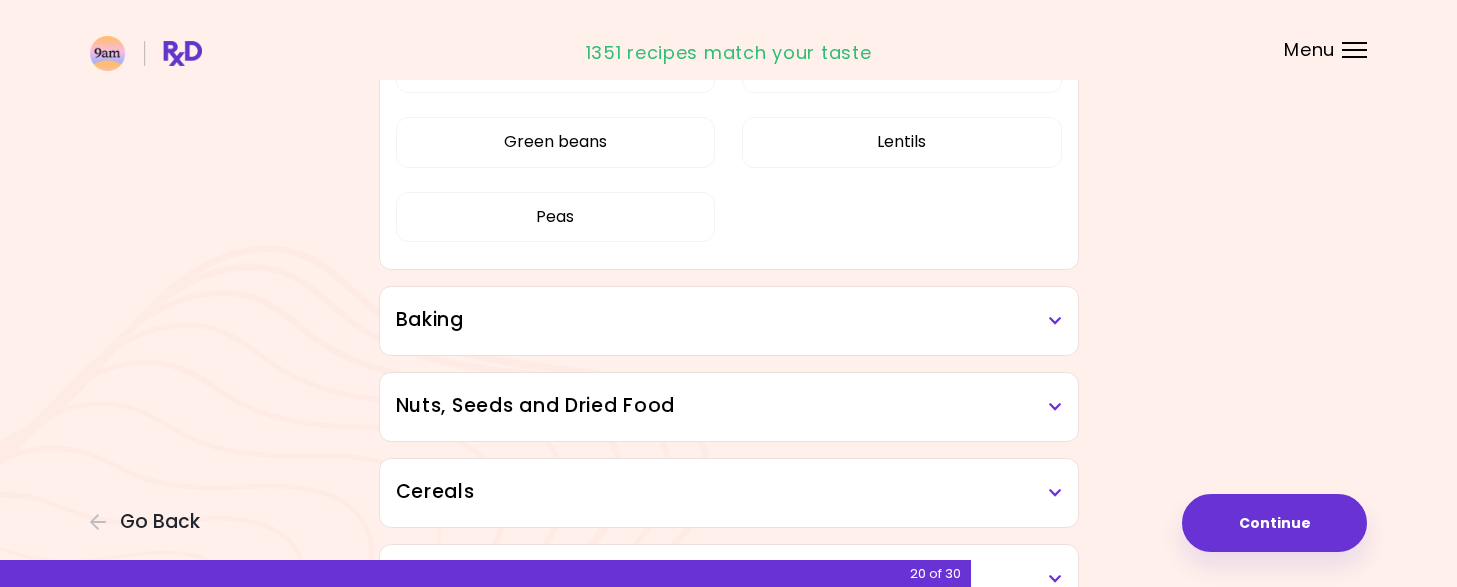 scroll, scrollTop: 4632, scrollLeft: 0, axis: vertical 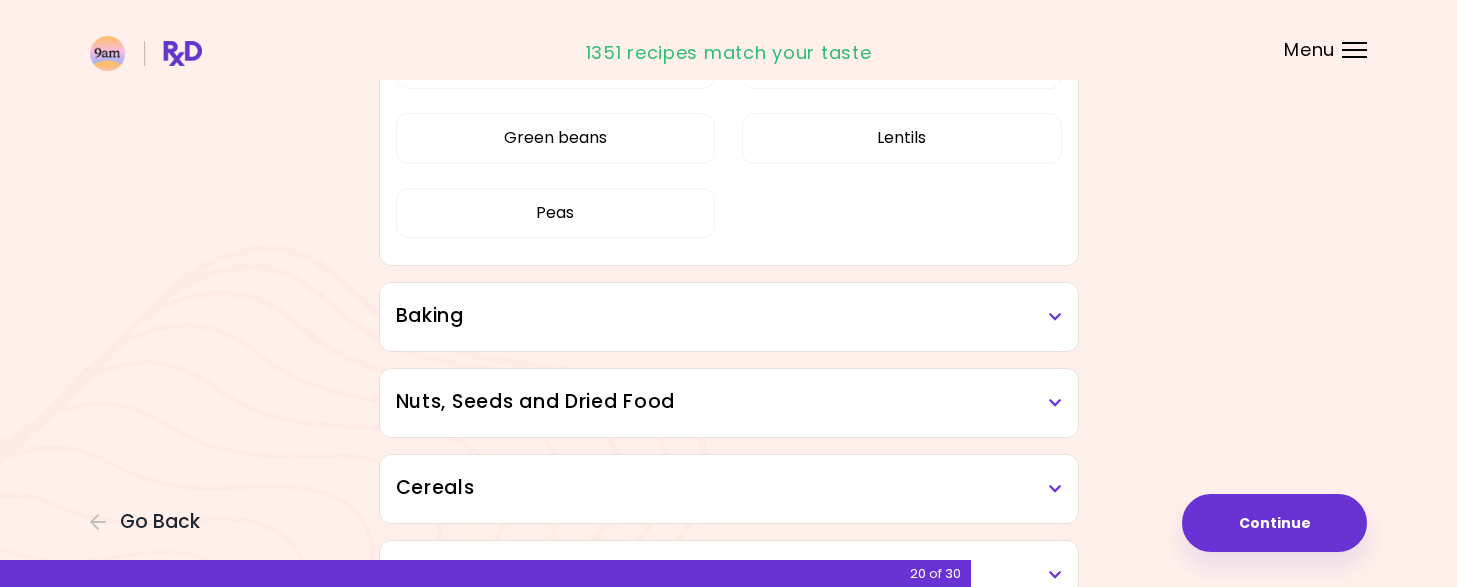click on "Baking" at bounding box center [729, 316] 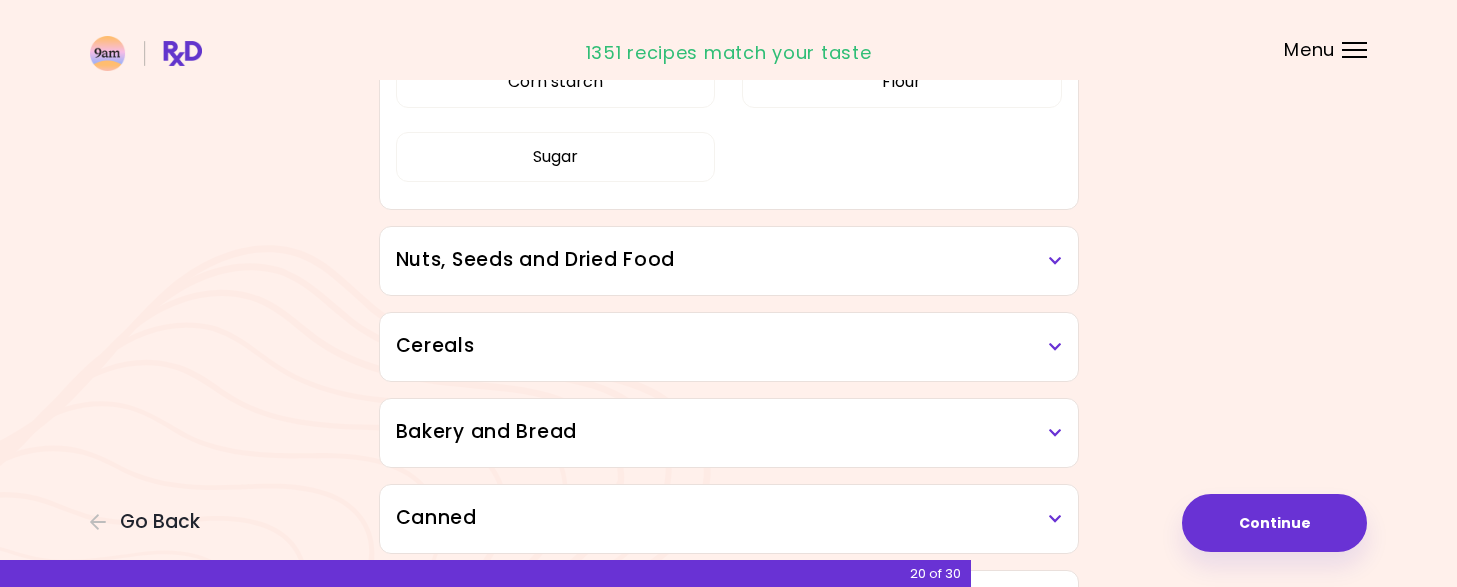 scroll, scrollTop: 5012, scrollLeft: 0, axis: vertical 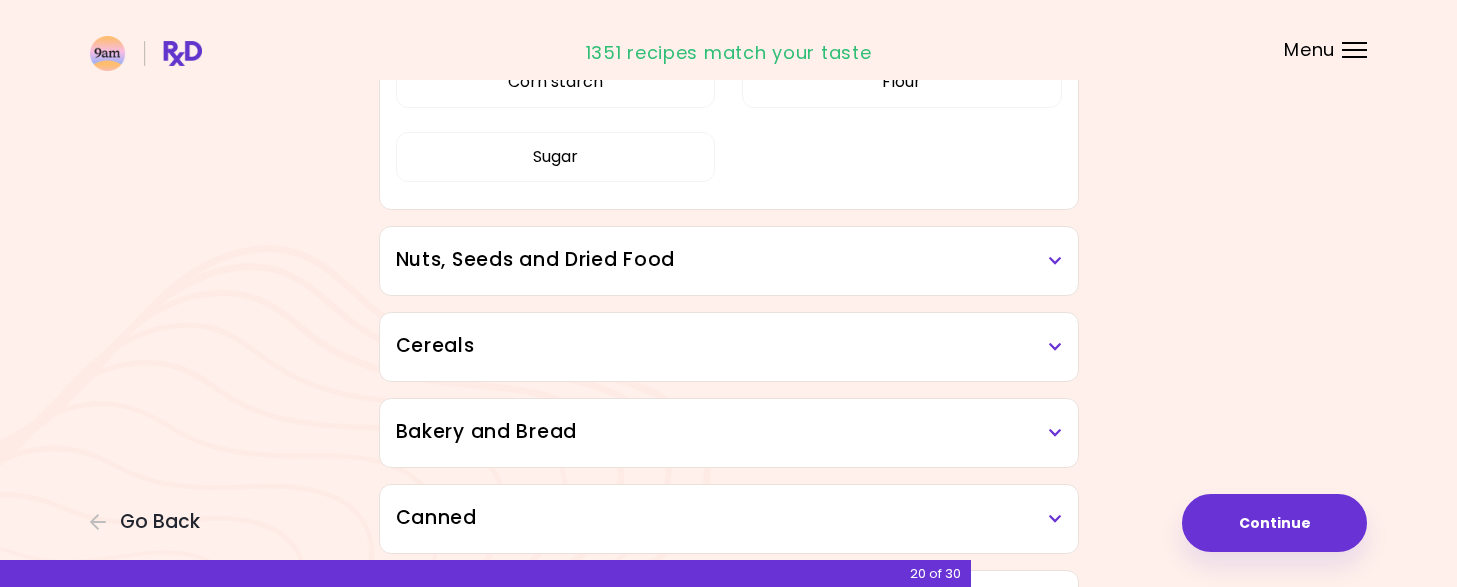 click on "Nuts, Seeds and Dried Food" at bounding box center [729, 260] 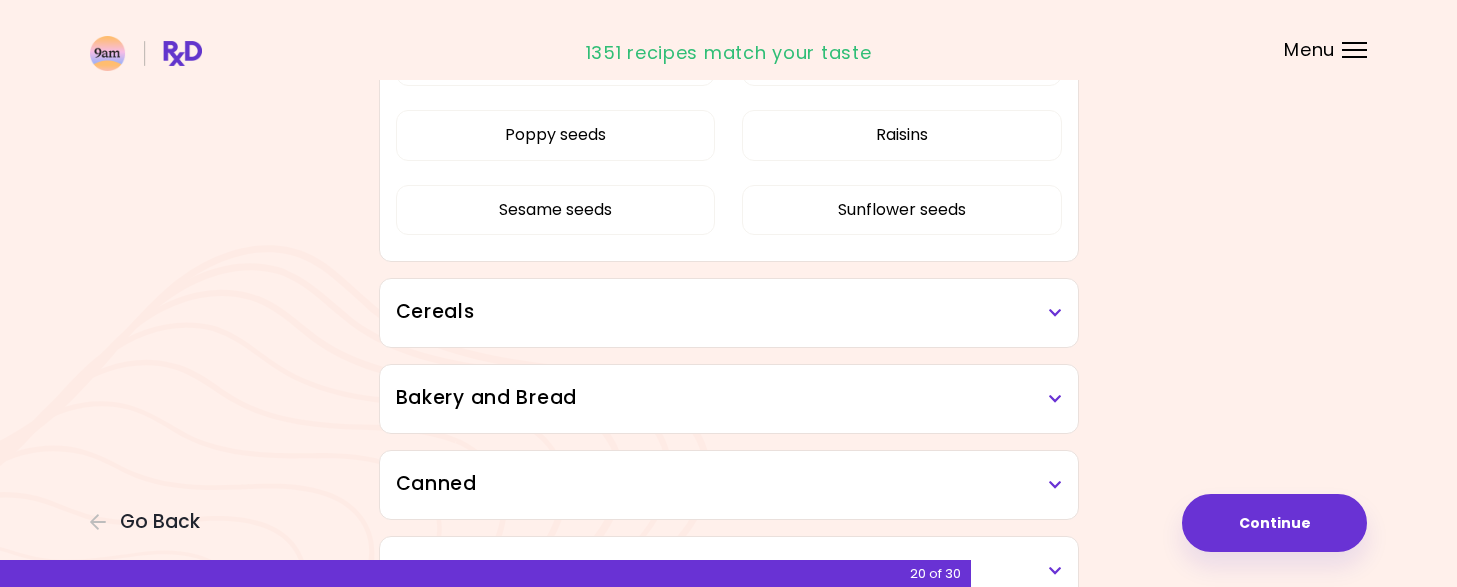 scroll, scrollTop: 5472, scrollLeft: 0, axis: vertical 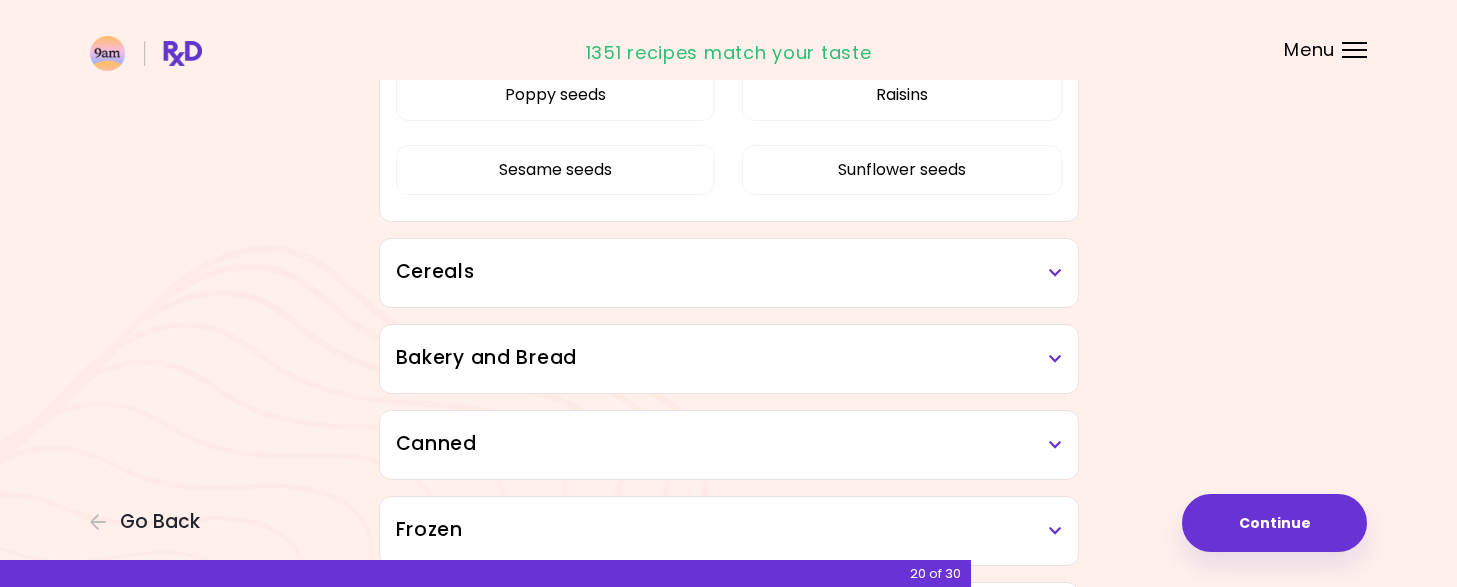 click on "Cereals" at bounding box center (729, 272) 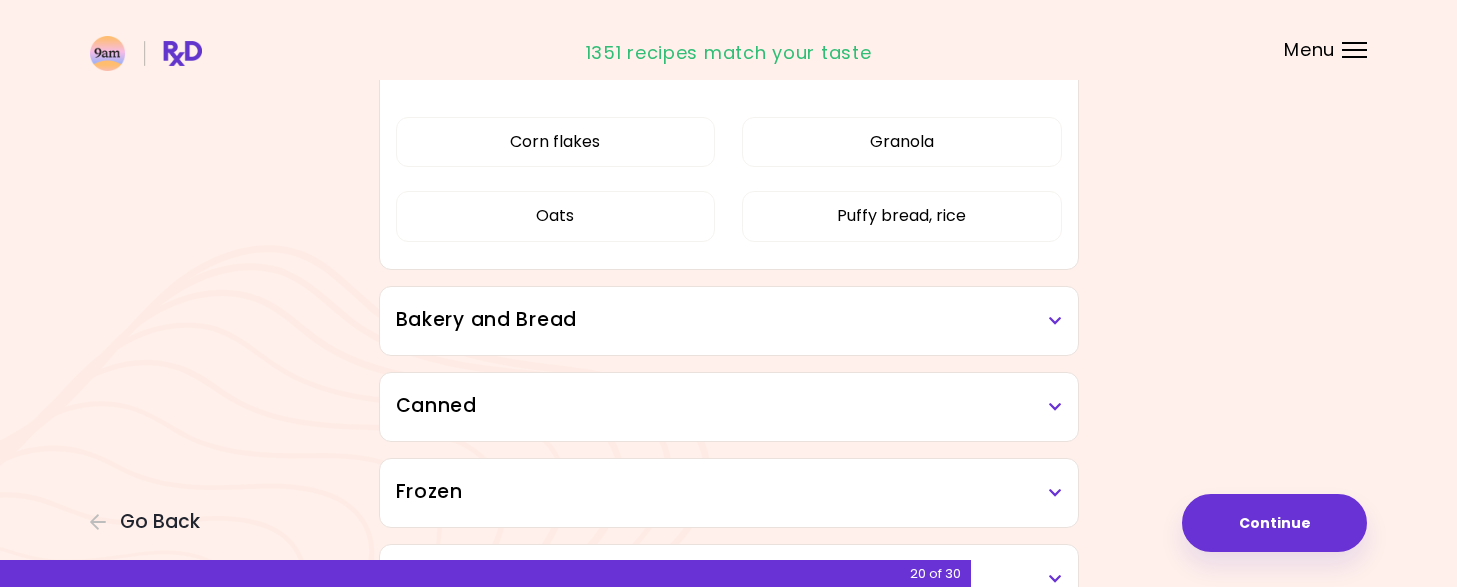 scroll, scrollTop: 5675, scrollLeft: 0, axis: vertical 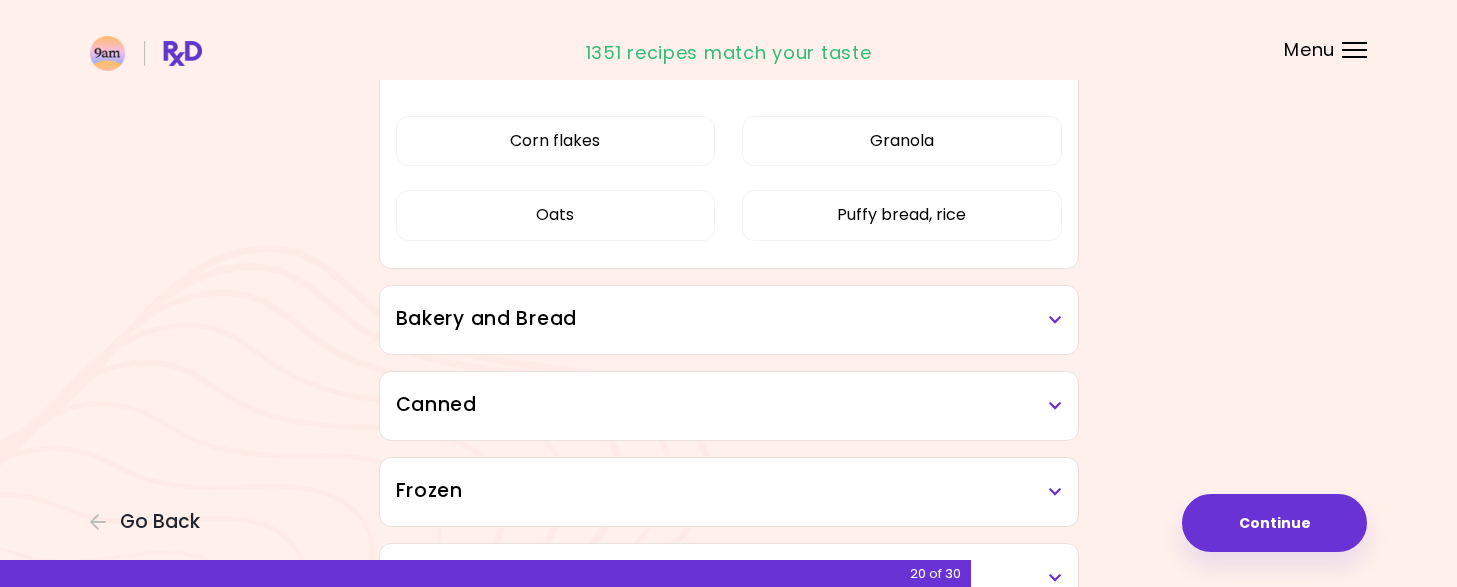 click at bounding box center (1055, 320) 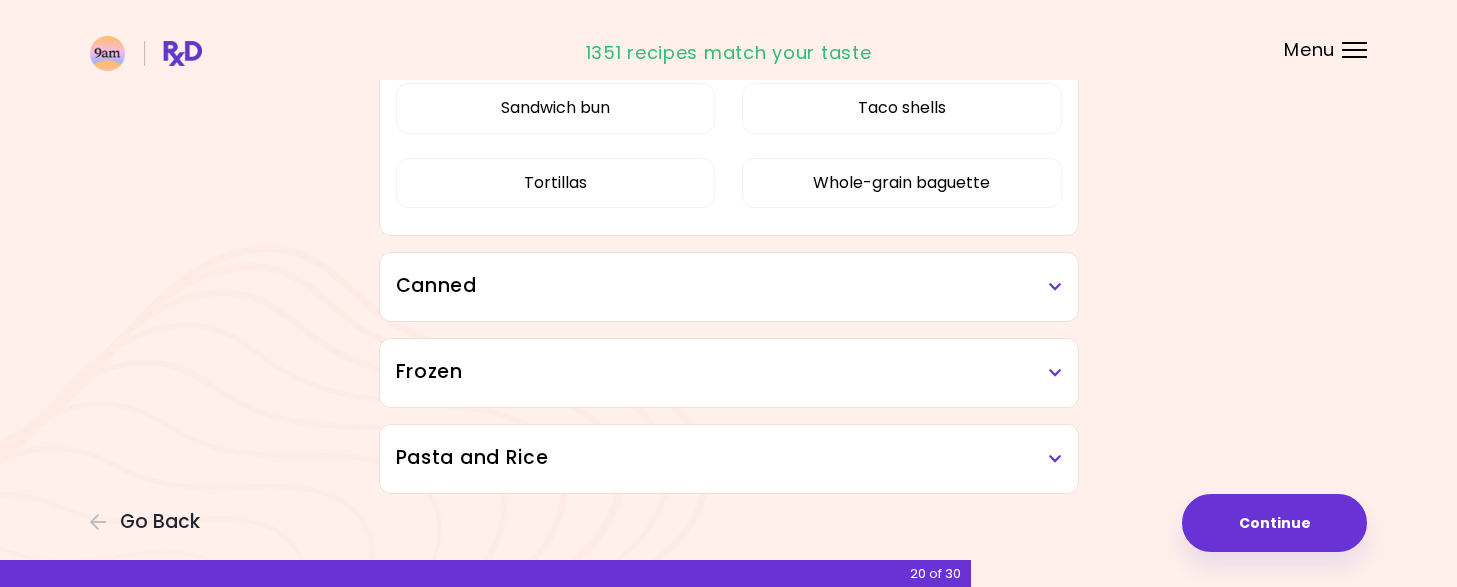 scroll, scrollTop: 6034, scrollLeft: 0, axis: vertical 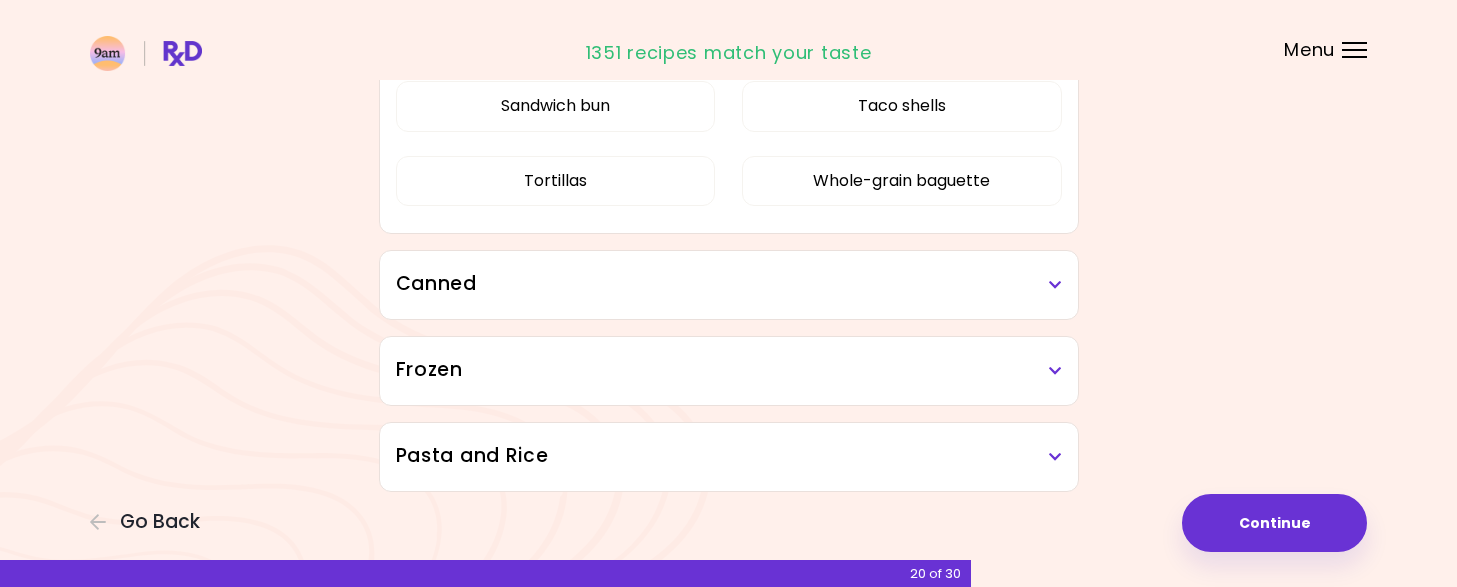 click on "Canned" at bounding box center (729, 284) 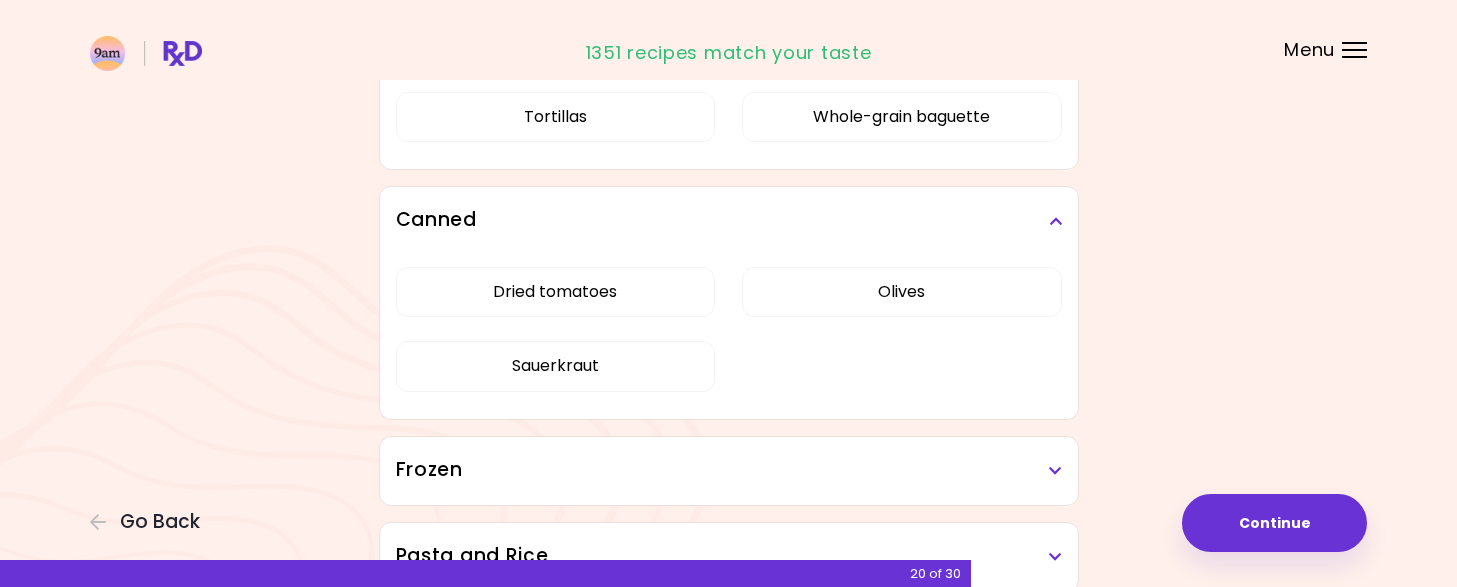 scroll, scrollTop: 6206, scrollLeft: 0, axis: vertical 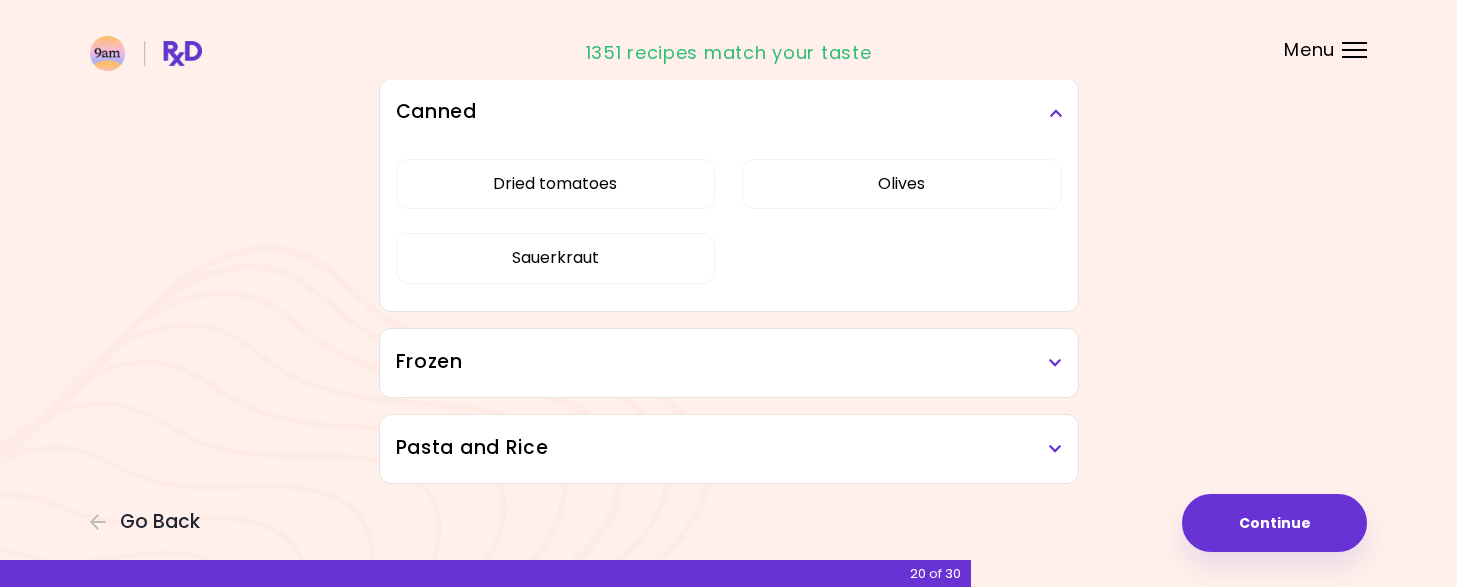 click on "Frozen" at bounding box center [729, 363] 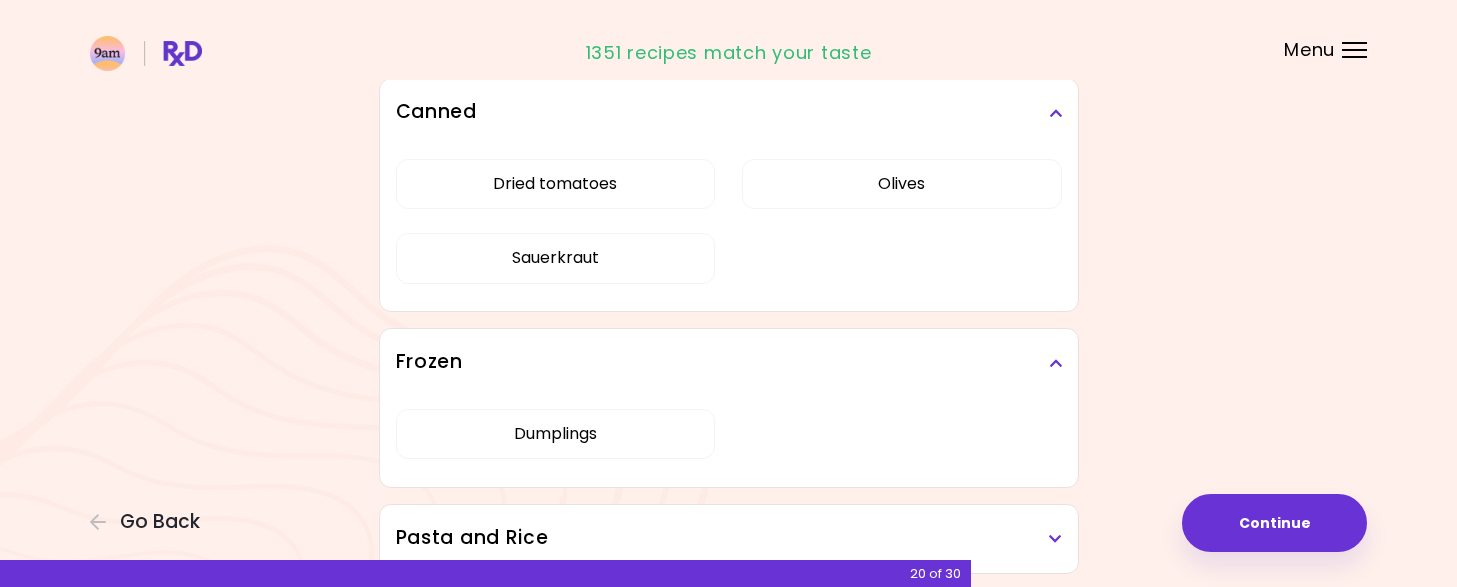 scroll, scrollTop: 6296, scrollLeft: 0, axis: vertical 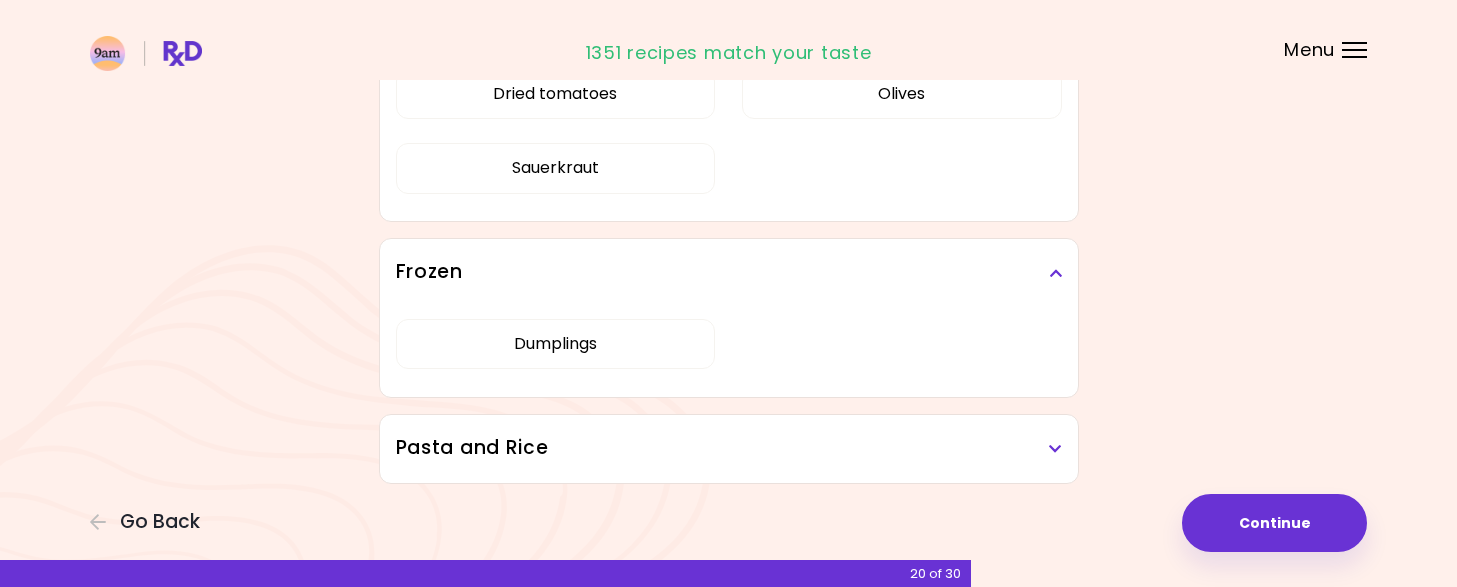 click at bounding box center [1055, 449] 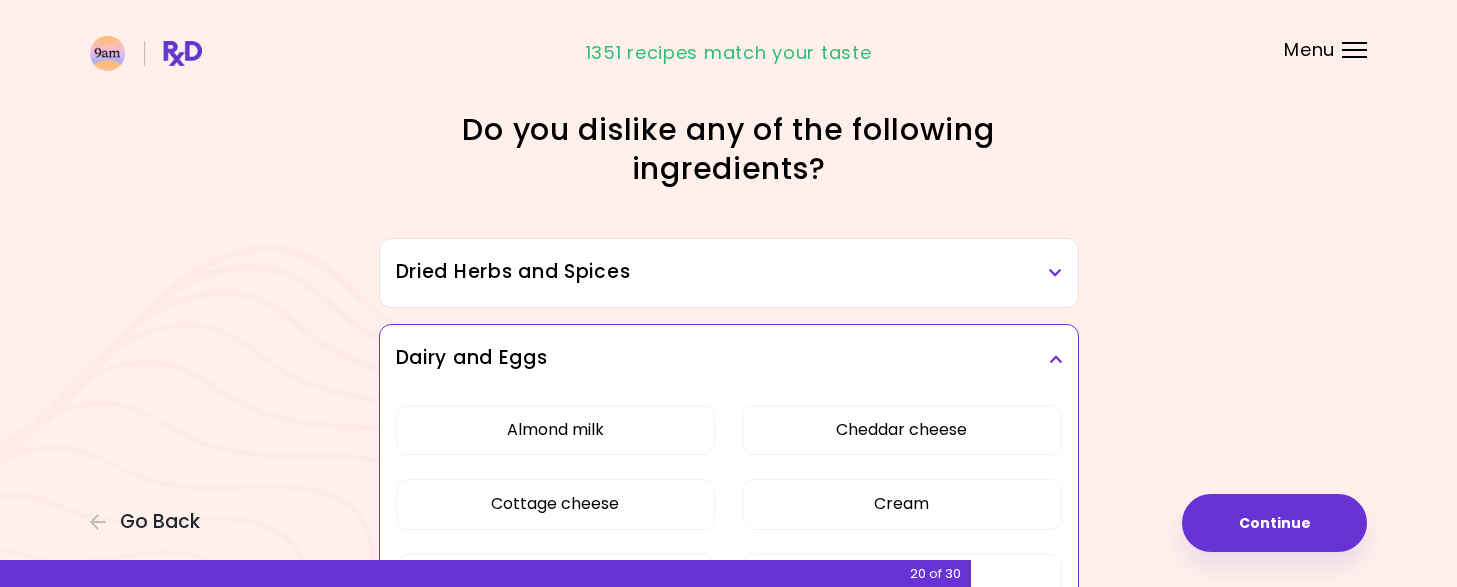 scroll, scrollTop: 8, scrollLeft: 0, axis: vertical 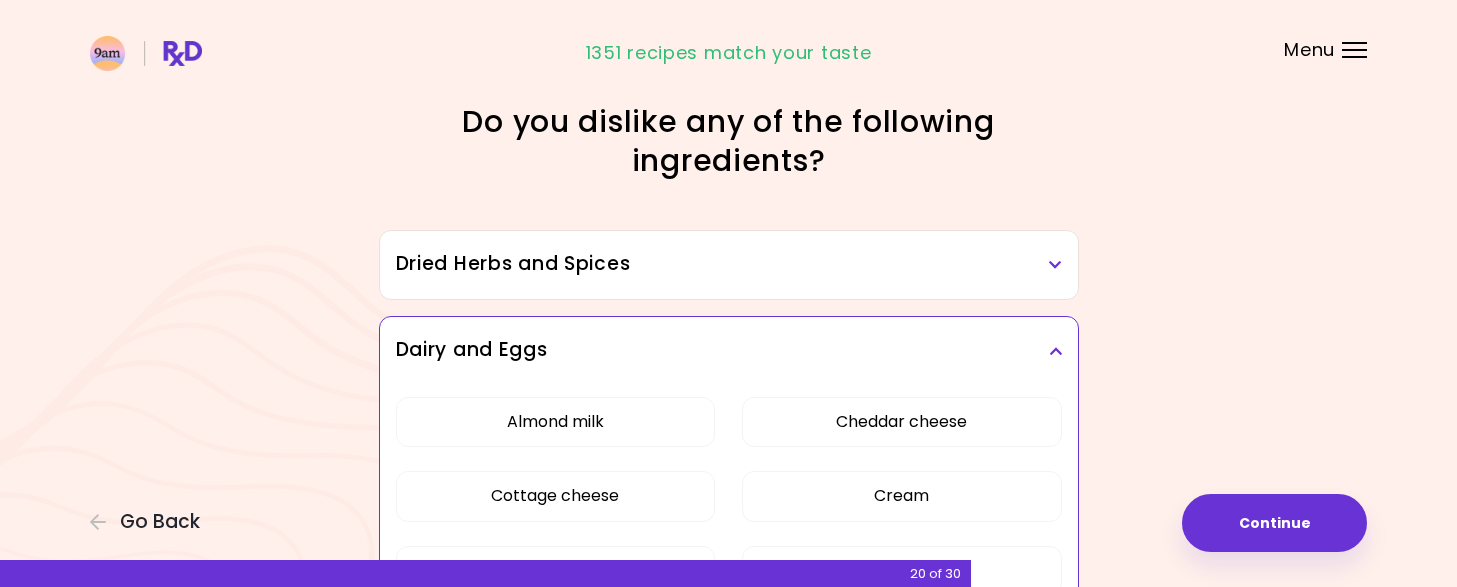 click on "Dried Herbs and Spices" at bounding box center (729, 265) 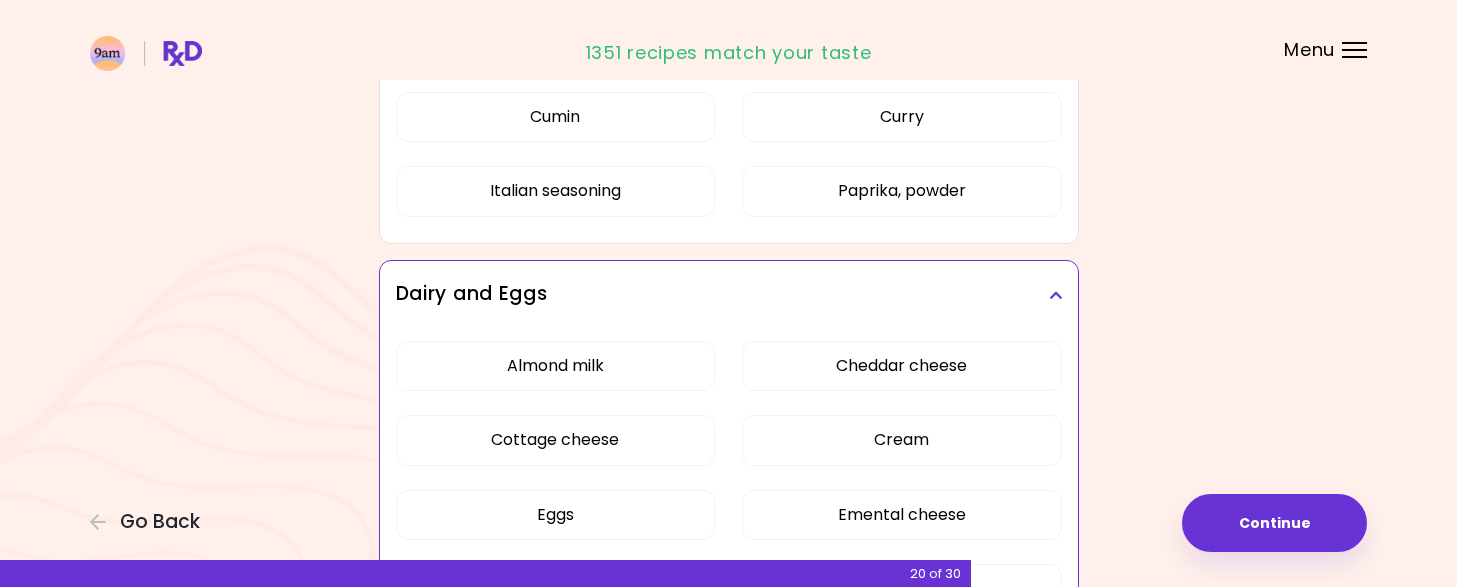 scroll, scrollTop: 384, scrollLeft: 0, axis: vertical 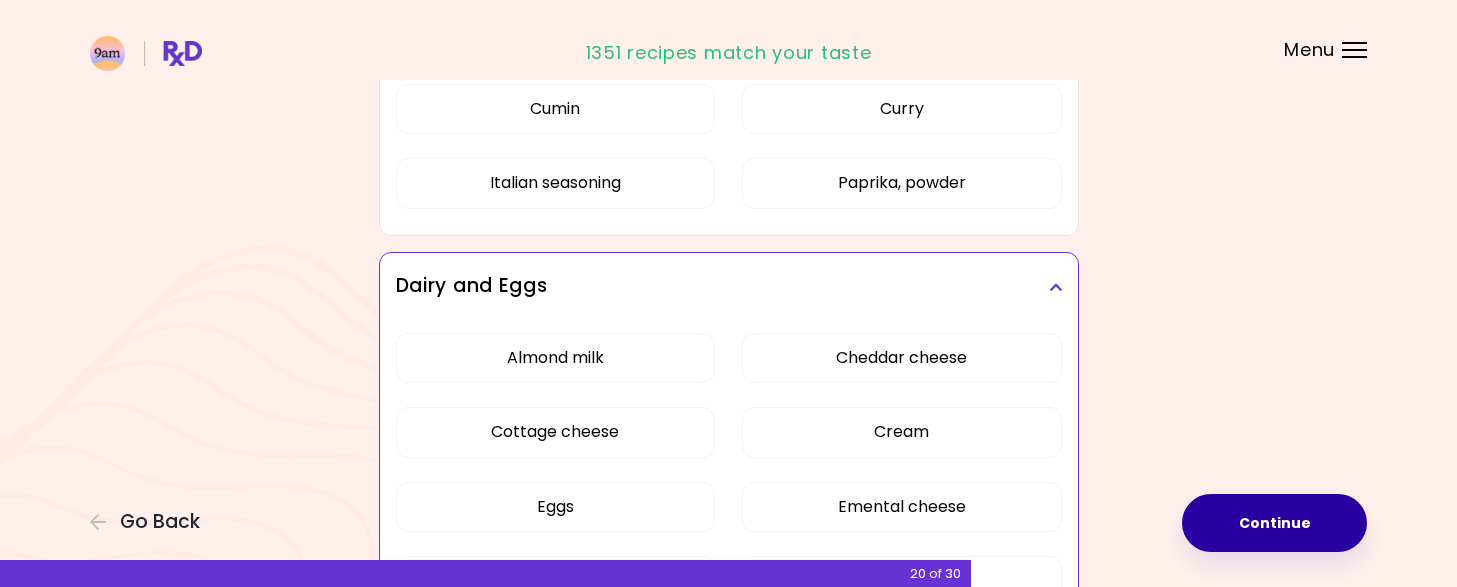 click on "Continue" at bounding box center [1274, 523] 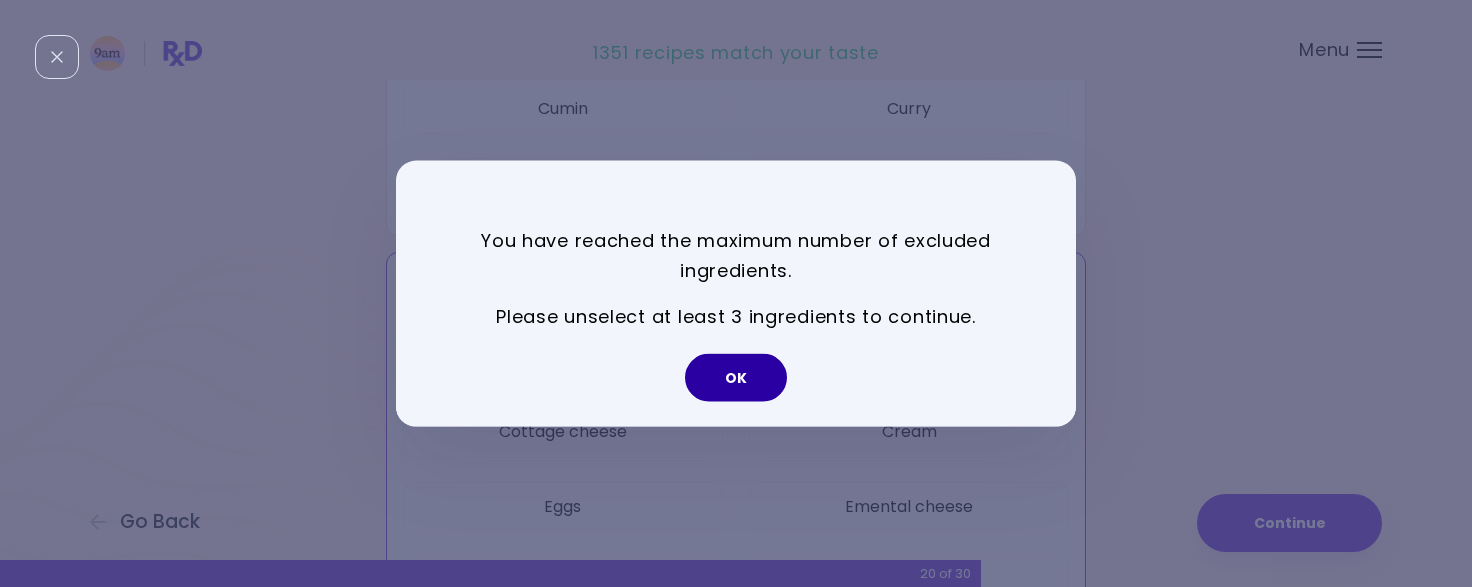 click on "OK" at bounding box center [736, 378] 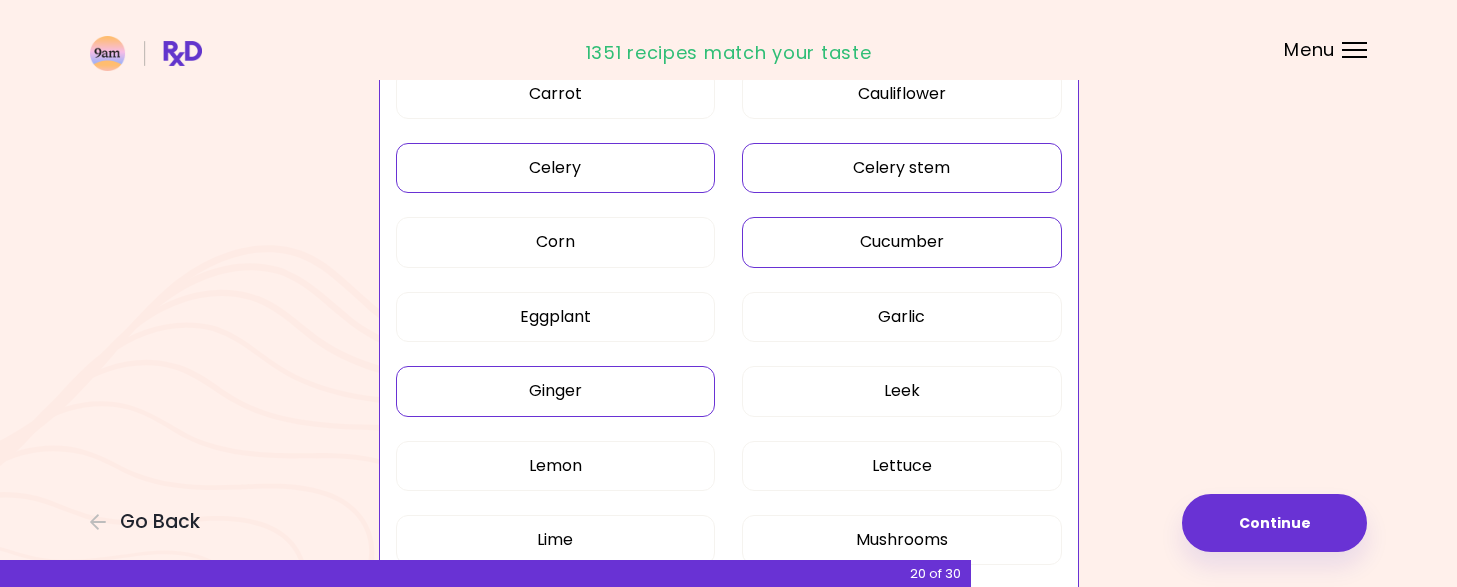 scroll, scrollTop: 2188, scrollLeft: 0, axis: vertical 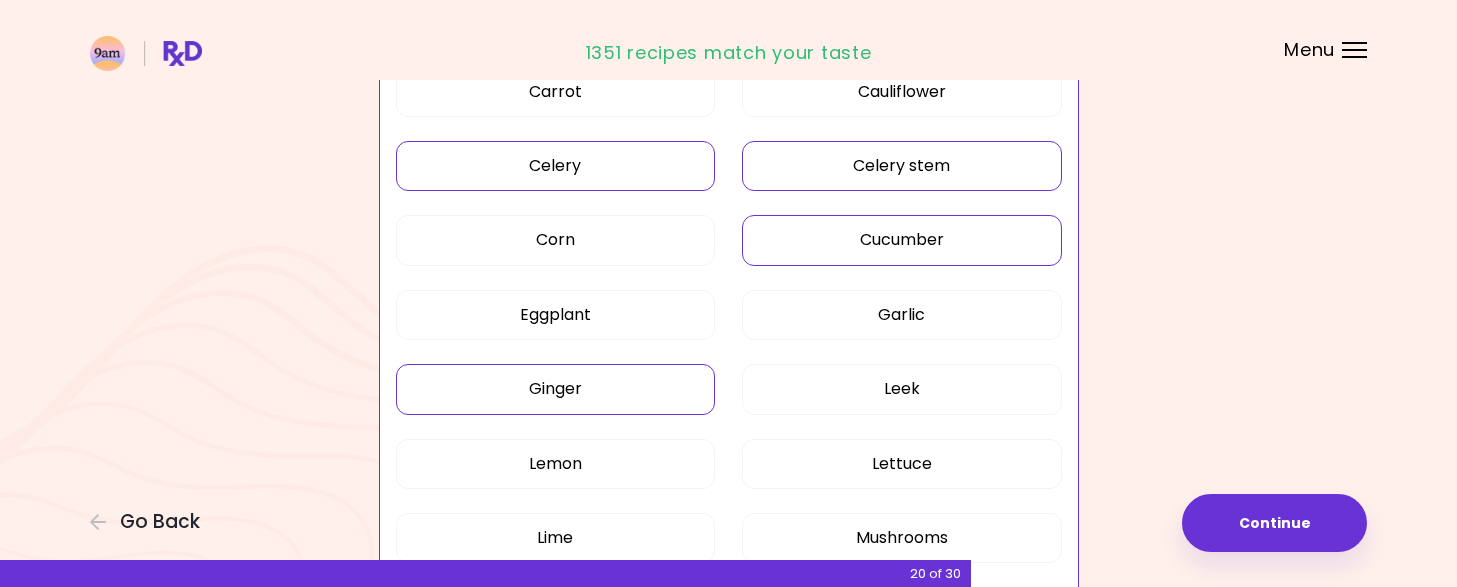 click on "Ginger" at bounding box center [556, 389] 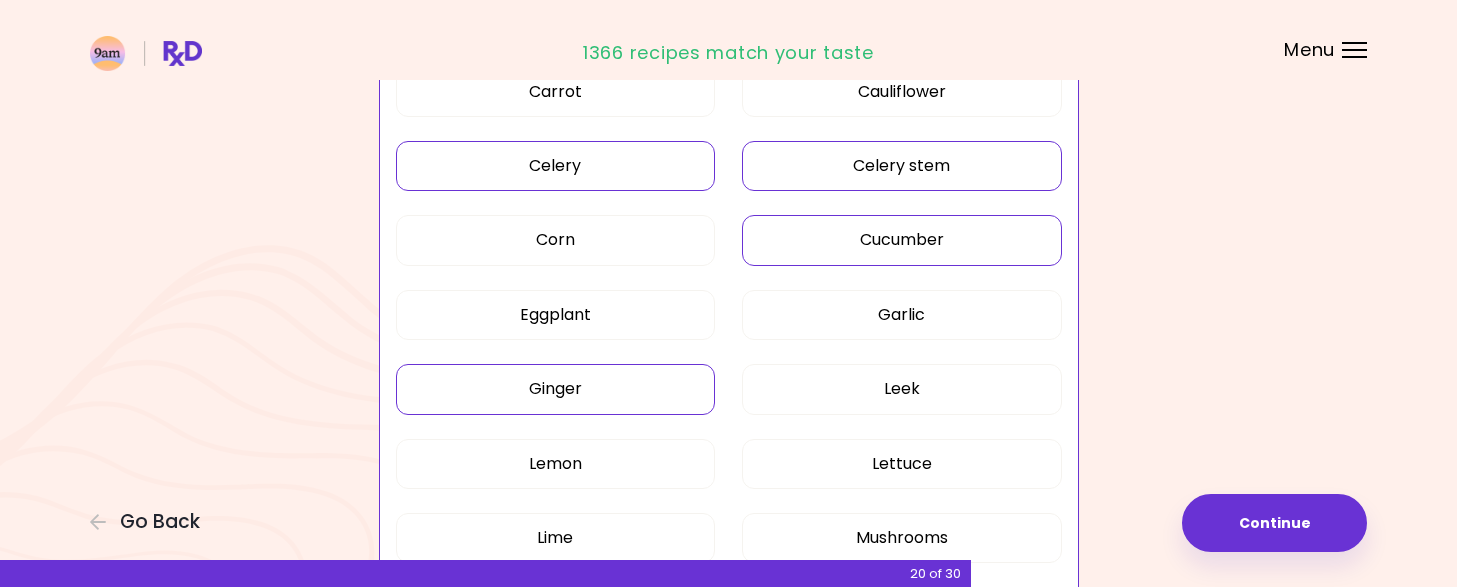 click on "Ginger" at bounding box center (556, 389) 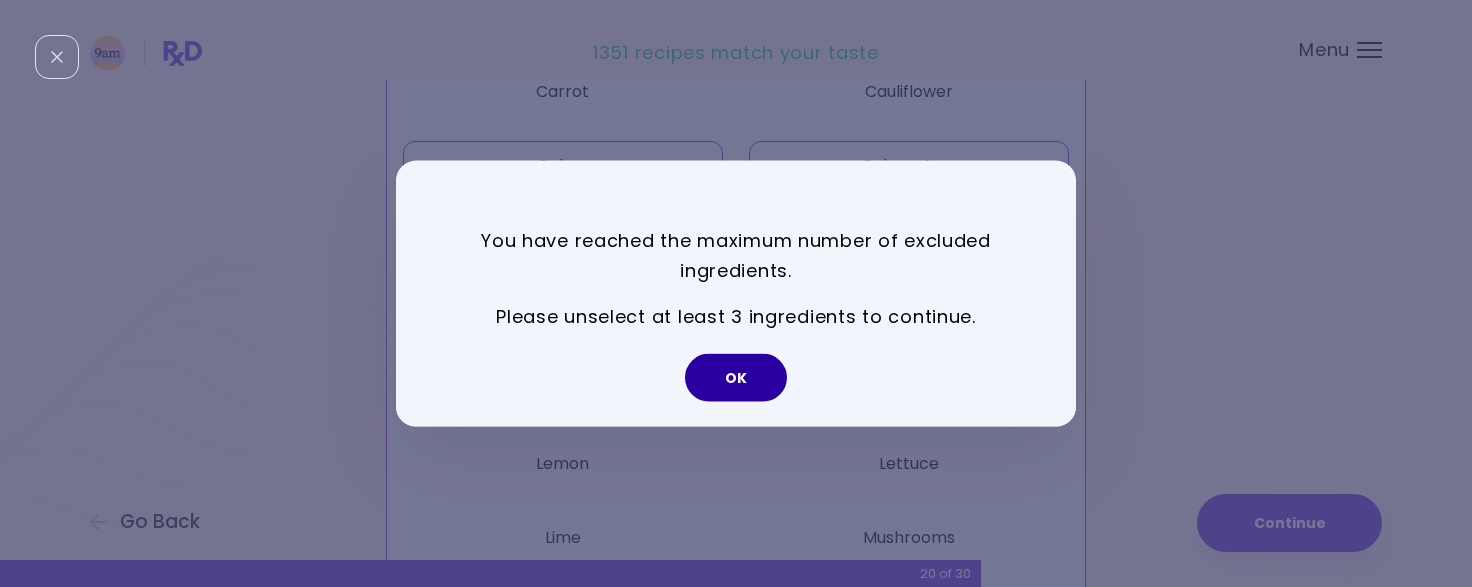 click on "OK" at bounding box center [736, 378] 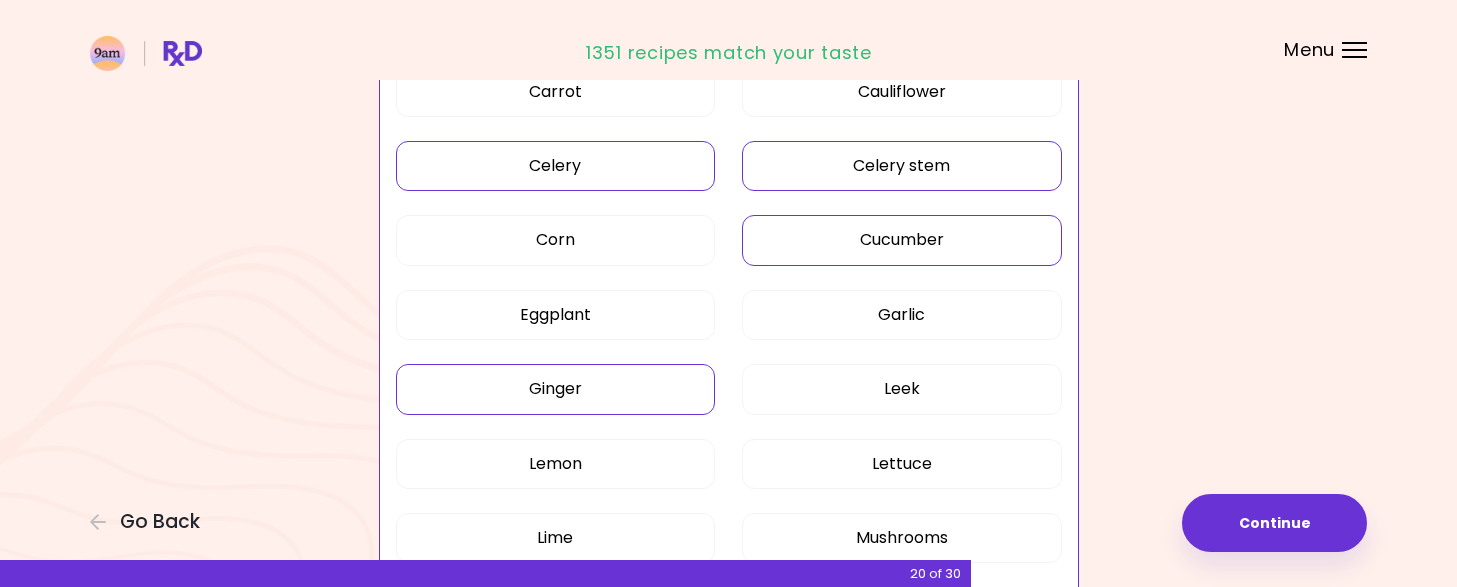 click on "Ginger" at bounding box center [556, 389] 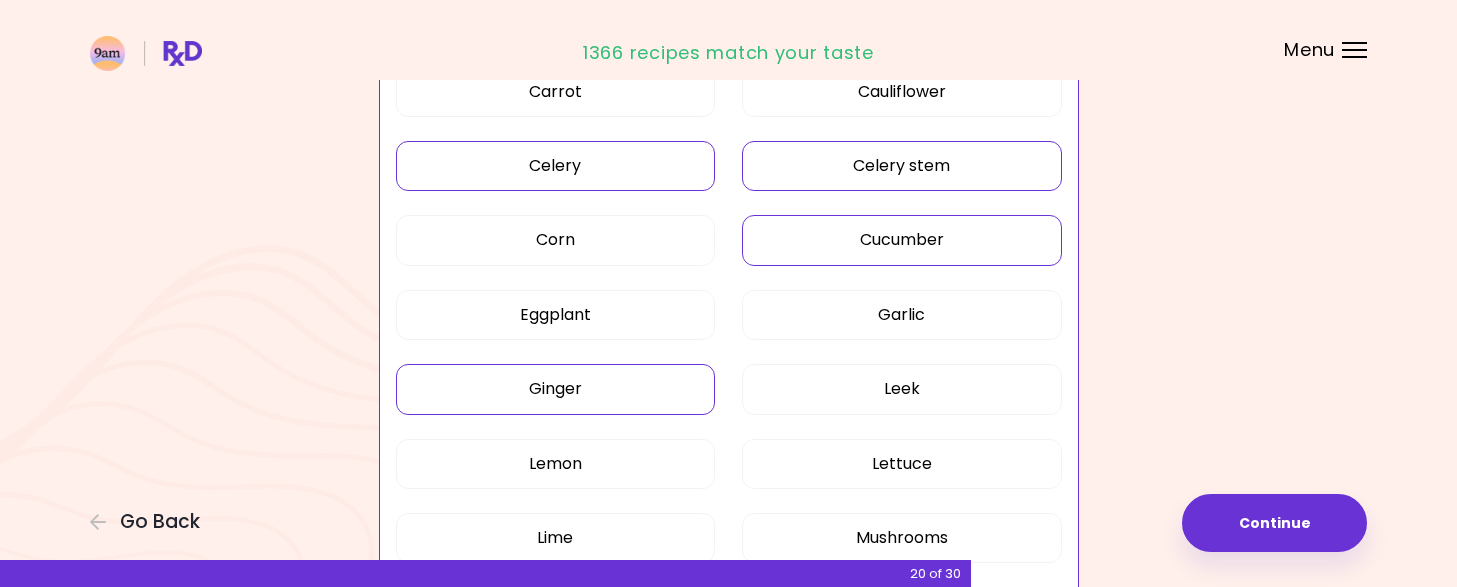 click on "Ginger" at bounding box center (556, 389) 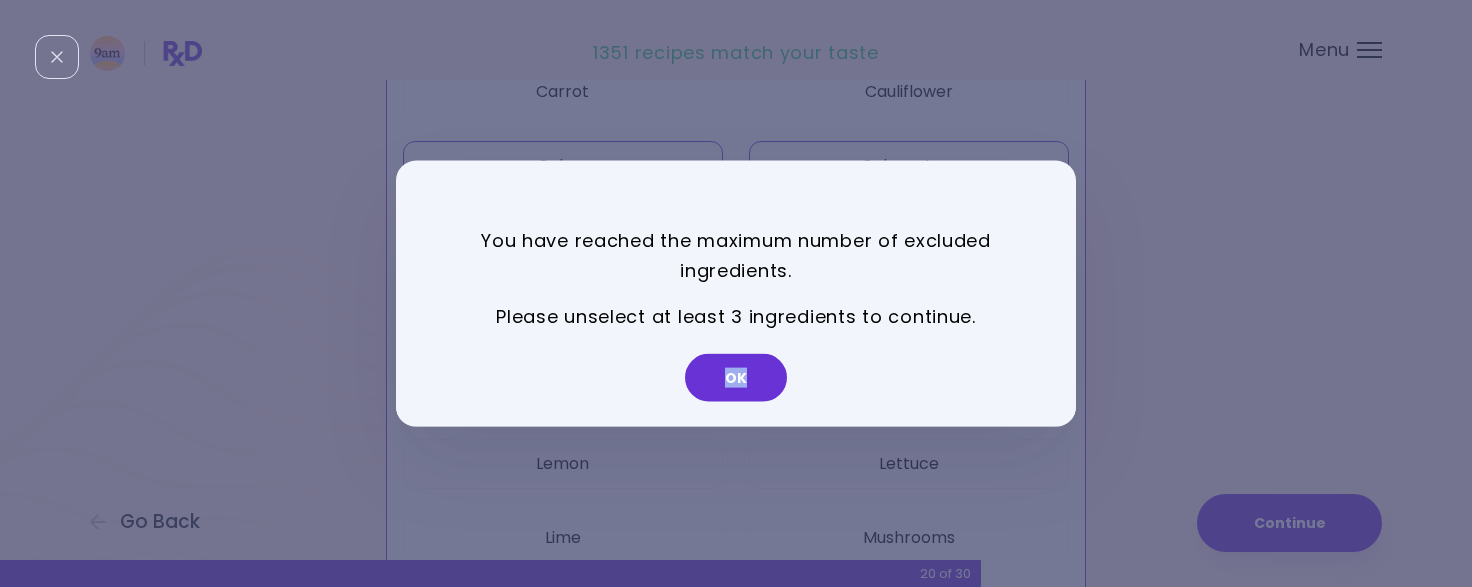click on "OK" at bounding box center (736, 385) 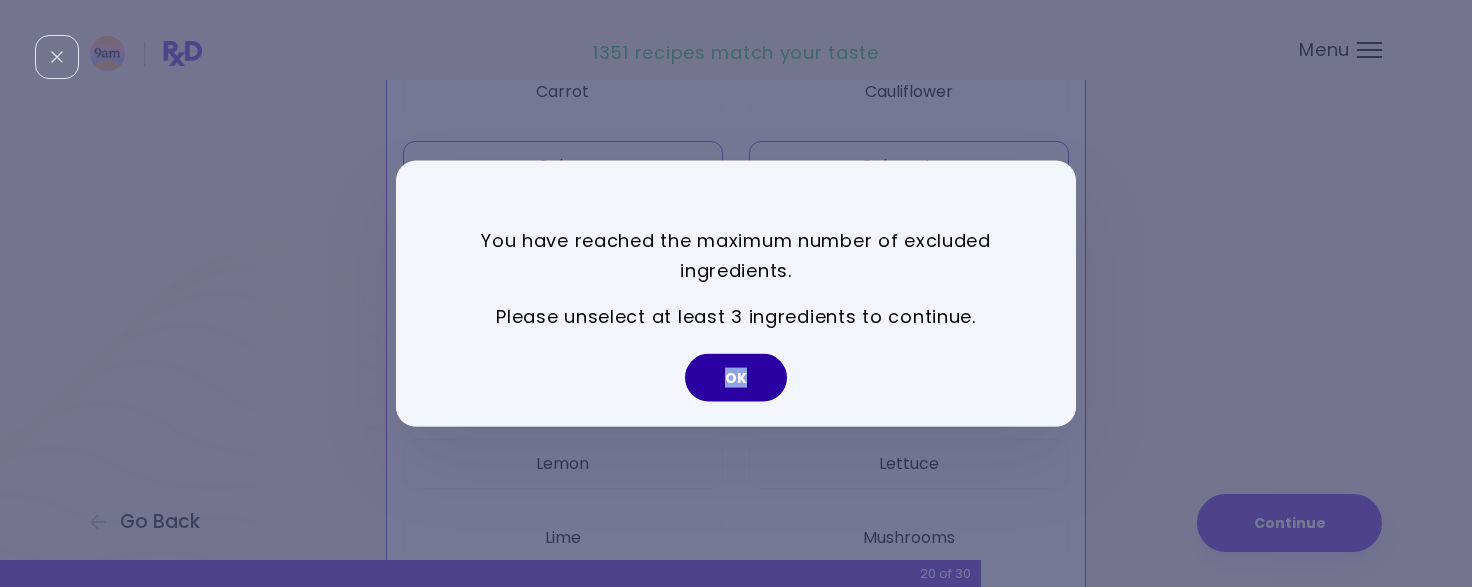 click on "OK" at bounding box center (736, 378) 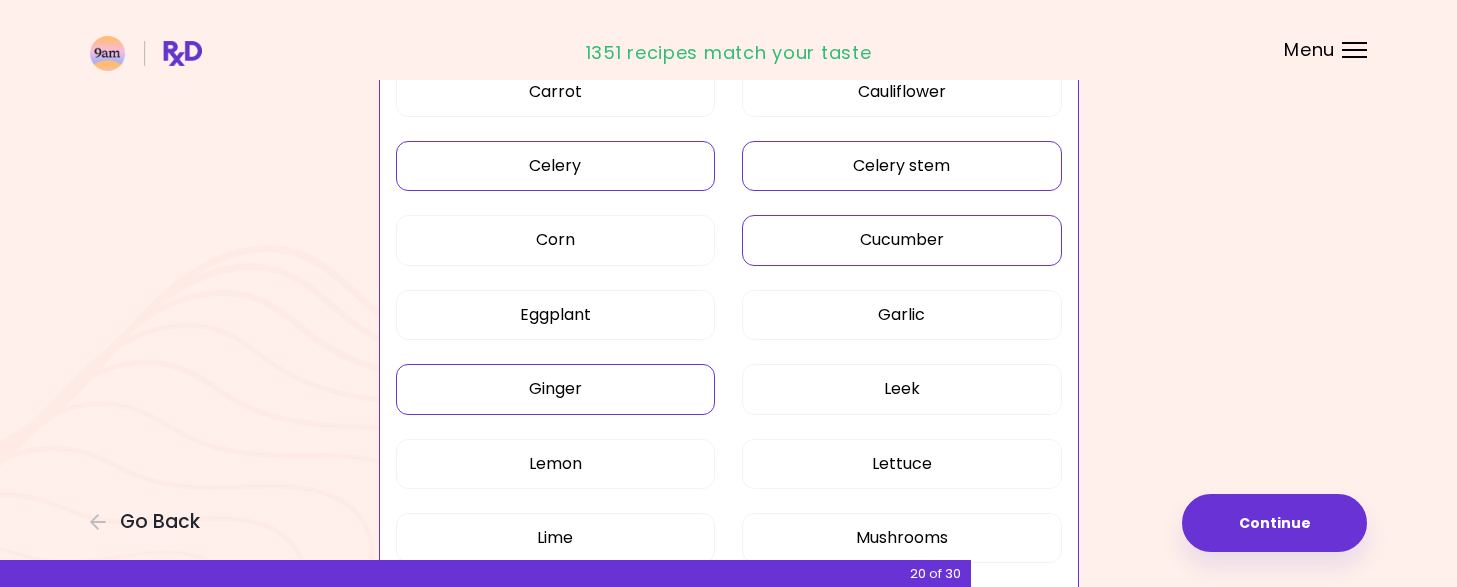 click on "Ginger" at bounding box center [556, 389] 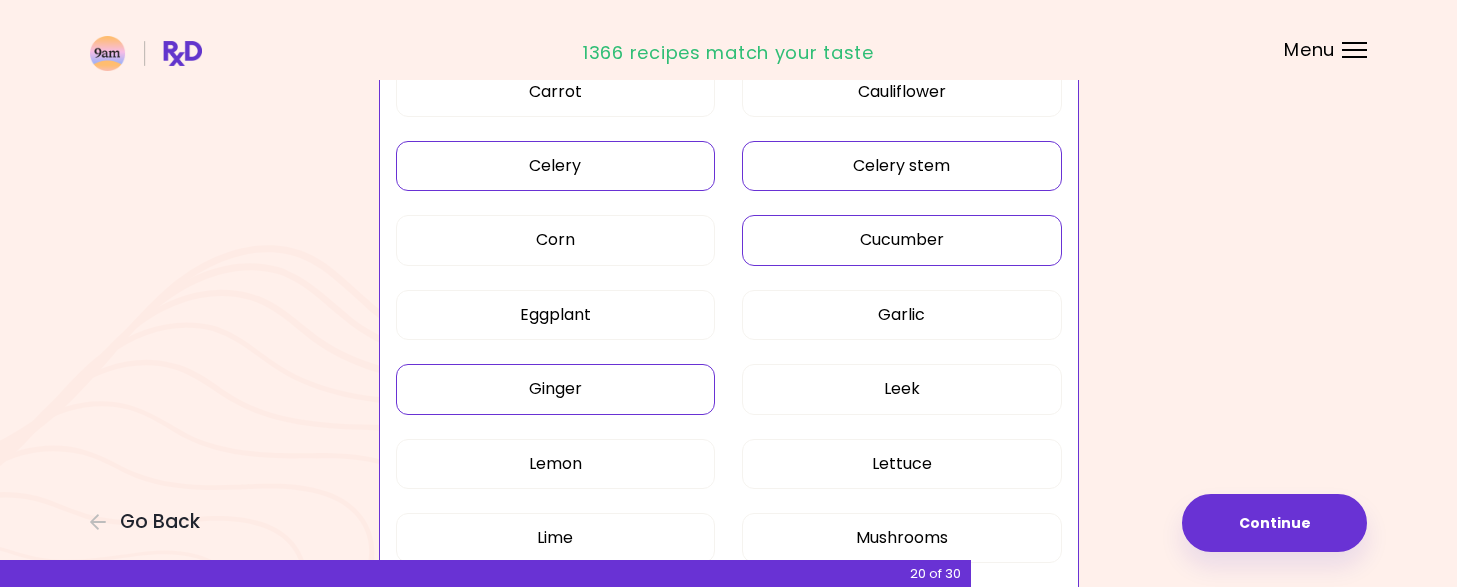 drag, startPoint x: 664, startPoint y: 391, endPoint x: 501, endPoint y: 377, distance: 163.60013 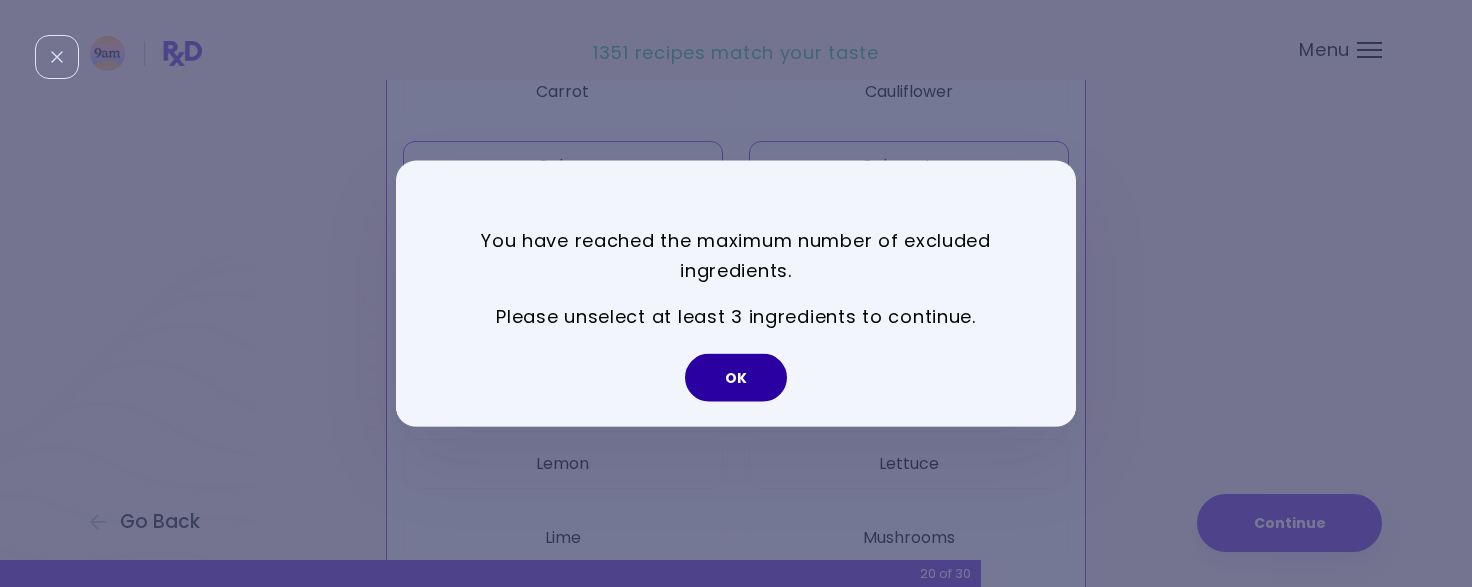 click on "OK" at bounding box center (736, 378) 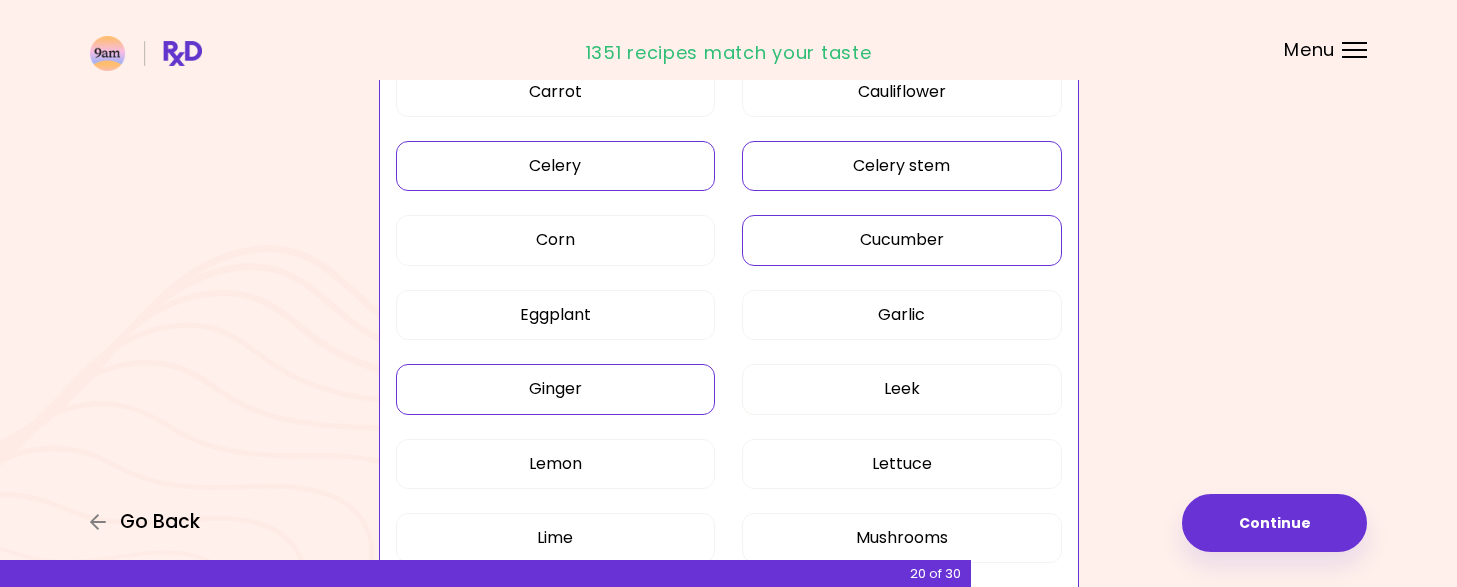 click on "Go Back" at bounding box center (160, 522) 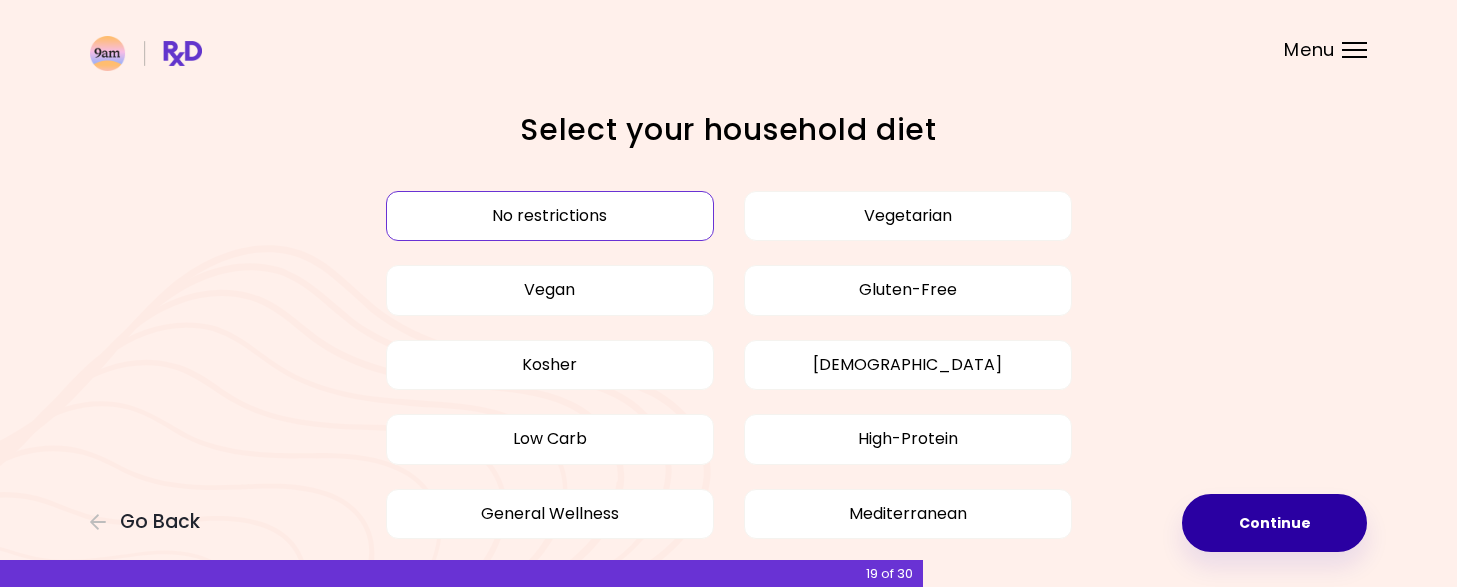 scroll, scrollTop: 96, scrollLeft: 0, axis: vertical 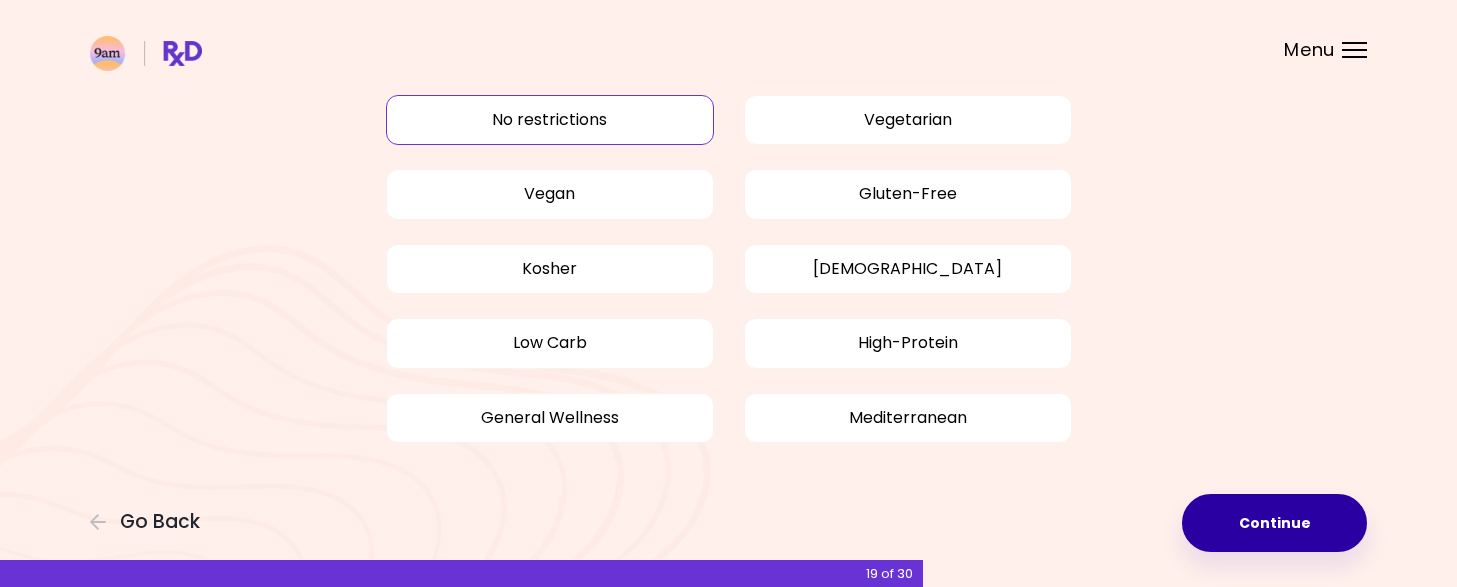 click on "Continue" at bounding box center [1274, 523] 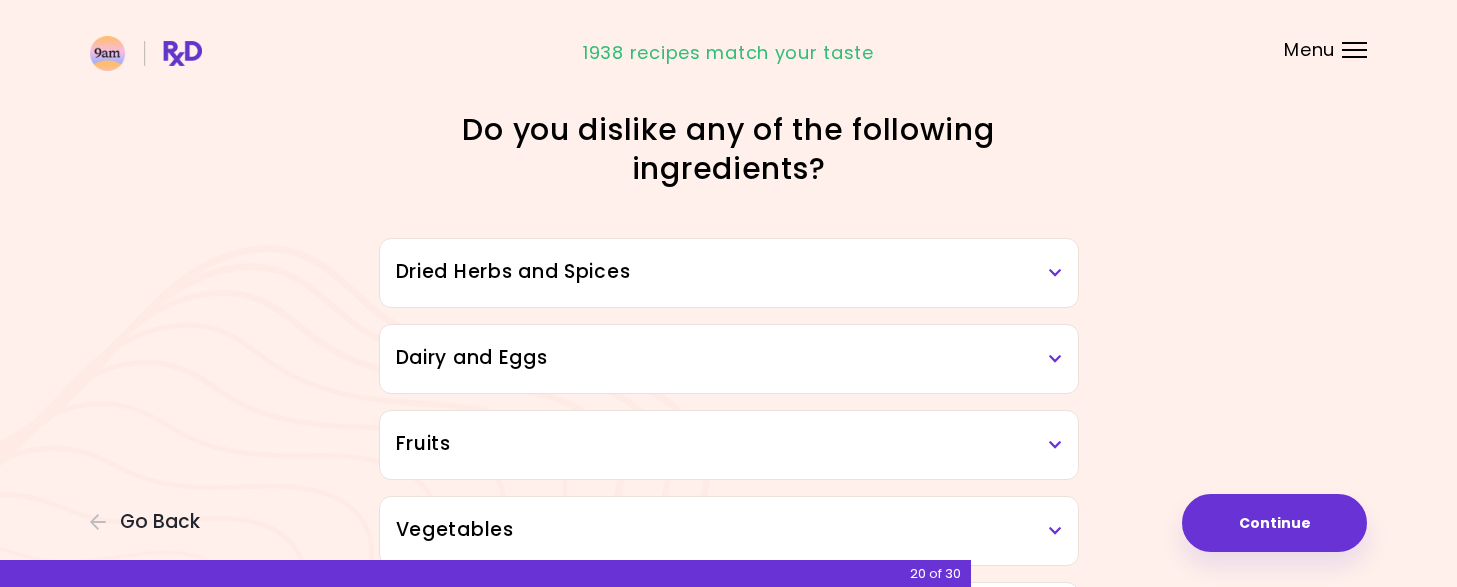 scroll, scrollTop: 142, scrollLeft: 0, axis: vertical 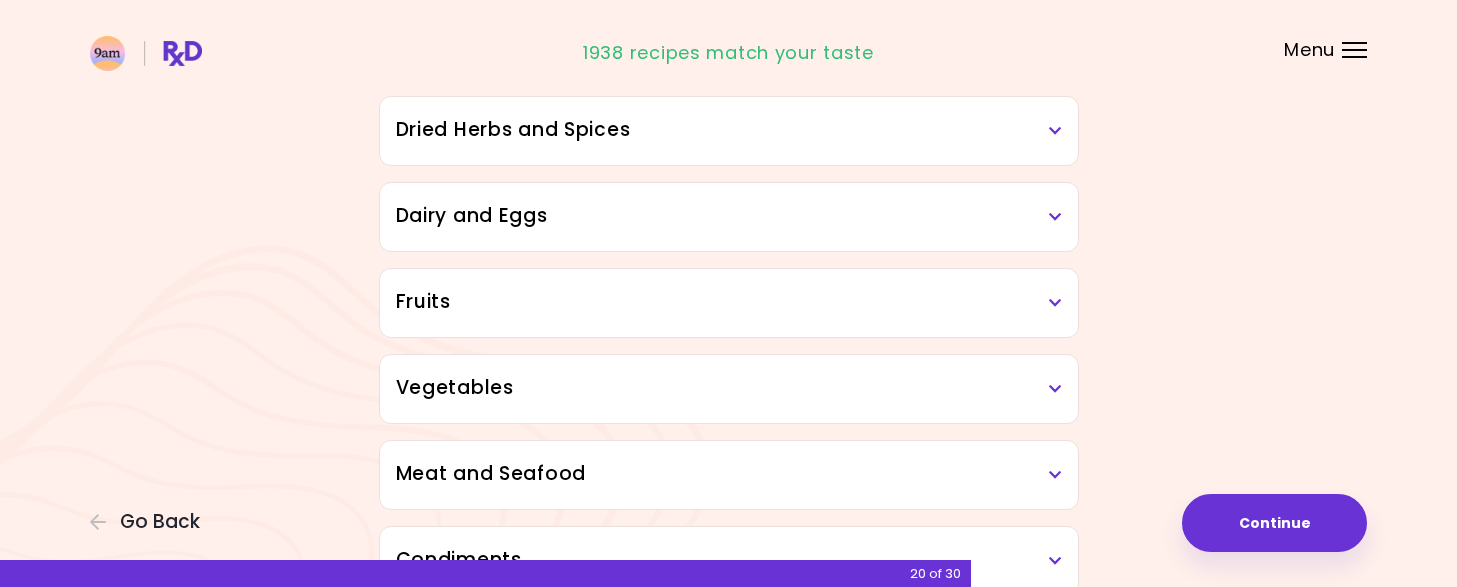 click on "Dairy and Eggs" at bounding box center (729, 216) 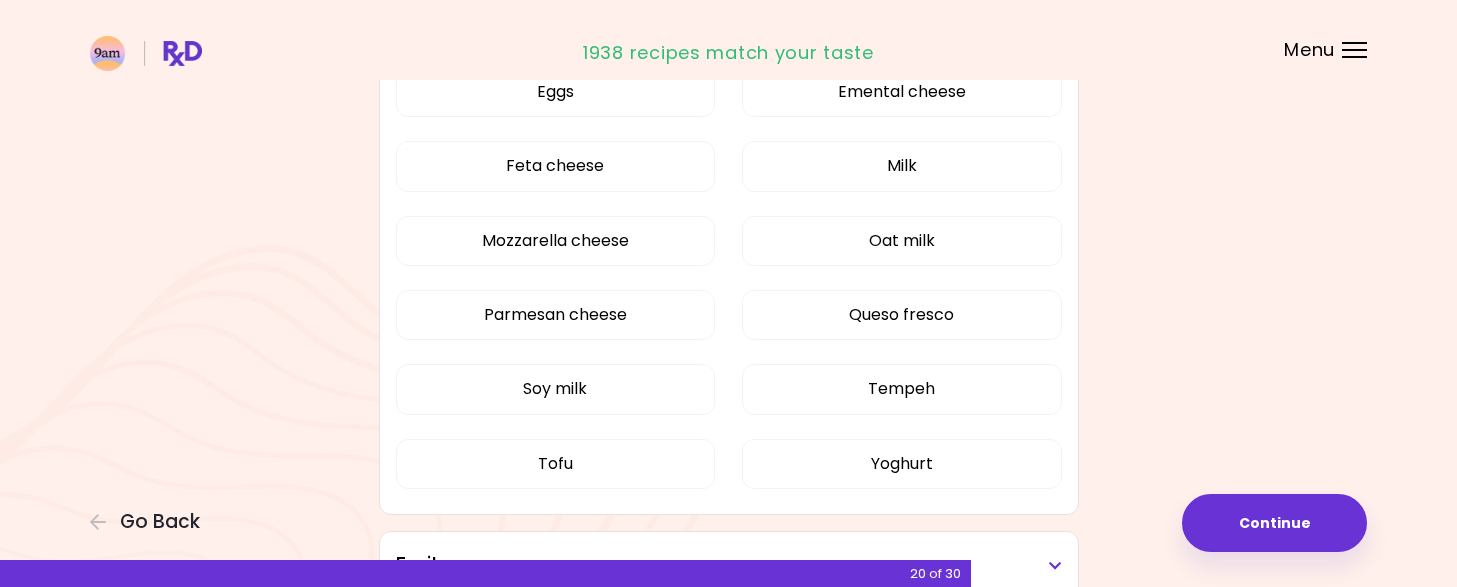 scroll, scrollTop: 488, scrollLeft: 0, axis: vertical 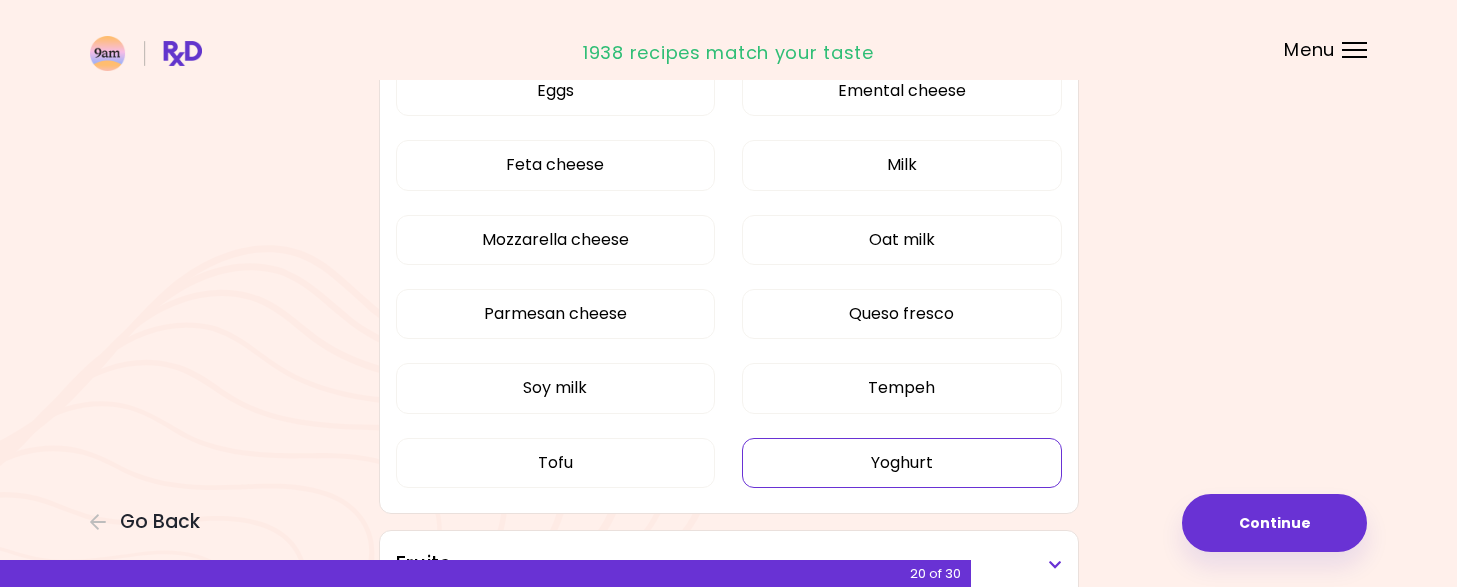 click on "Yoghurt" at bounding box center [902, 463] 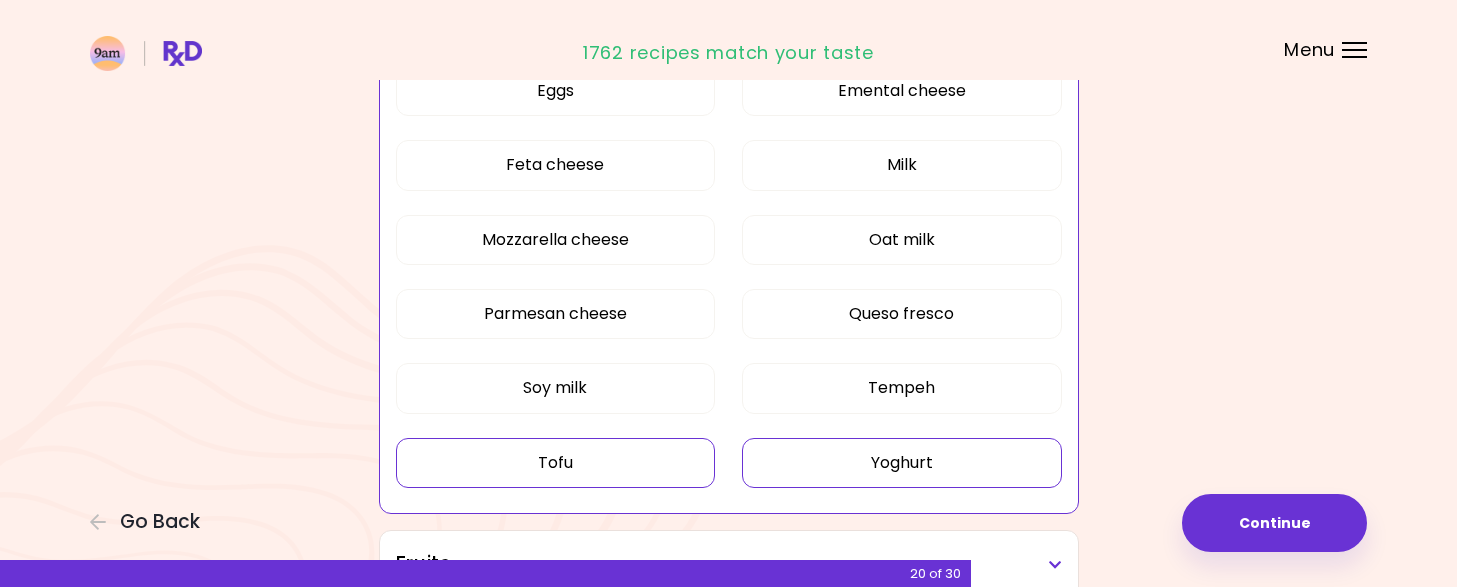 click on "Tofu" at bounding box center (556, 463) 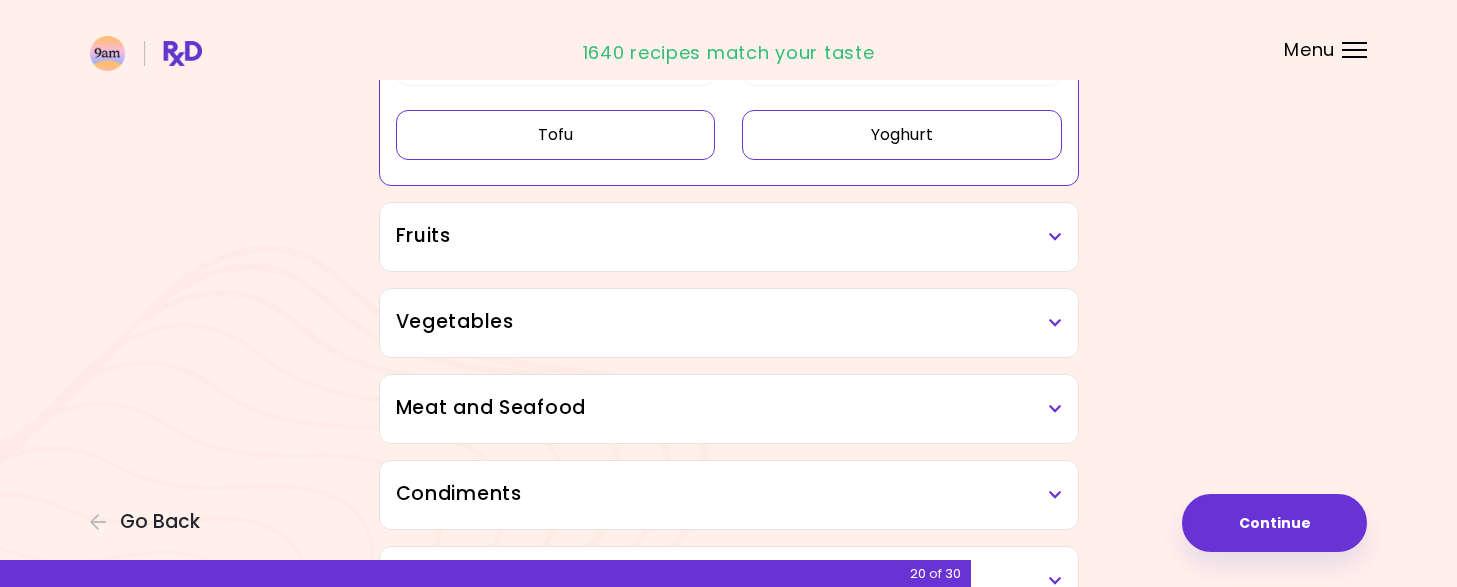scroll, scrollTop: 818, scrollLeft: 0, axis: vertical 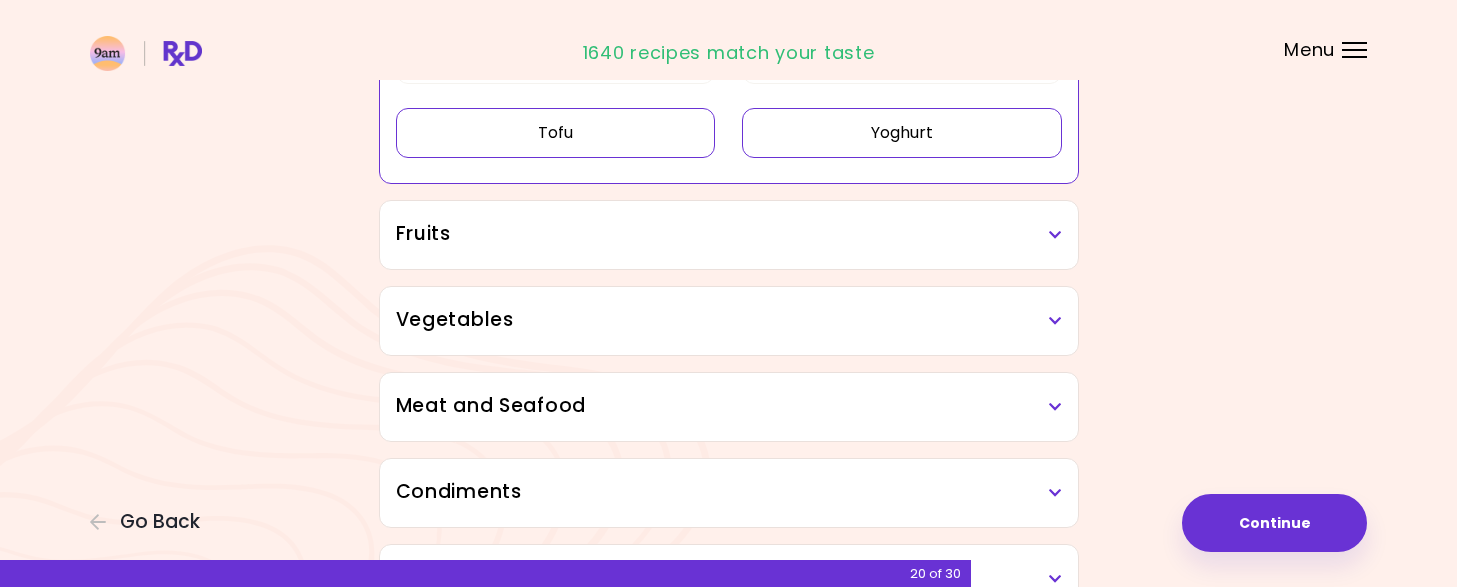 click at bounding box center (1055, 235) 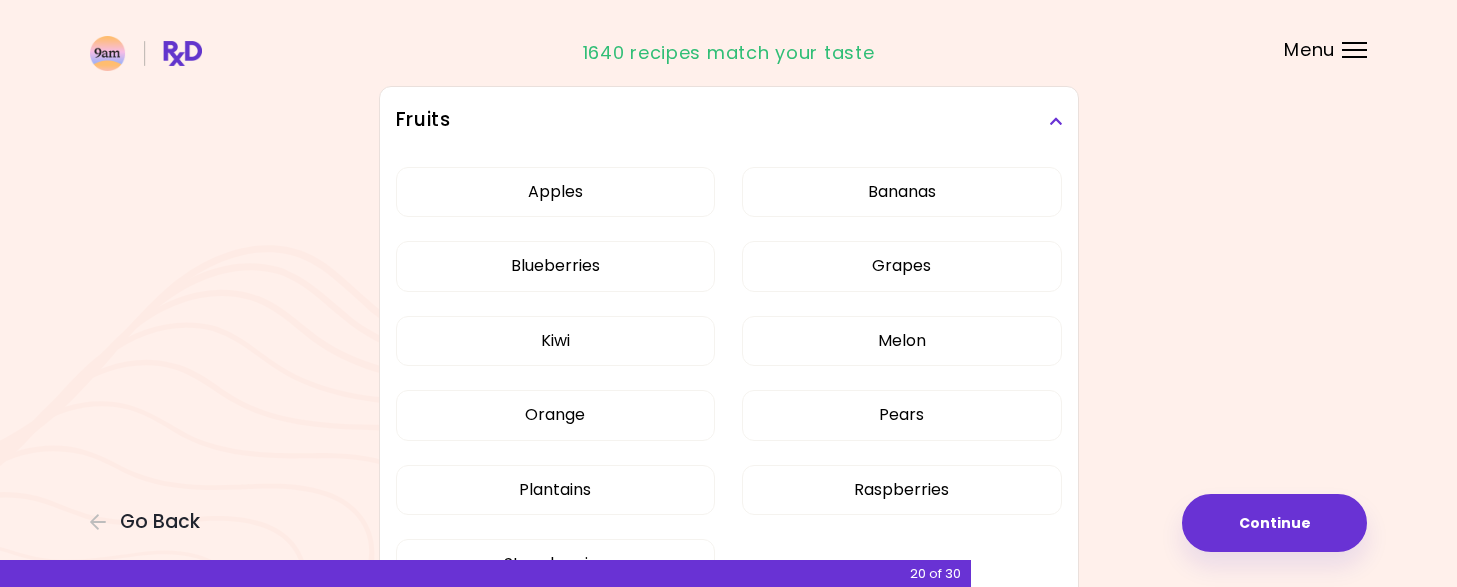 scroll, scrollTop: 938, scrollLeft: 0, axis: vertical 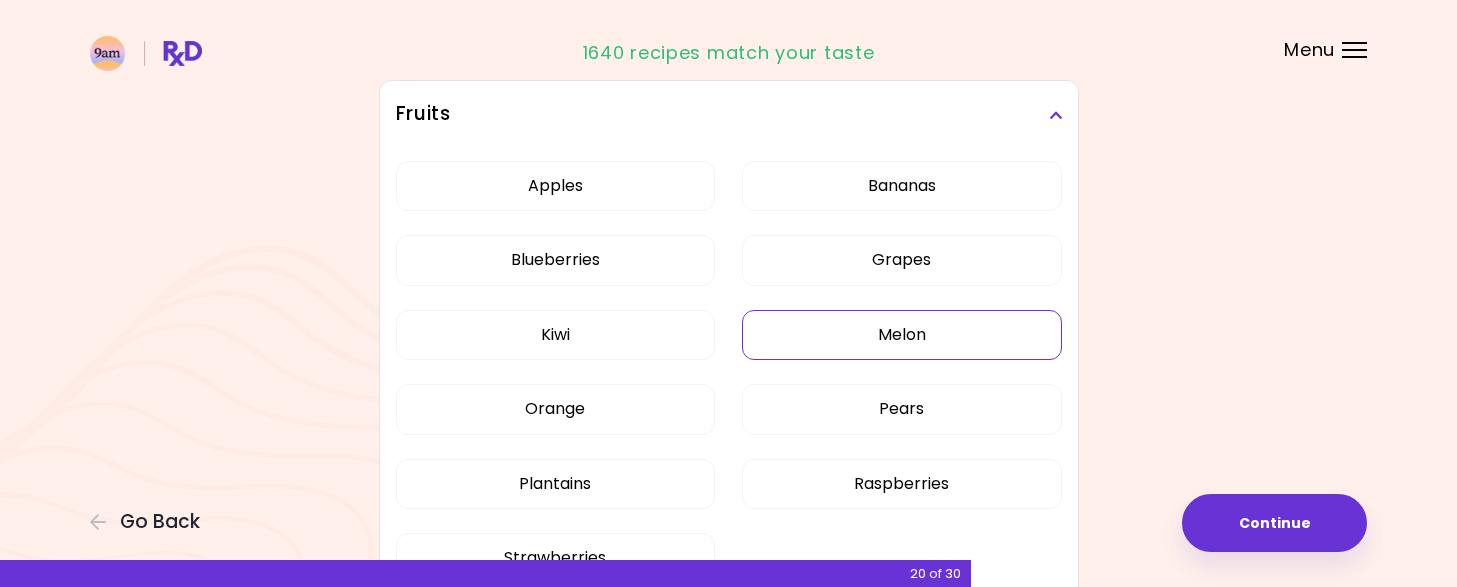 click on "Melon" at bounding box center (902, 335) 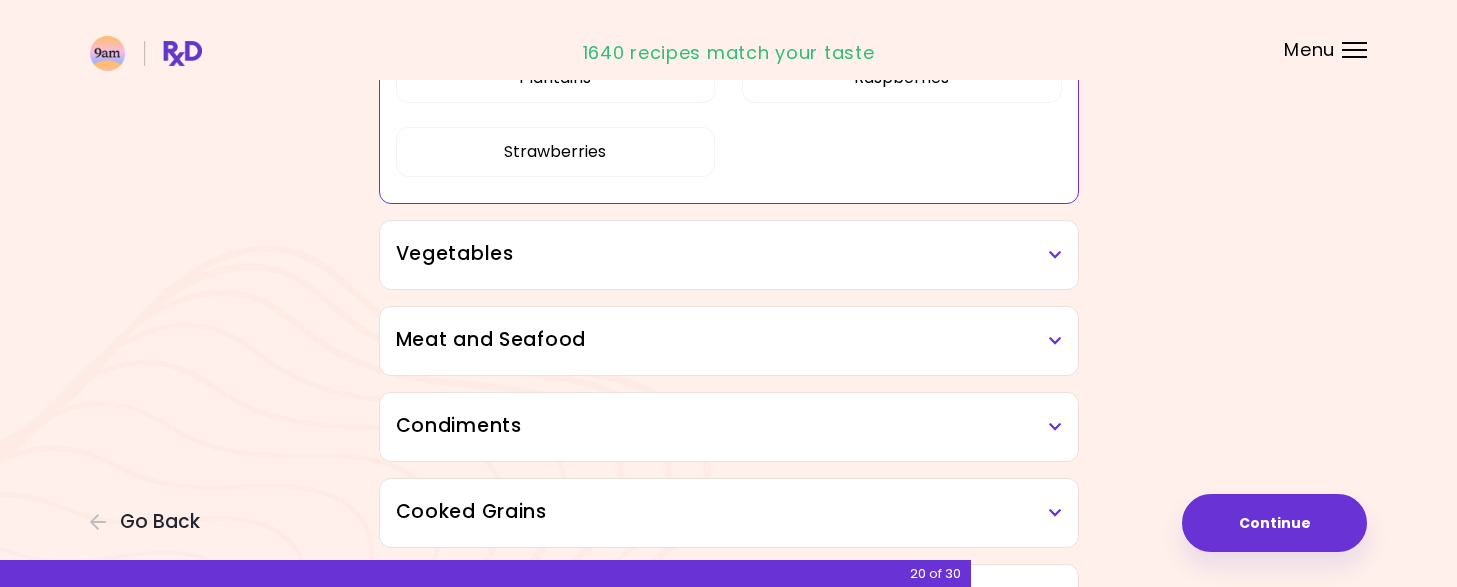 scroll, scrollTop: 1364, scrollLeft: 0, axis: vertical 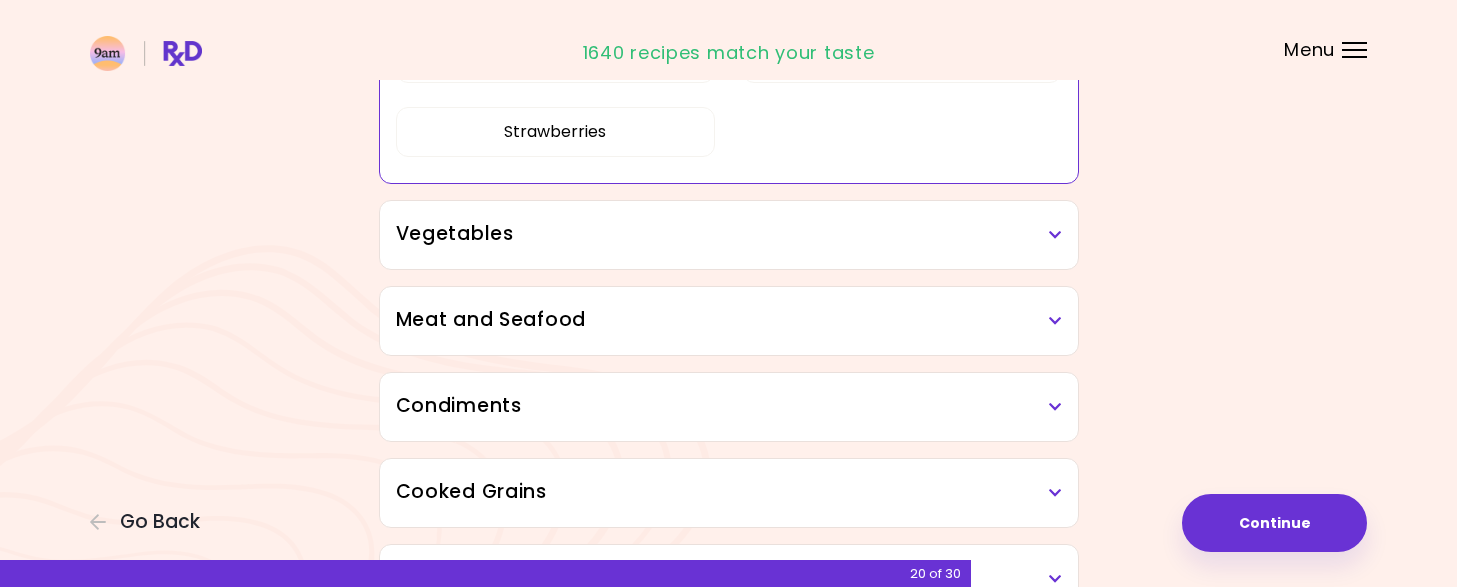 click at bounding box center (1055, 235) 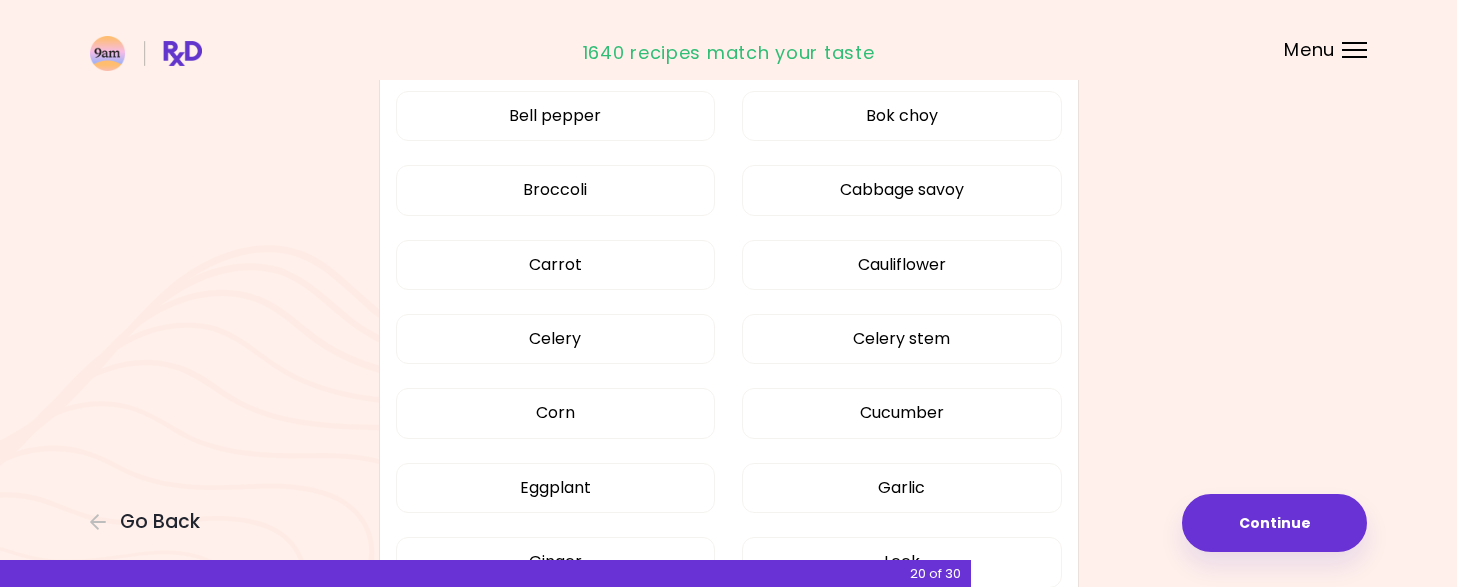 scroll, scrollTop: 1706, scrollLeft: 0, axis: vertical 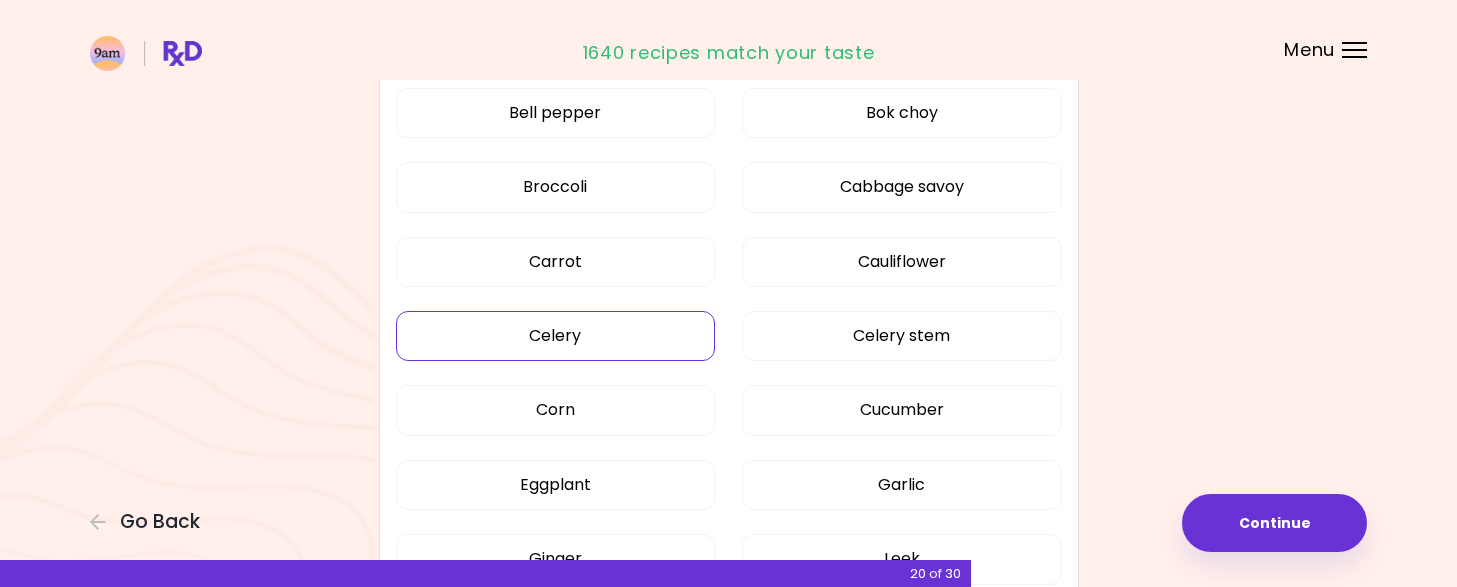 click on "Celery" at bounding box center [556, 336] 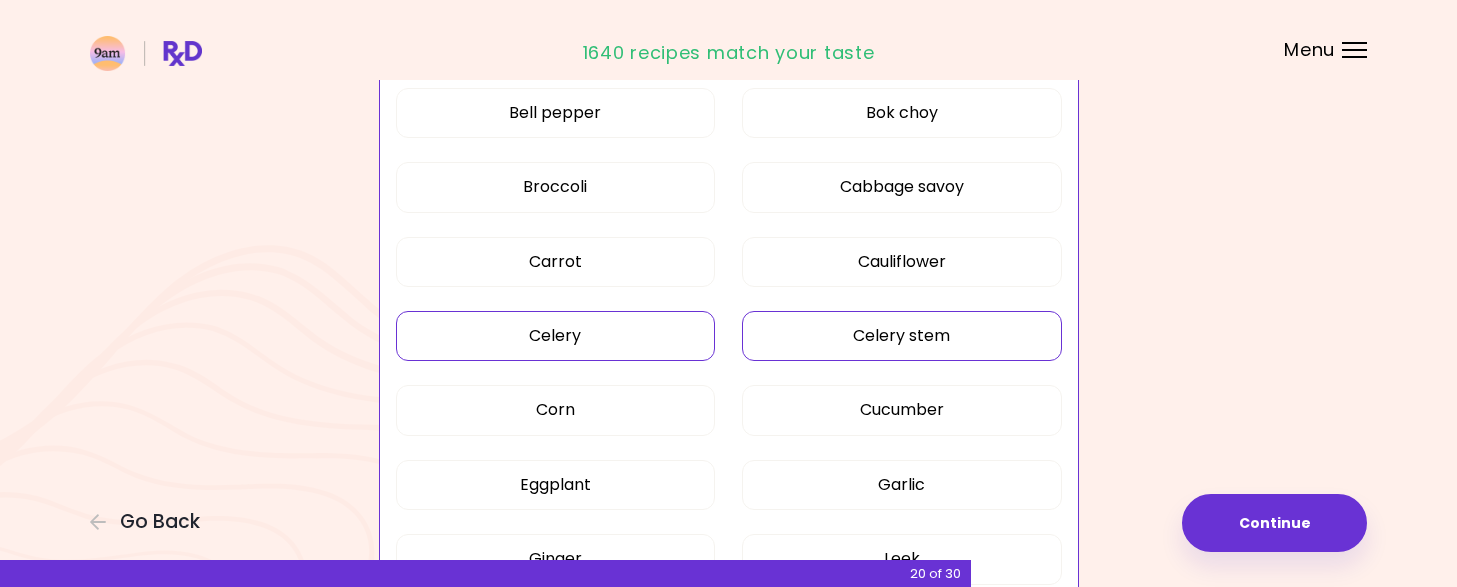 click on "Celery stem" at bounding box center [902, 336] 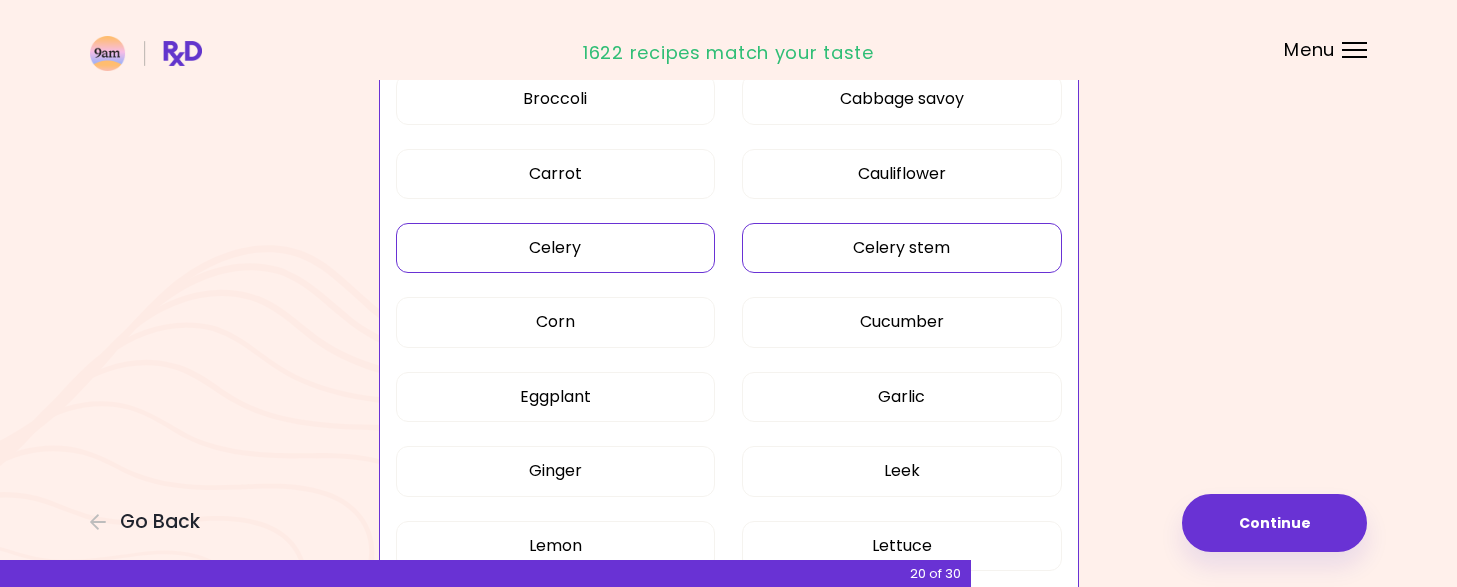 scroll, scrollTop: 1795, scrollLeft: 0, axis: vertical 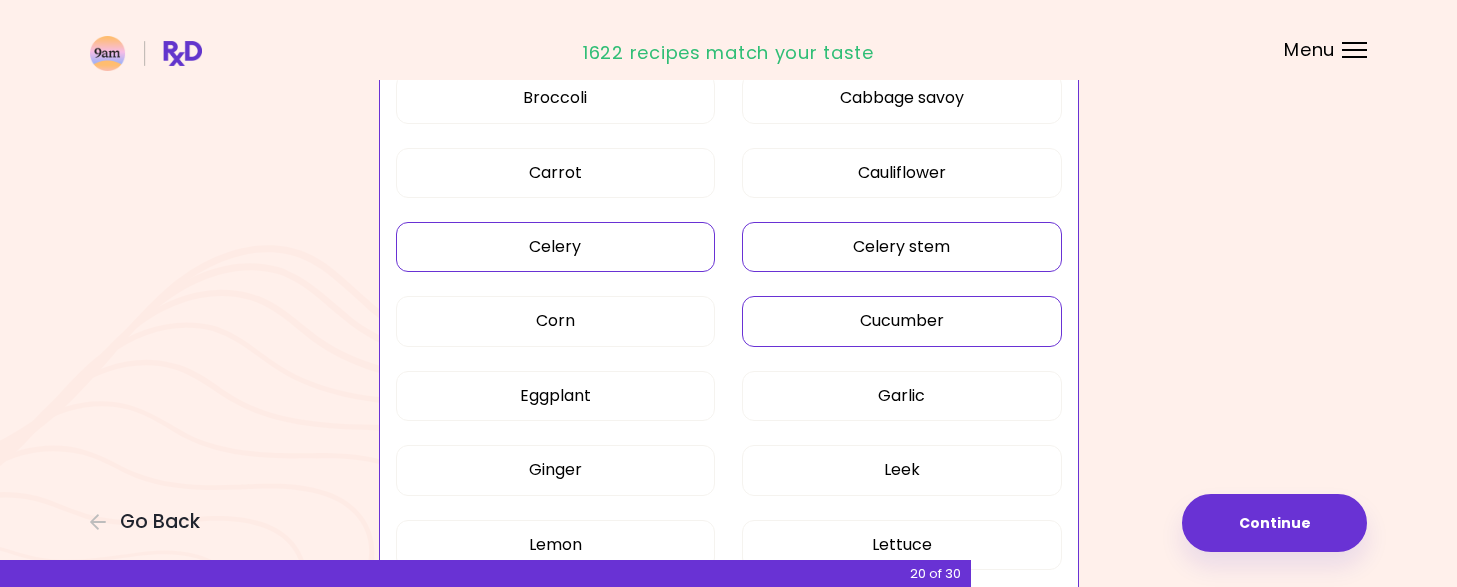 click on "Cucumber" at bounding box center [902, 321] 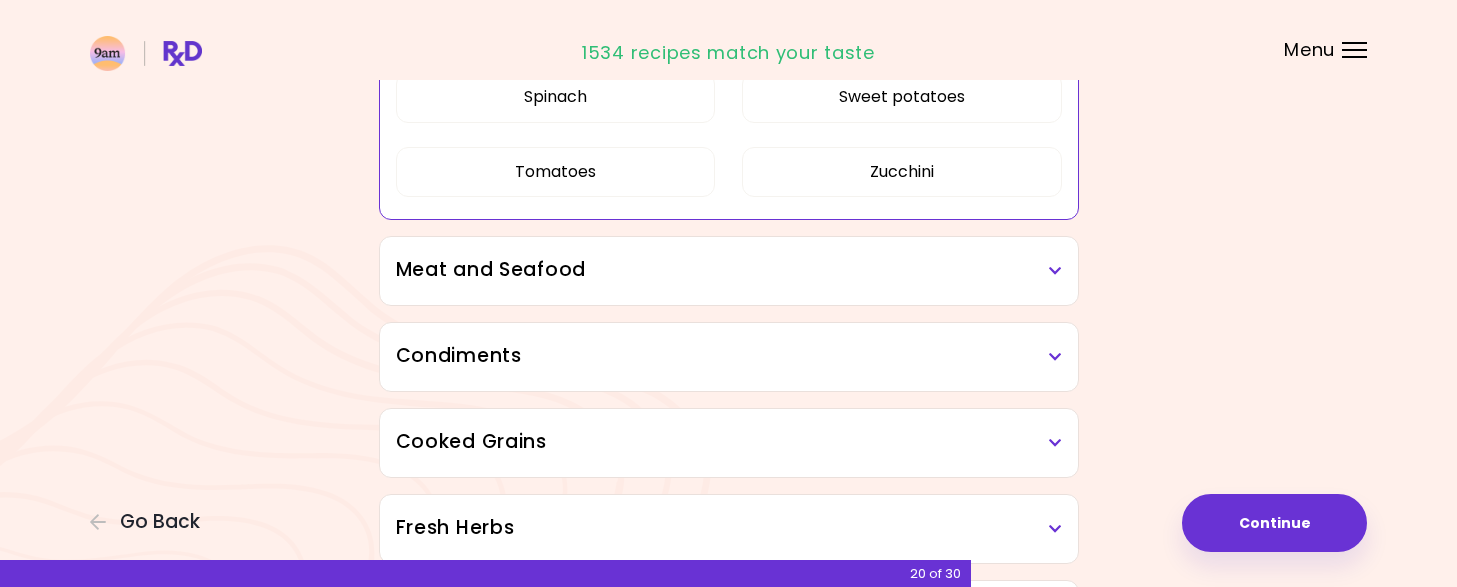 scroll, scrollTop: 2542, scrollLeft: 0, axis: vertical 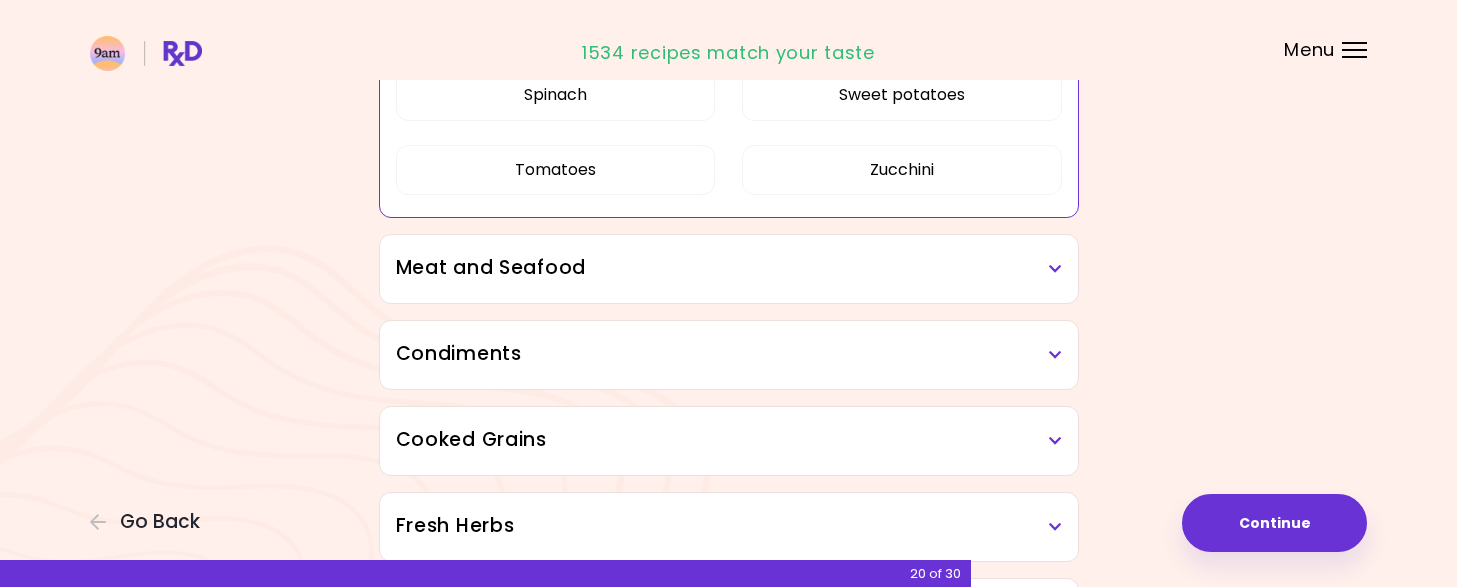 click on "Meat and Seafood" at bounding box center [729, 268] 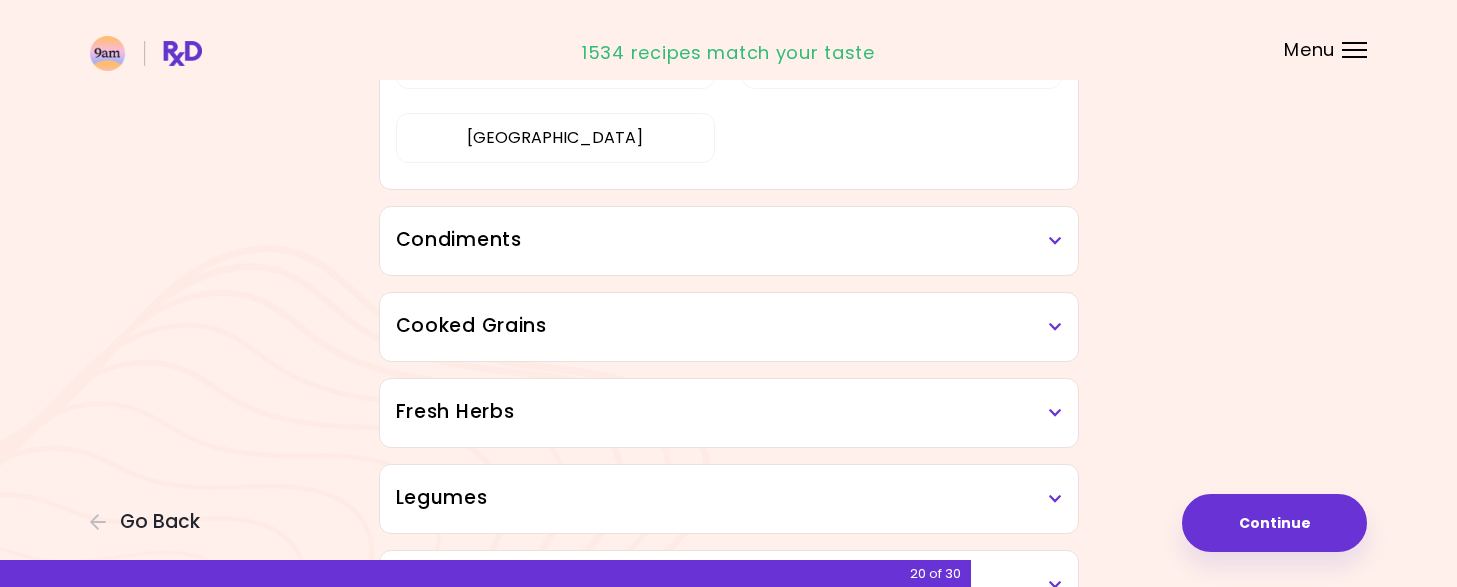 scroll, scrollTop: 3118, scrollLeft: 0, axis: vertical 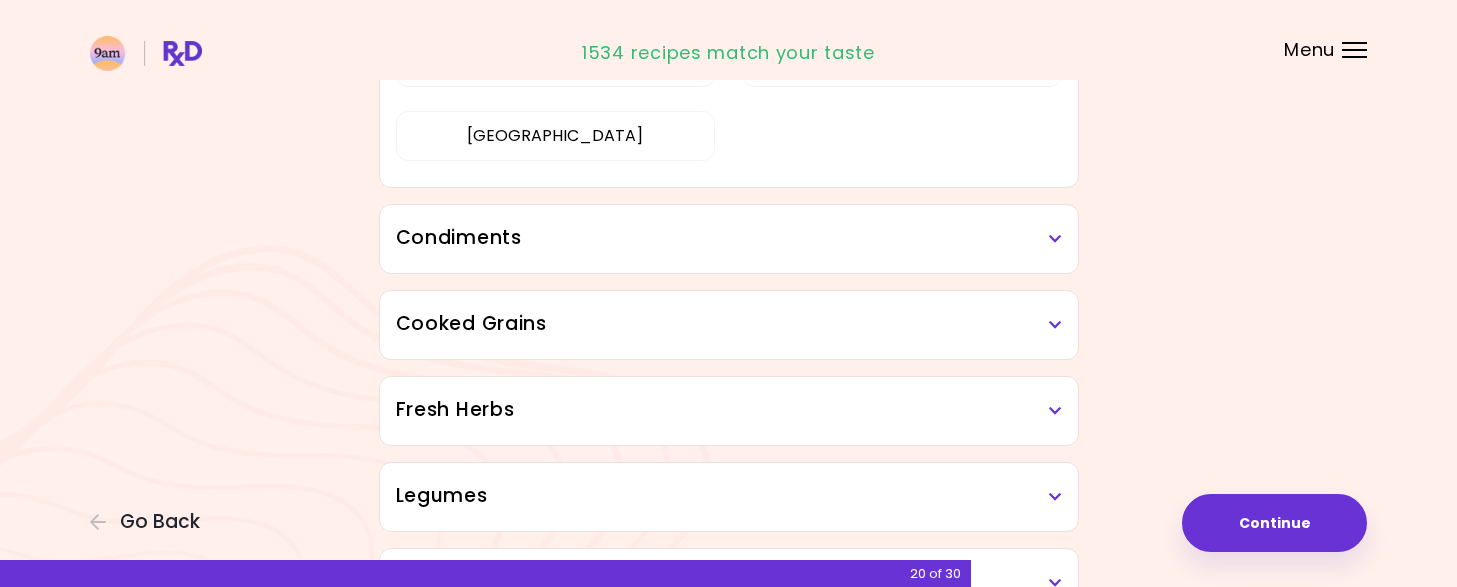 click on "Condiments" at bounding box center [729, 239] 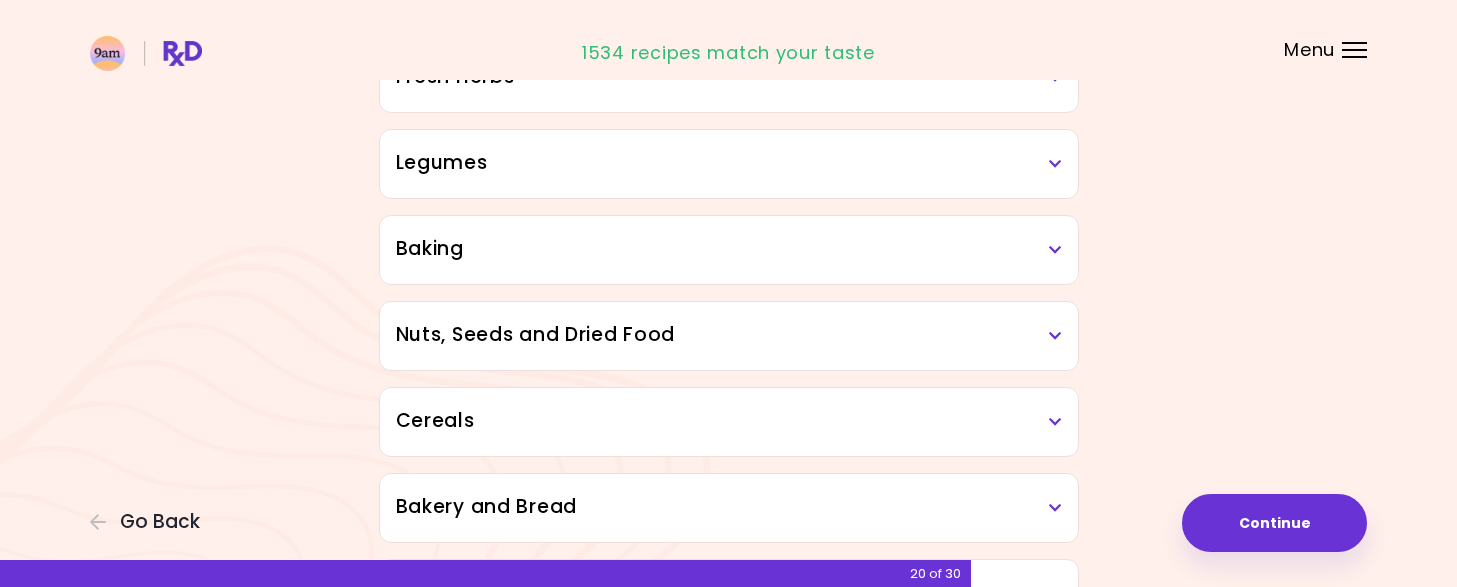 scroll, scrollTop: 3984, scrollLeft: 0, axis: vertical 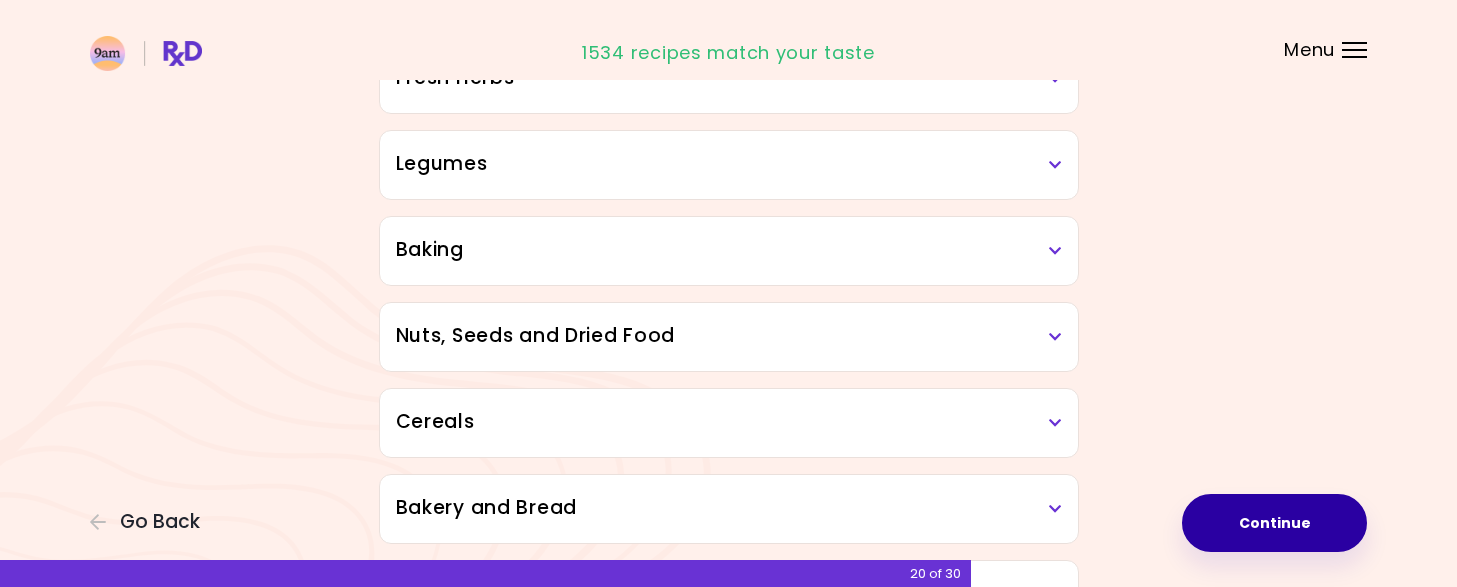 click on "Continue" at bounding box center [1274, 523] 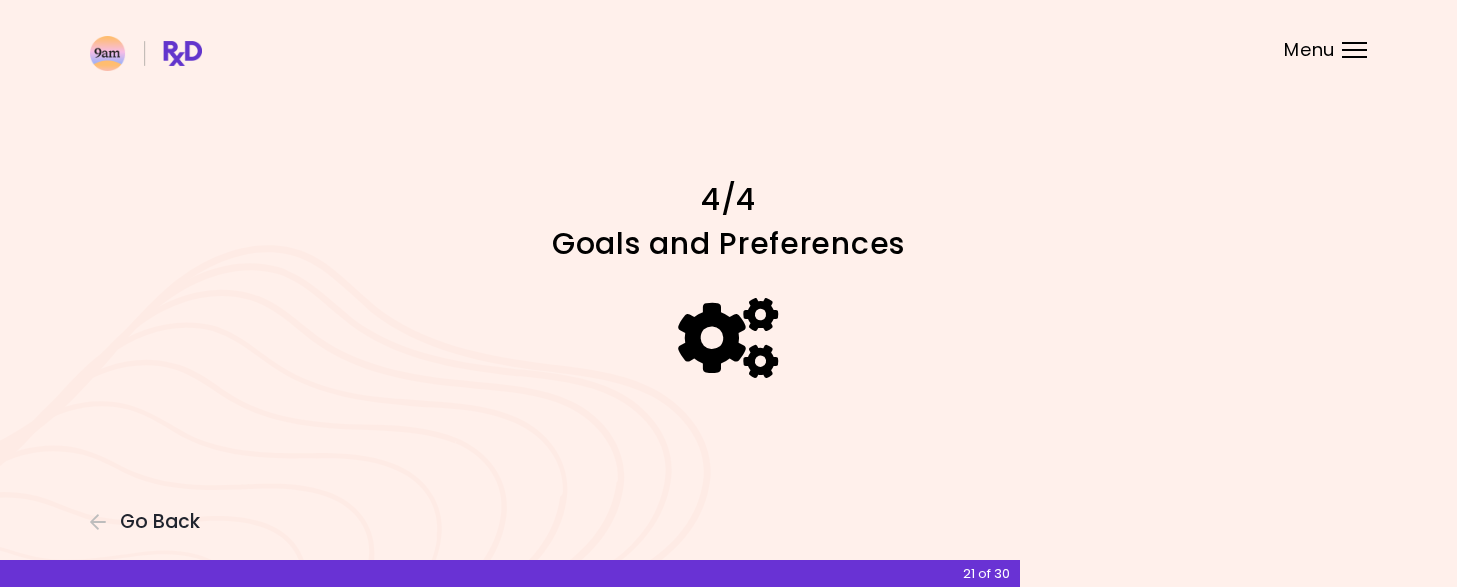 scroll, scrollTop: 0, scrollLeft: 0, axis: both 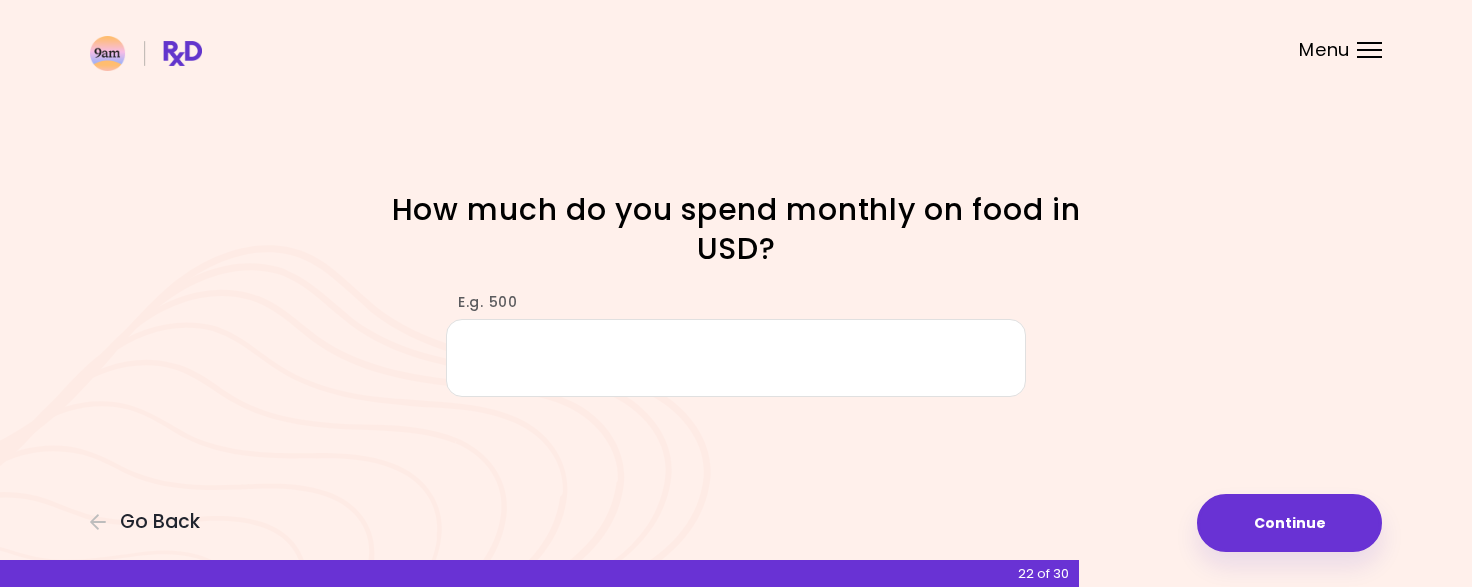 click on "Focusable invisible element How much do you spend monthly on food in USD? E.g. 500 Continue Go Back 22   of   30" at bounding box center (736, 293) 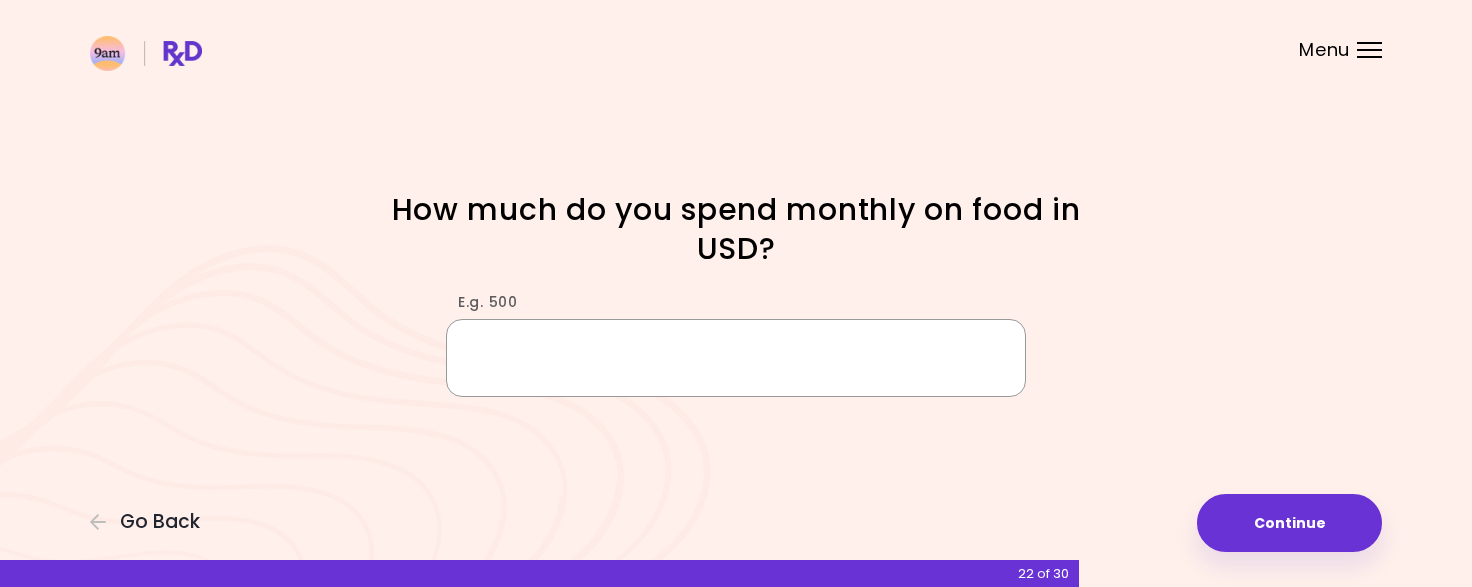 click on "E.g. 500" at bounding box center (736, 357) 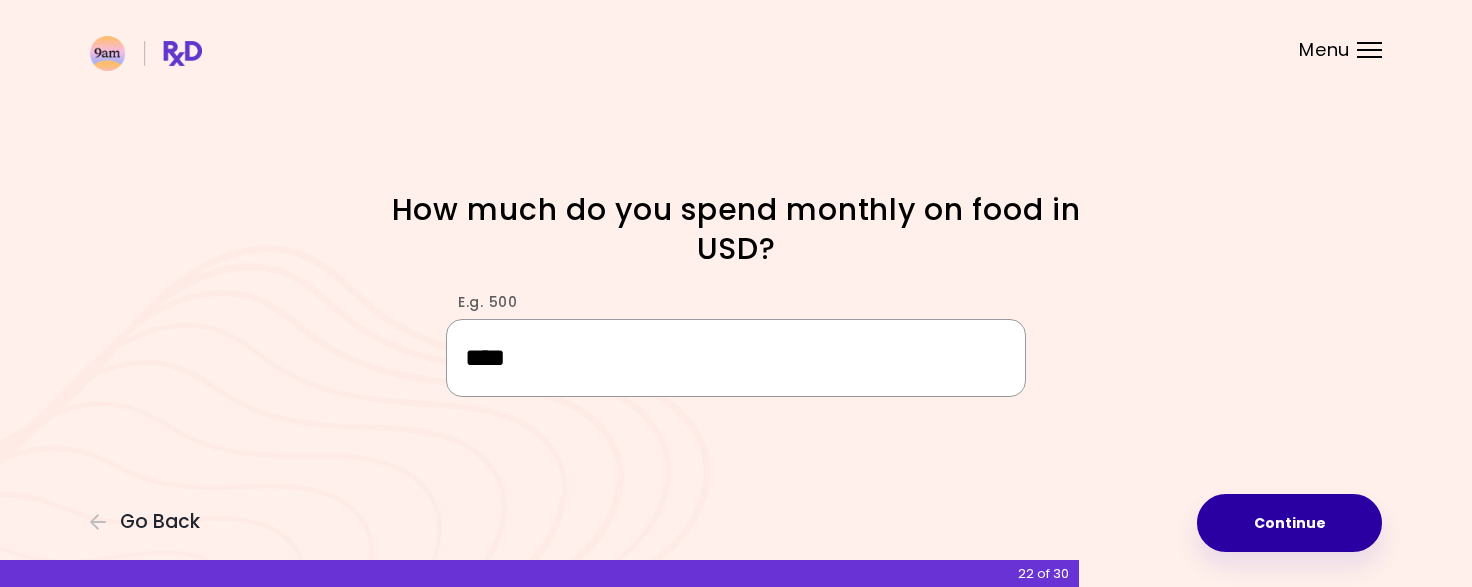 type on "****" 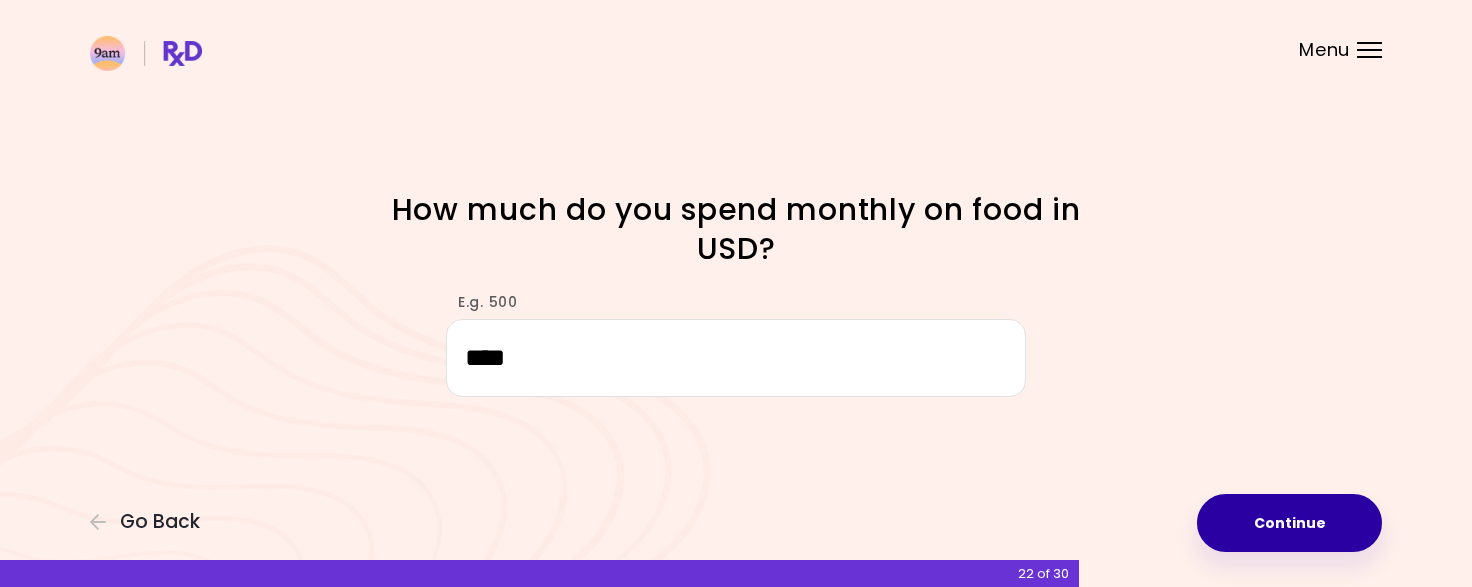 click on "Continue" at bounding box center (1289, 523) 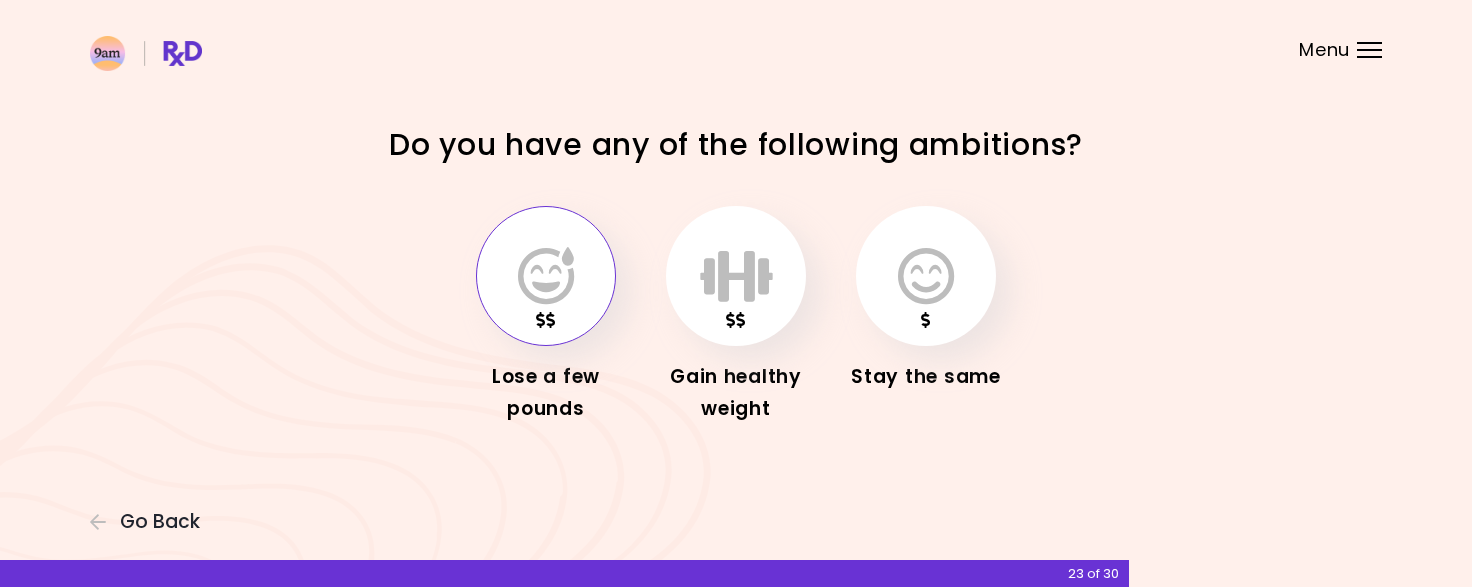 click at bounding box center [546, 276] 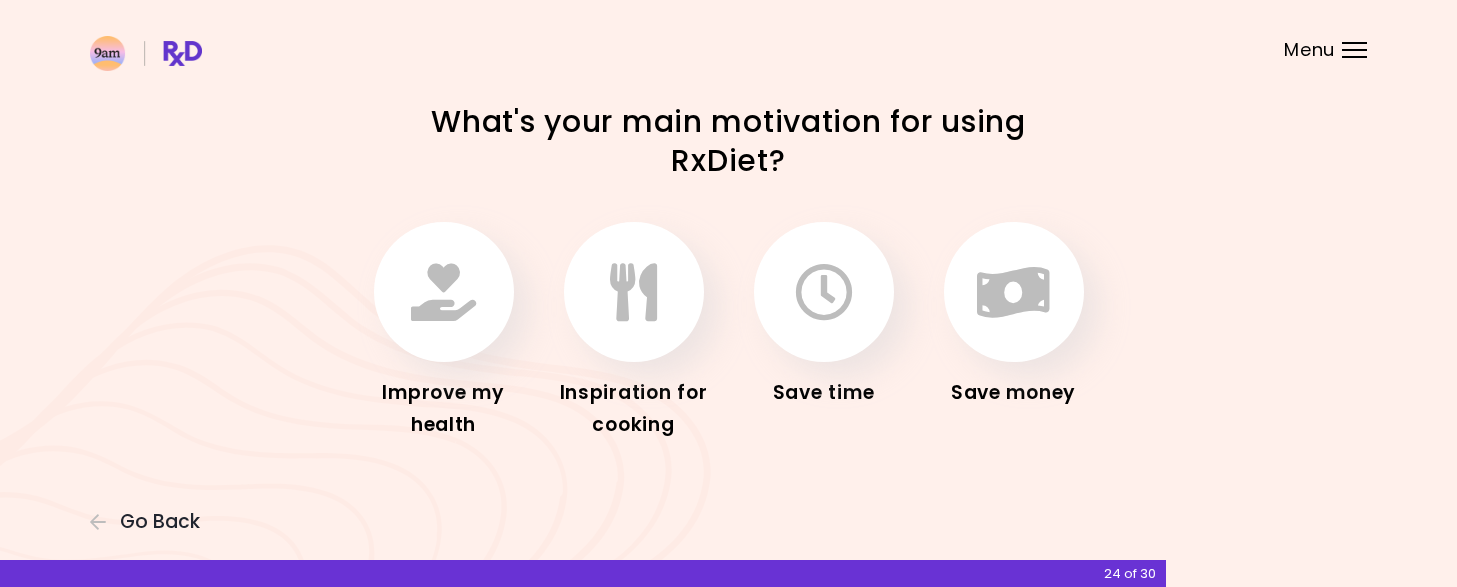 scroll, scrollTop: 8, scrollLeft: 0, axis: vertical 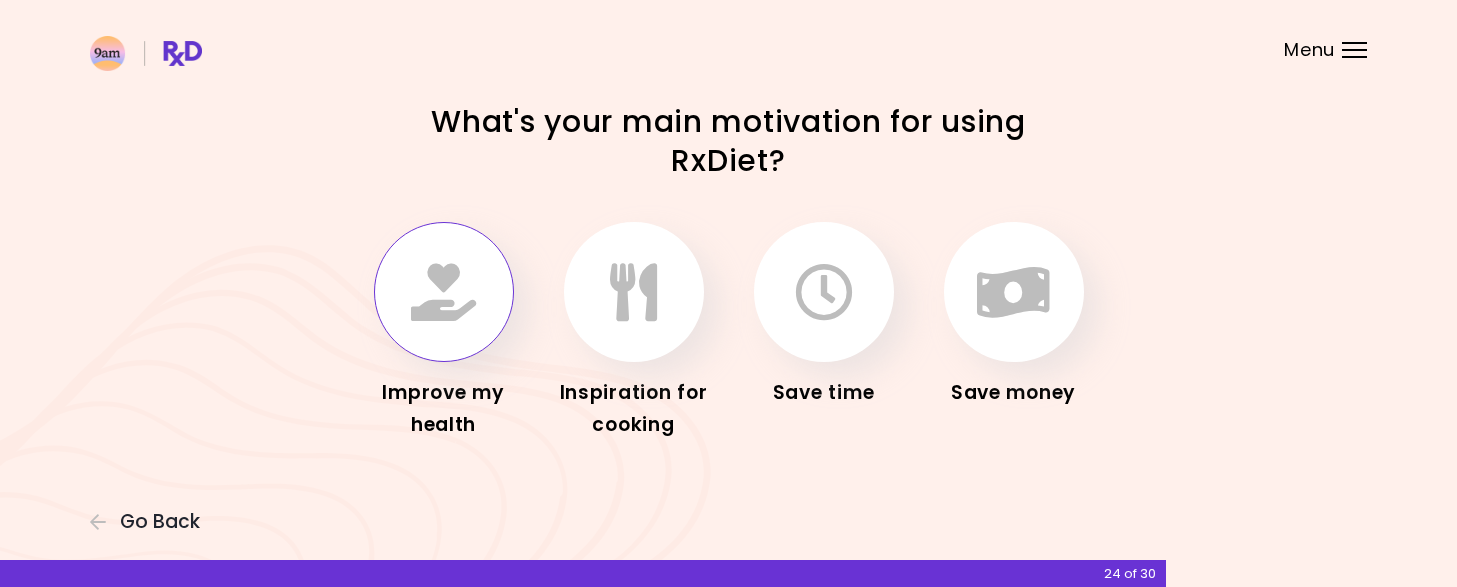 click at bounding box center (443, 292) 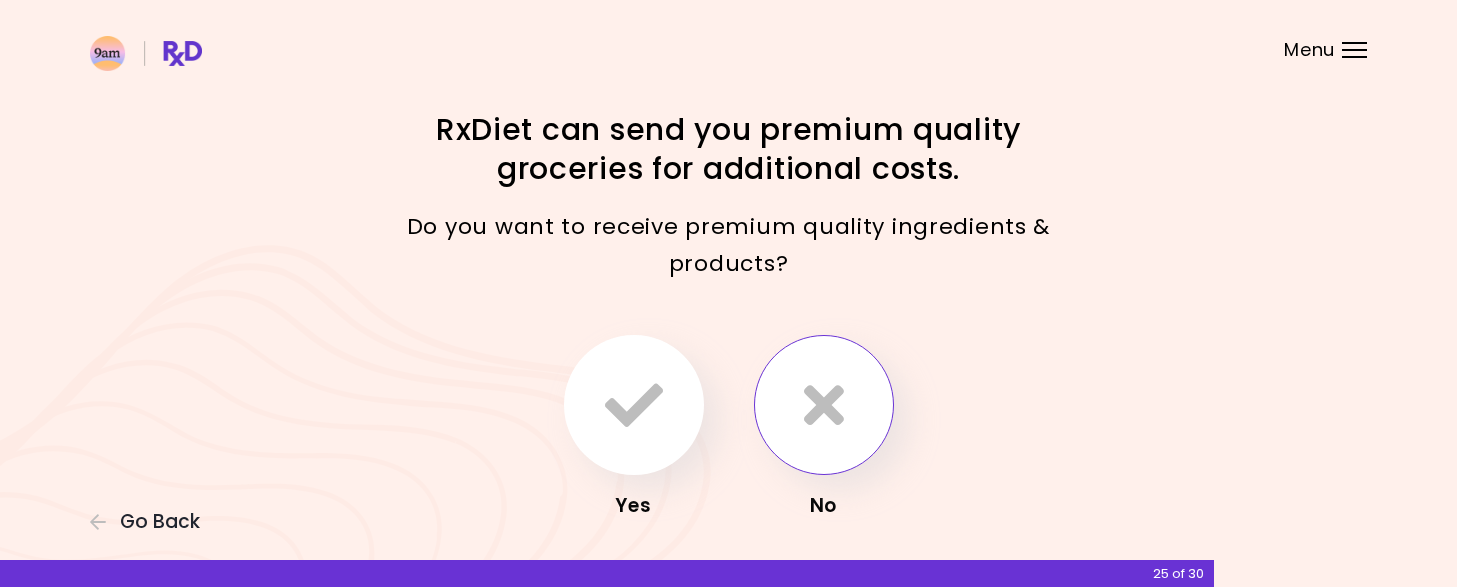click at bounding box center (824, 405) 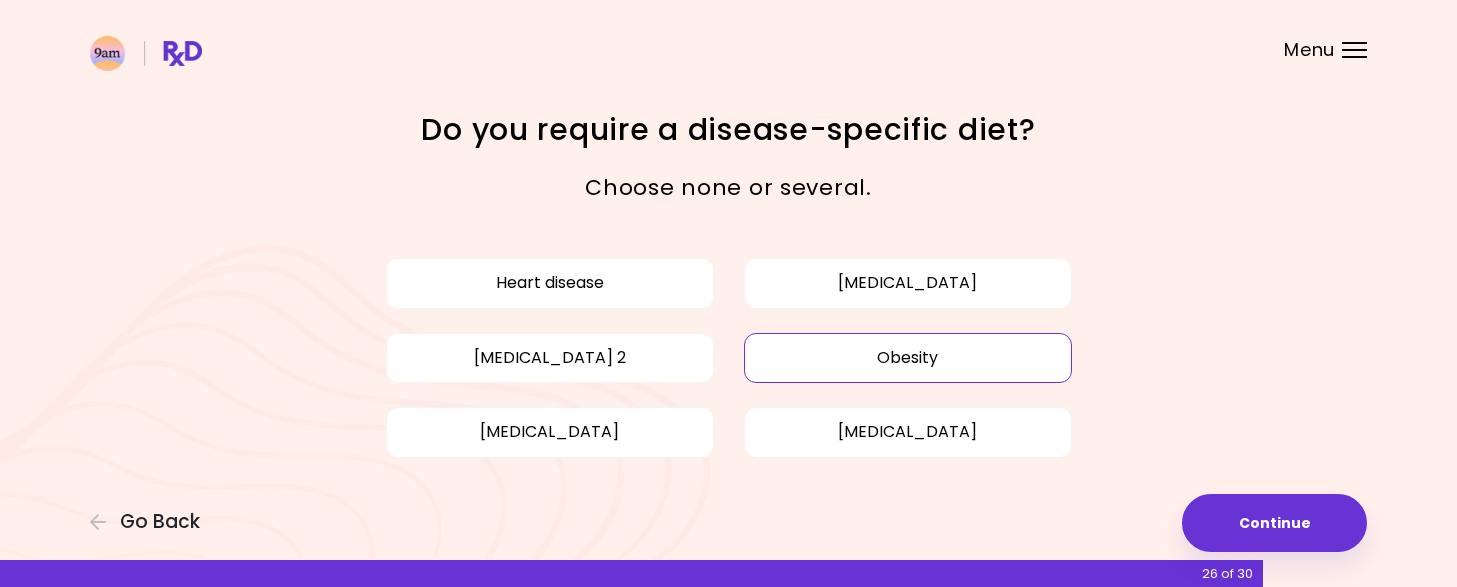 click on "Obesity" at bounding box center [908, 358] 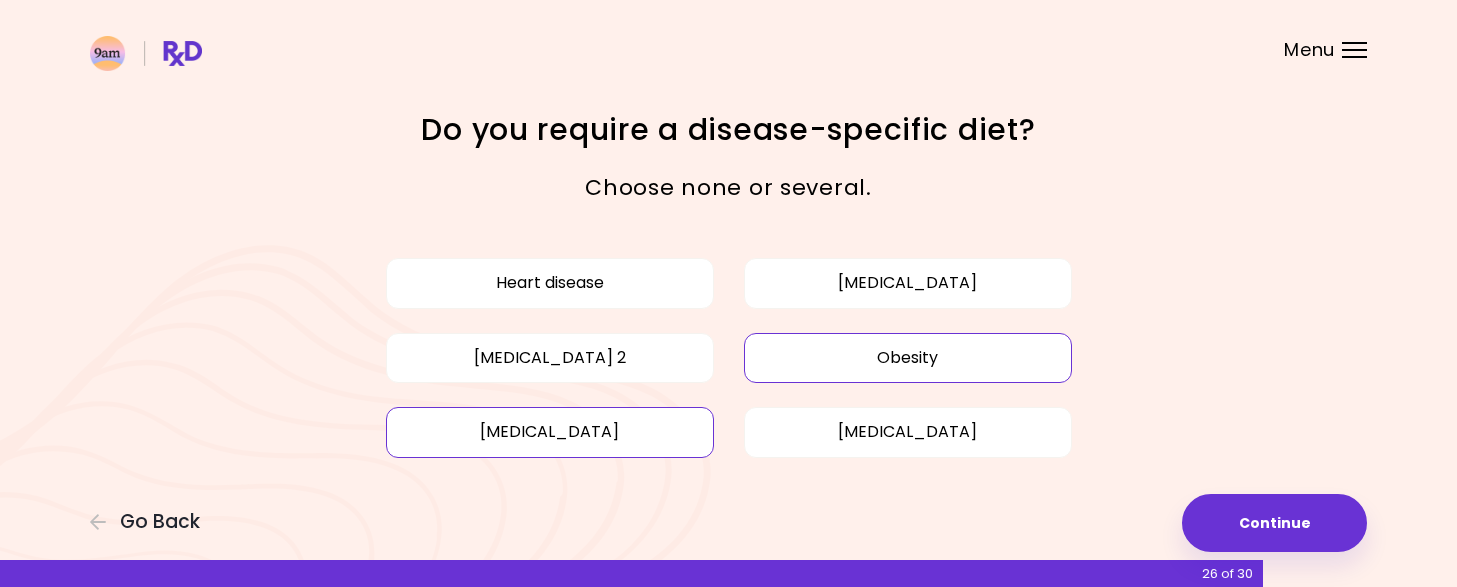 click on "[MEDICAL_DATA]" at bounding box center (550, 432) 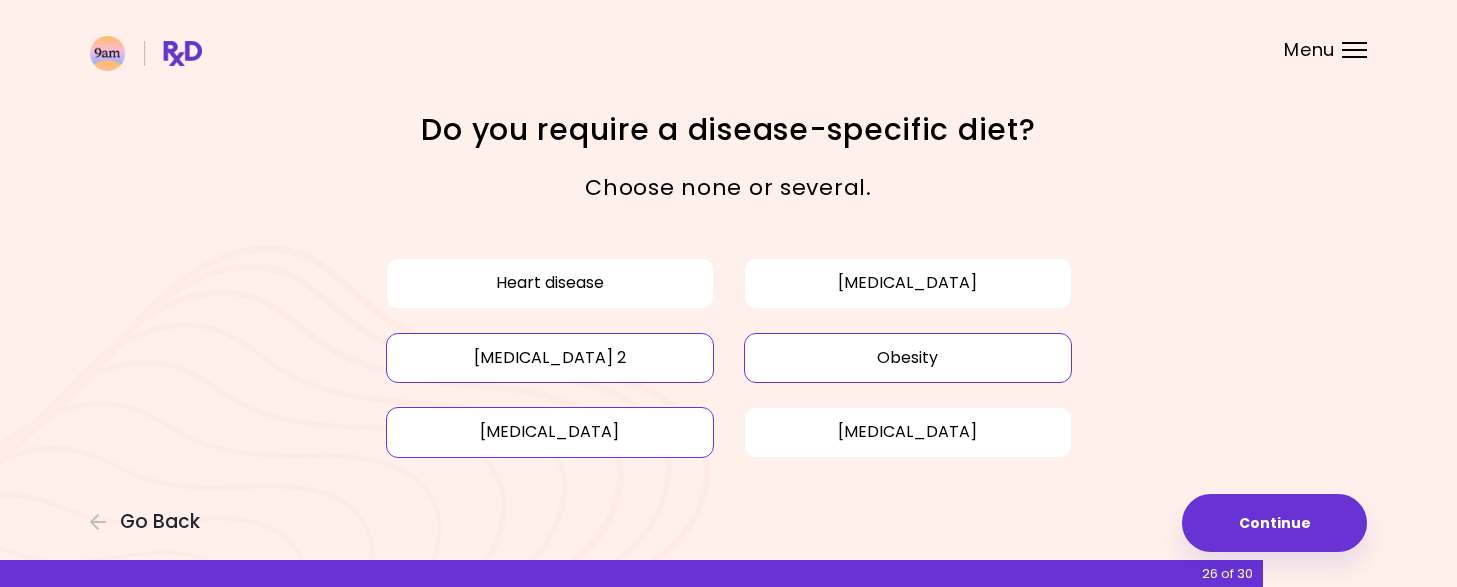 click on "[MEDICAL_DATA] 2" at bounding box center (550, 358) 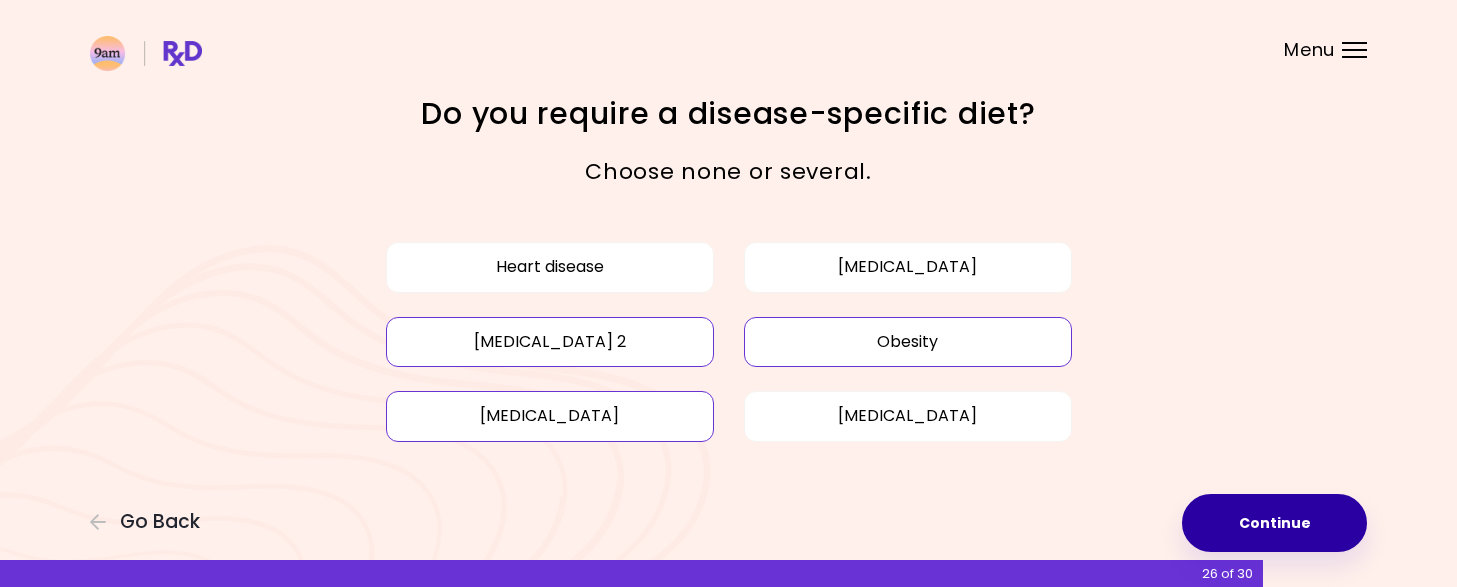 click on "Continue" at bounding box center [1274, 523] 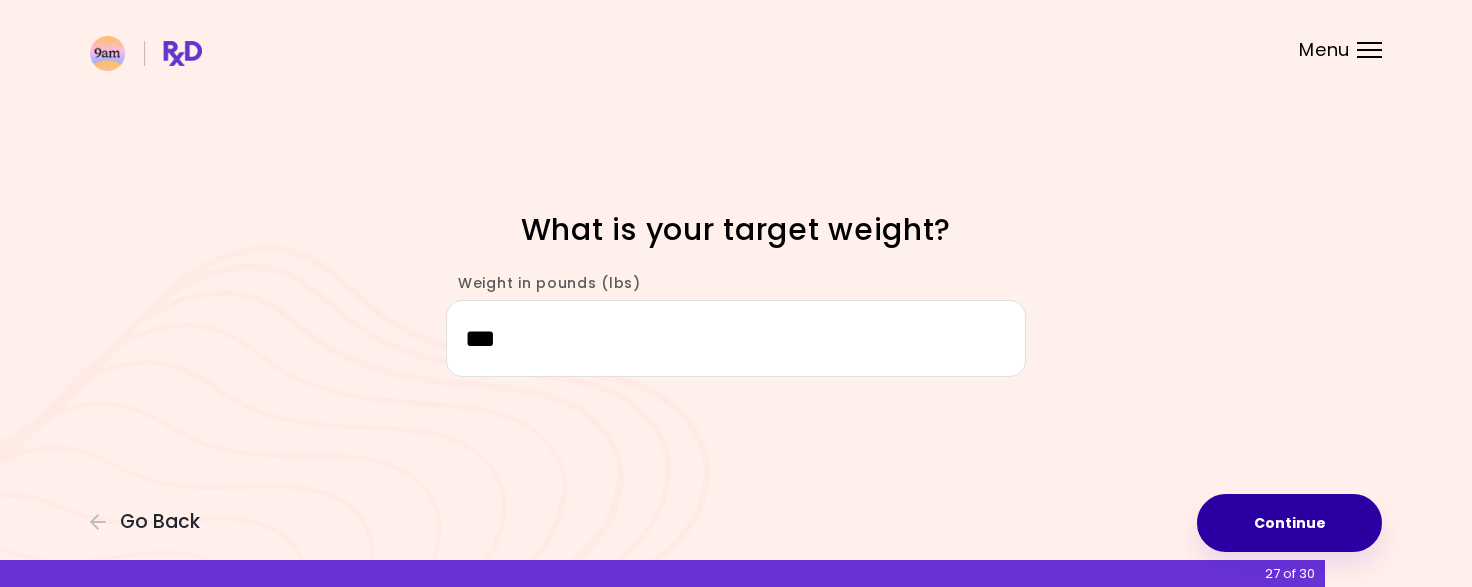 type on "***" 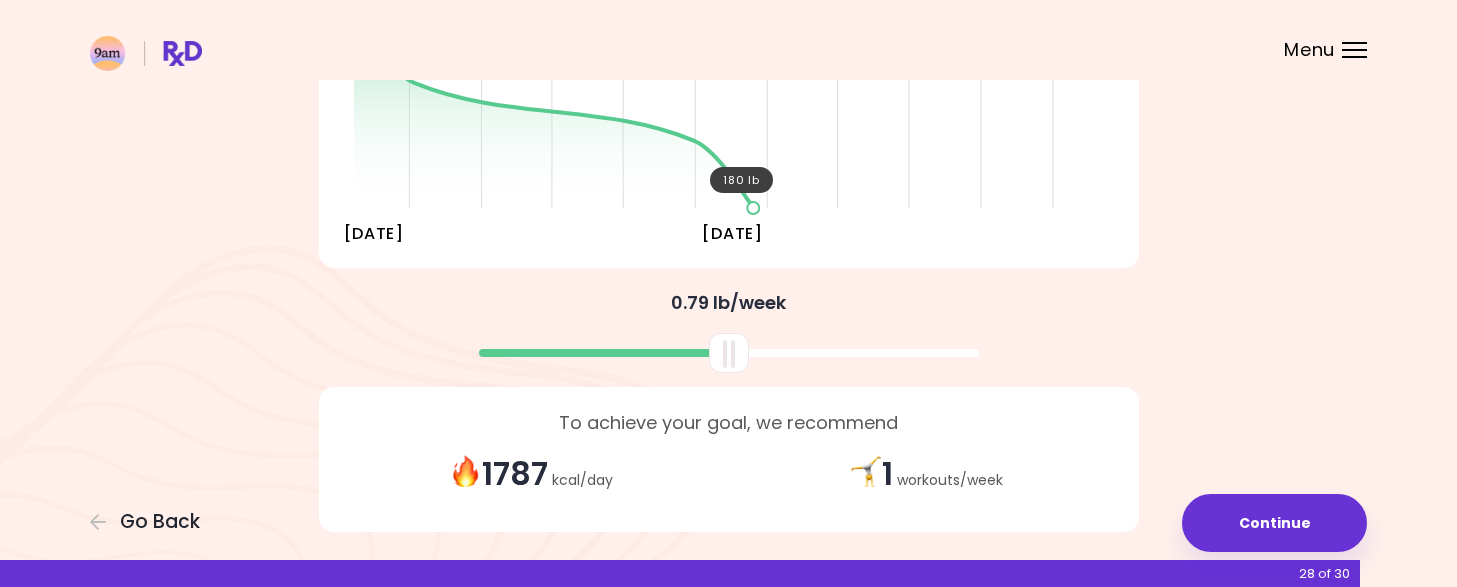 scroll, scrollTop: 448, scrollLeft: 0, axis: vertical 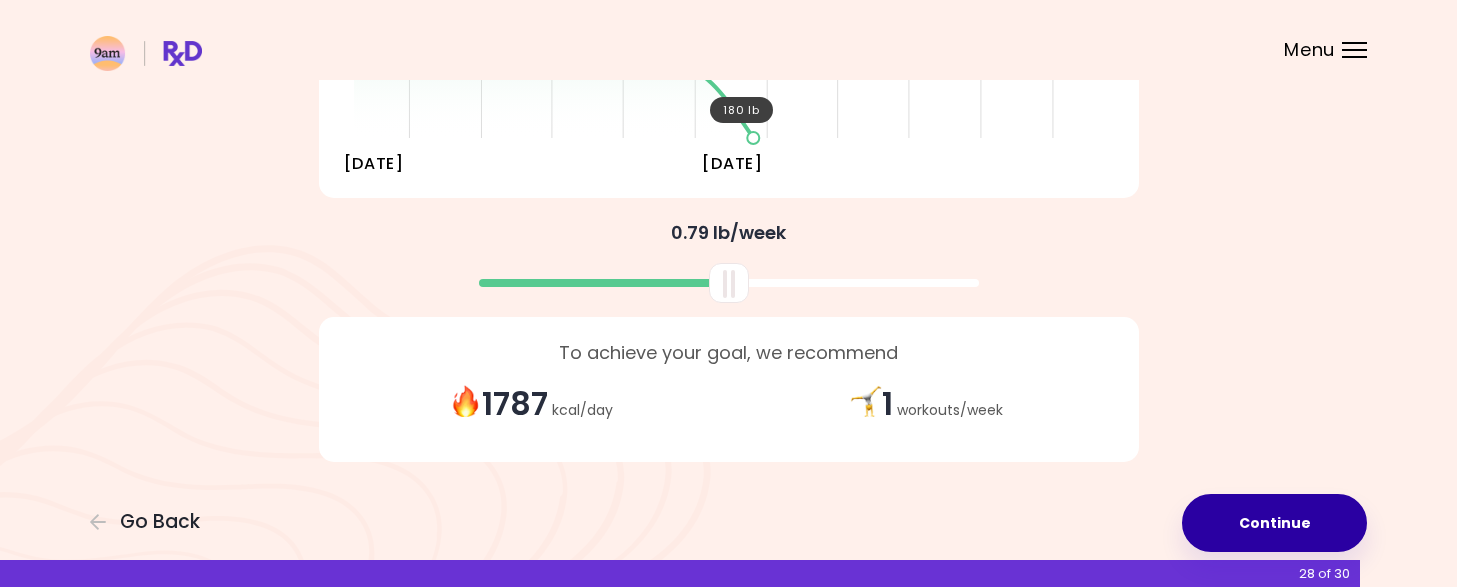 click on "Continue" at bounding box center (1274, 523) 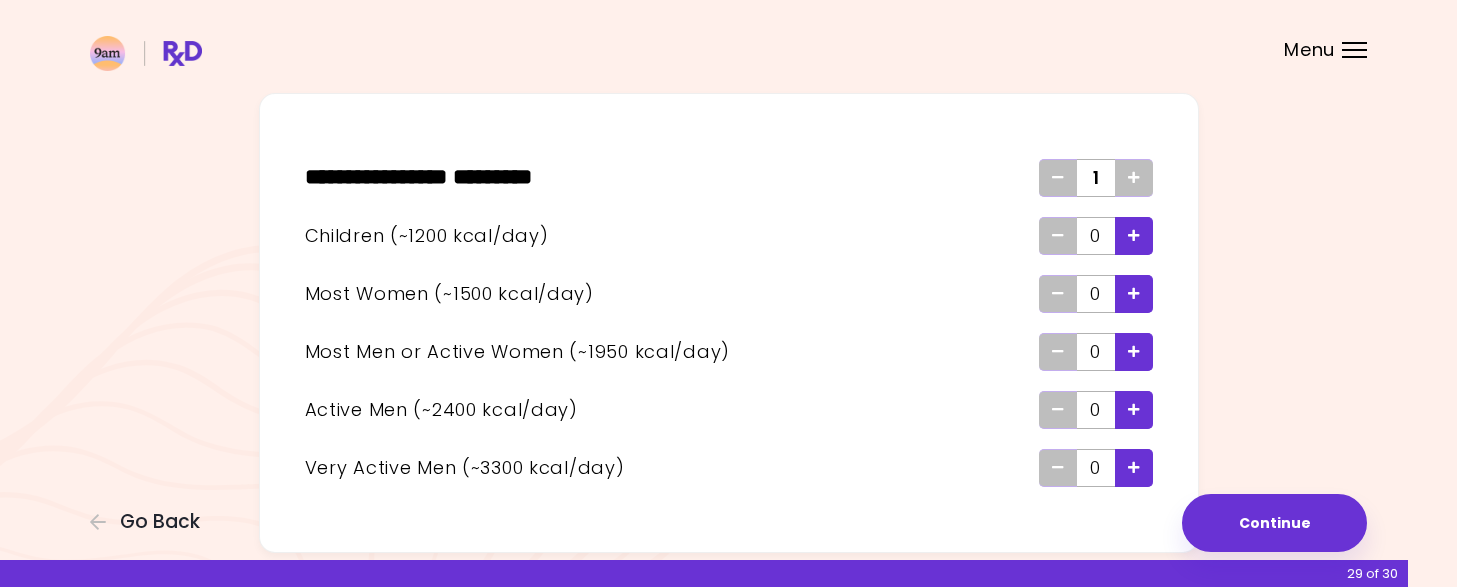 scroll, scrollTop: 79, scrollLeft: 0, axis: vertical 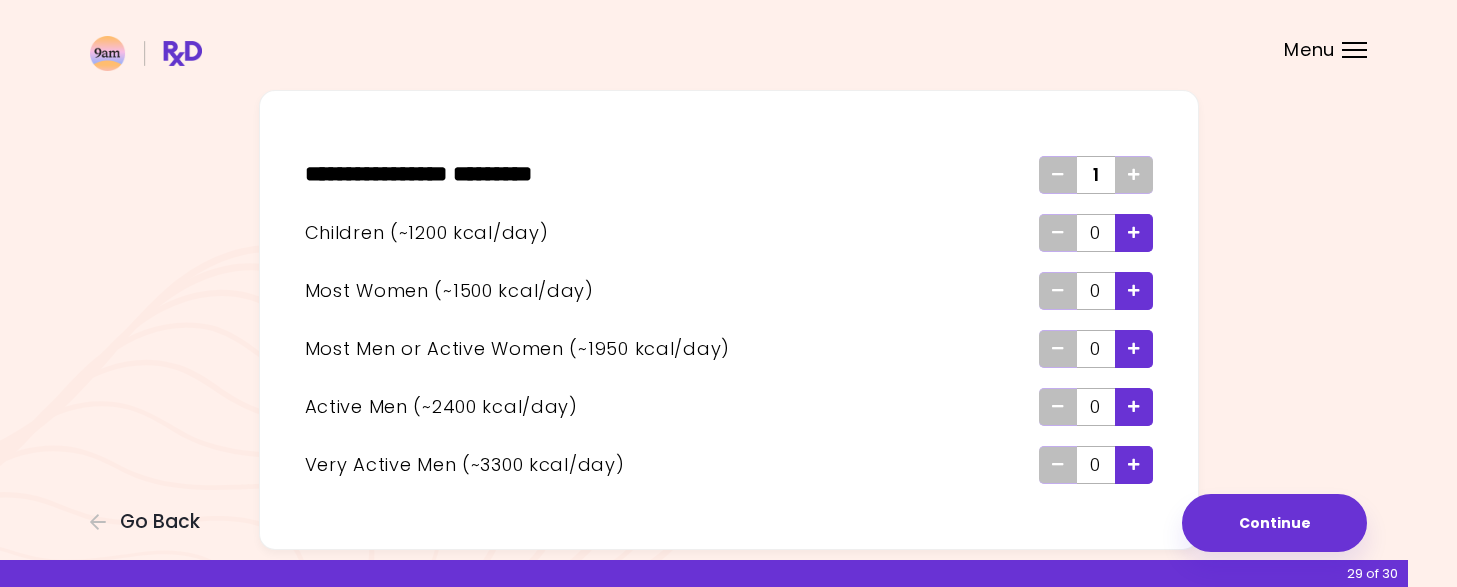 click at bounding box center (1134, 348) 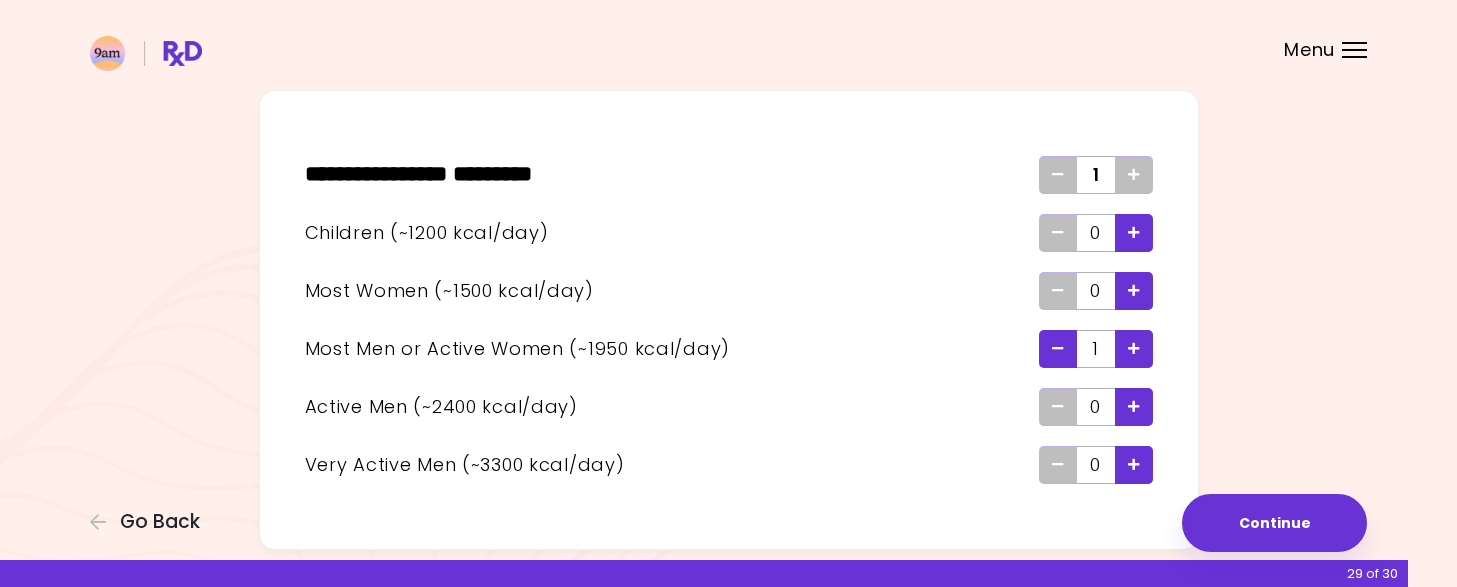 click at bounding box center [1134, 290] 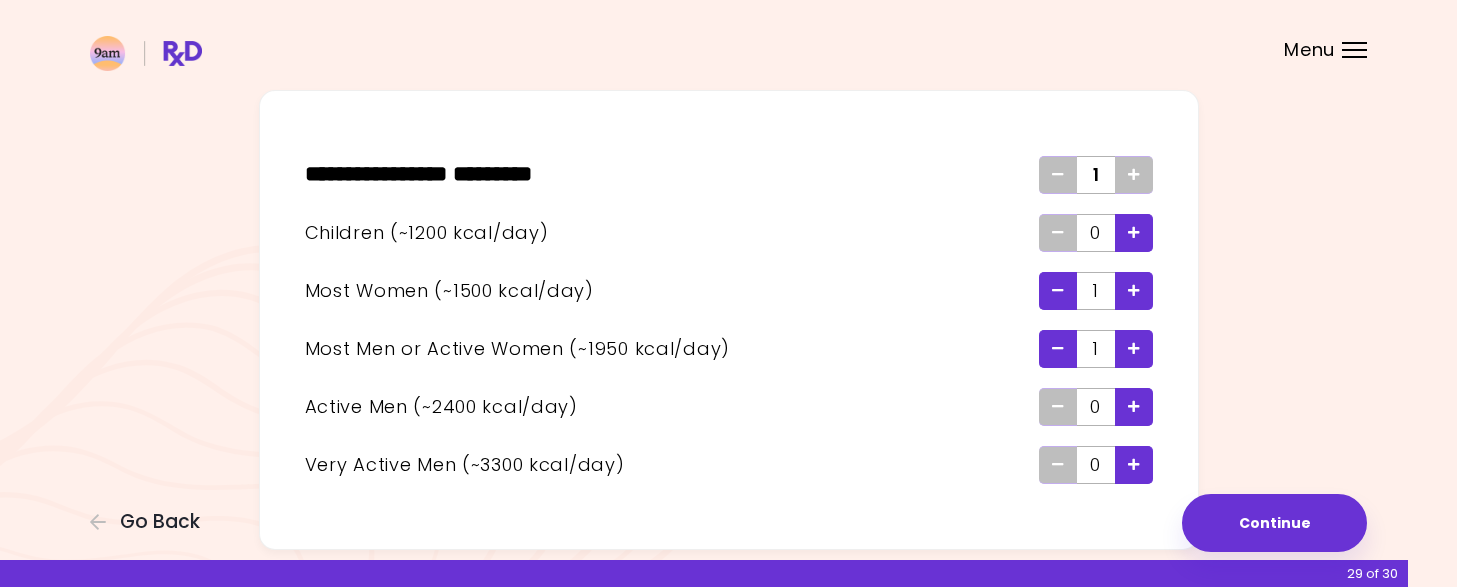 click at bounding box center (1058, 348) 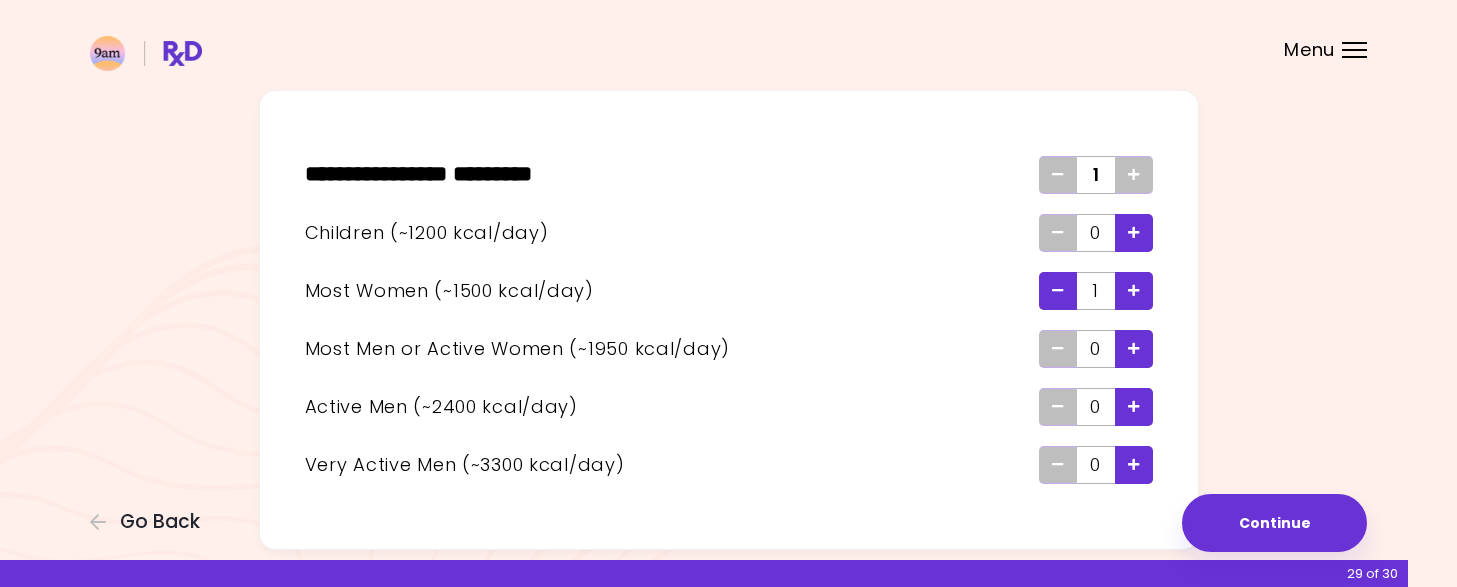 click at bounding box center (1134, 349) 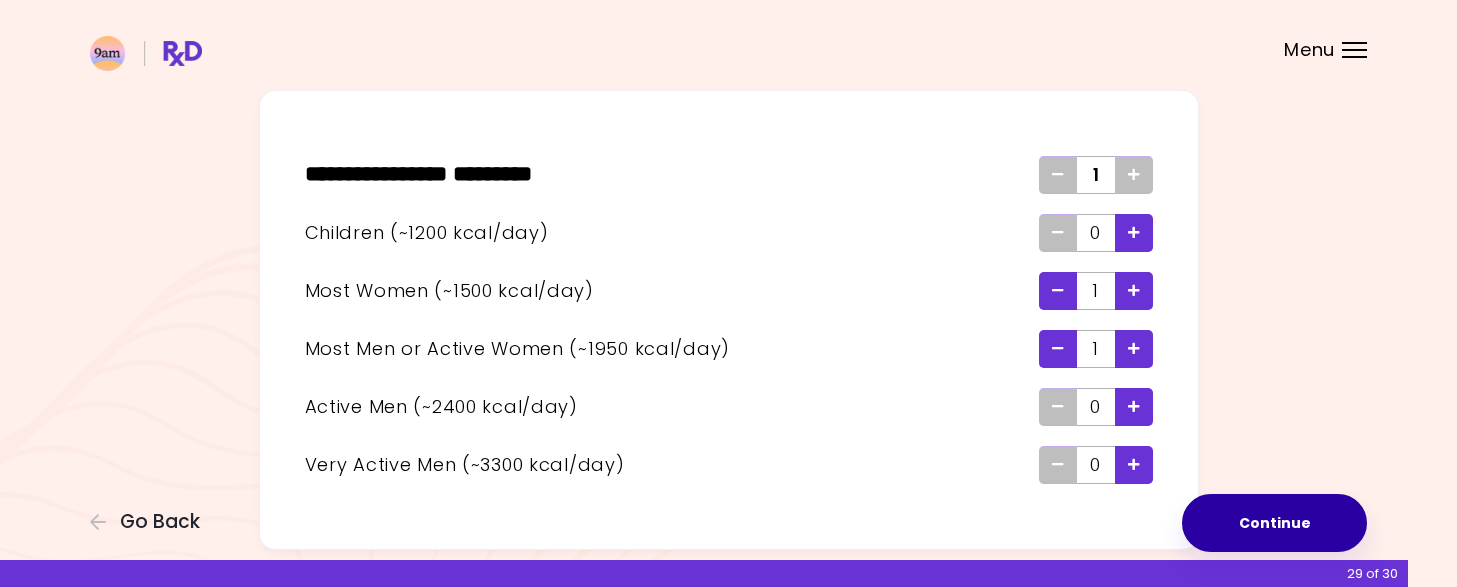 click on "Continue" at bounding box center [1274, 523] 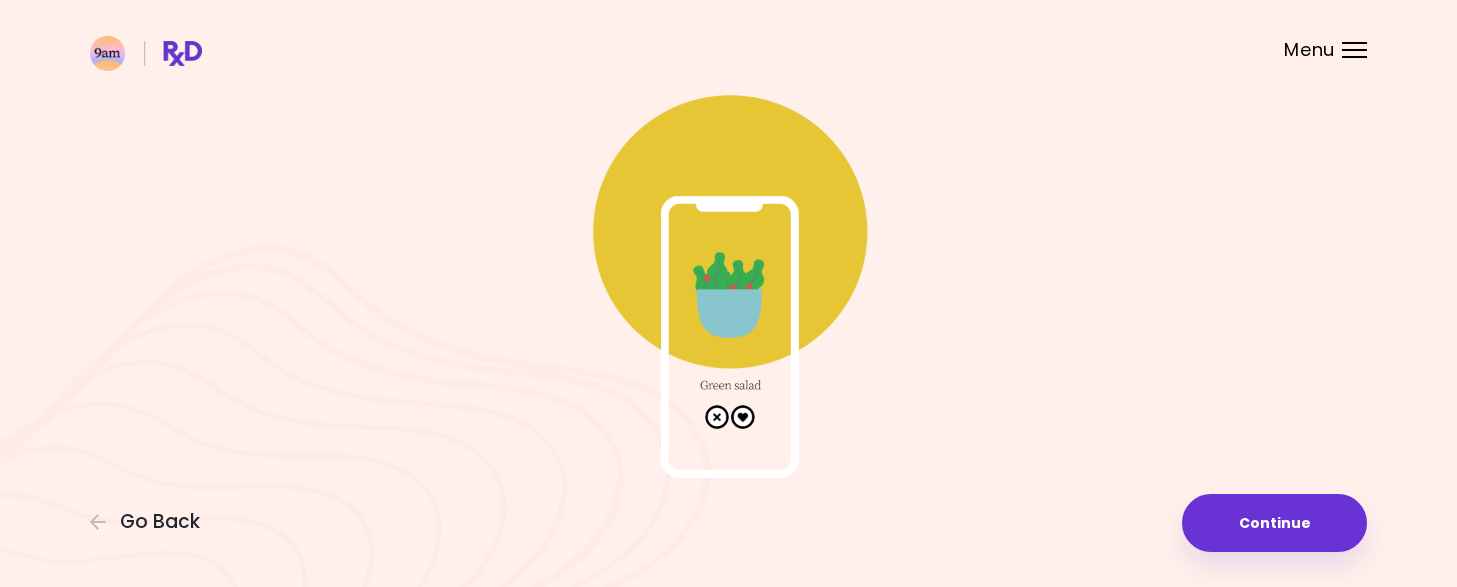 scroll, scrollTop: 107, scrollLeft: 0, axis: vertical 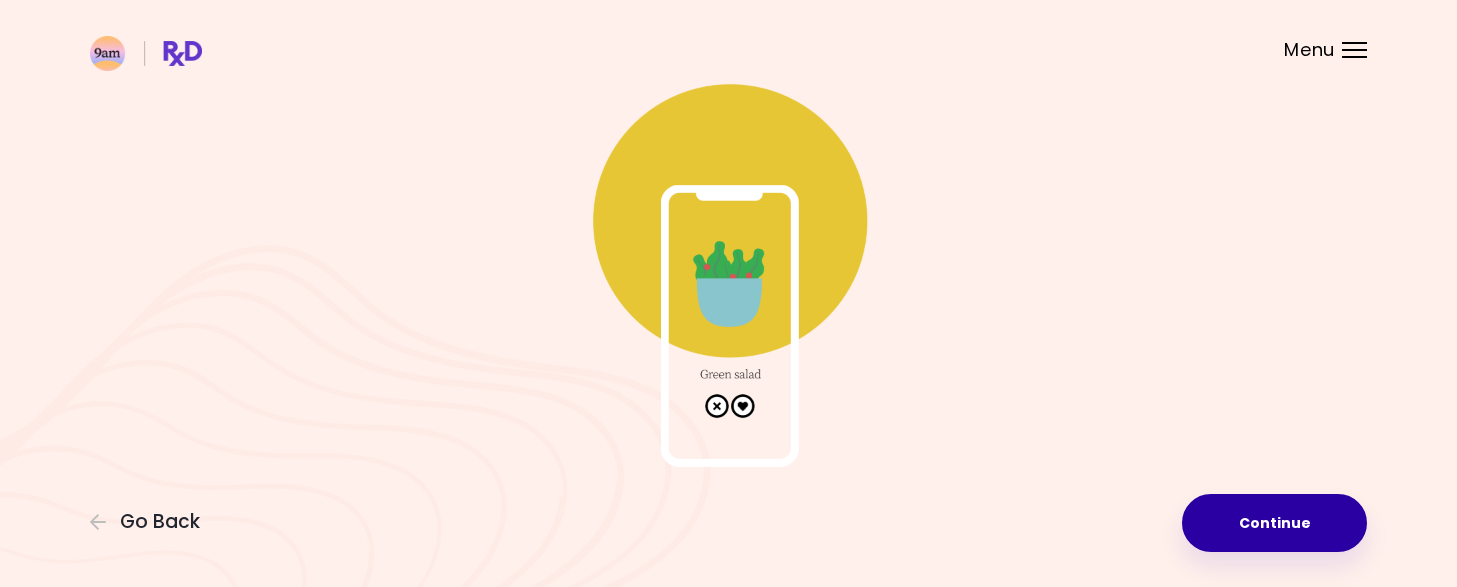 click on "Continue" at bounding box center (1274, 523) 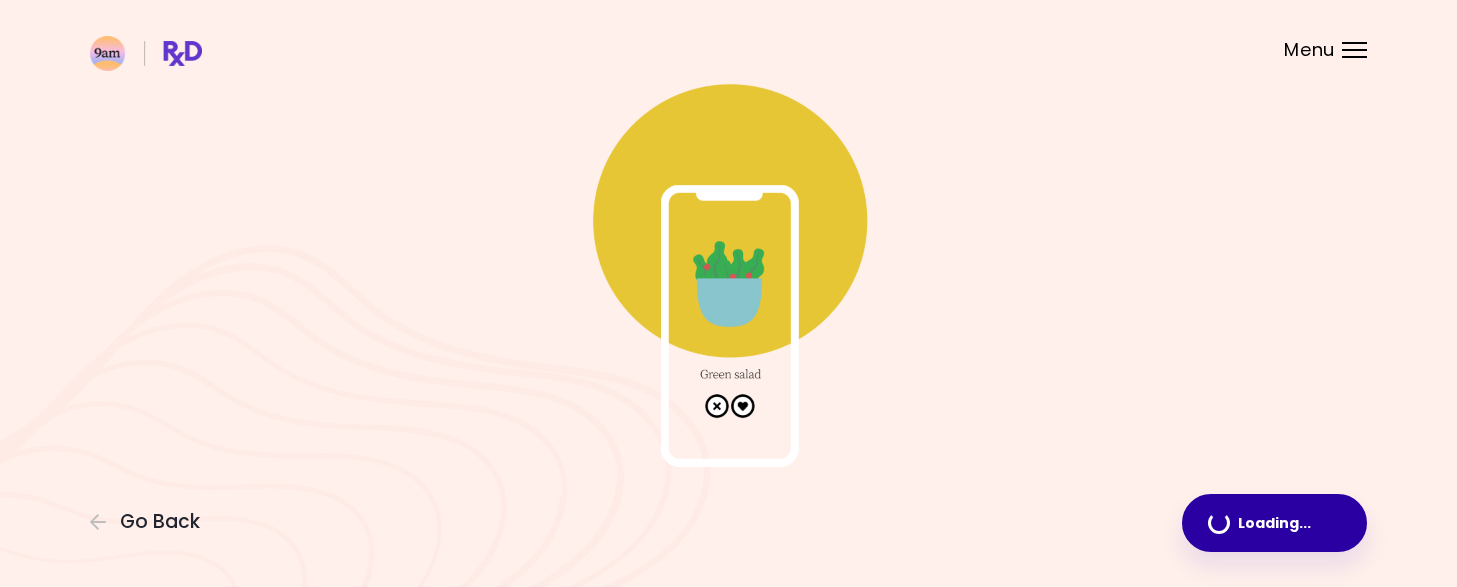 scroll, scrollTop: 0, scrollLeft: 0, axis: both 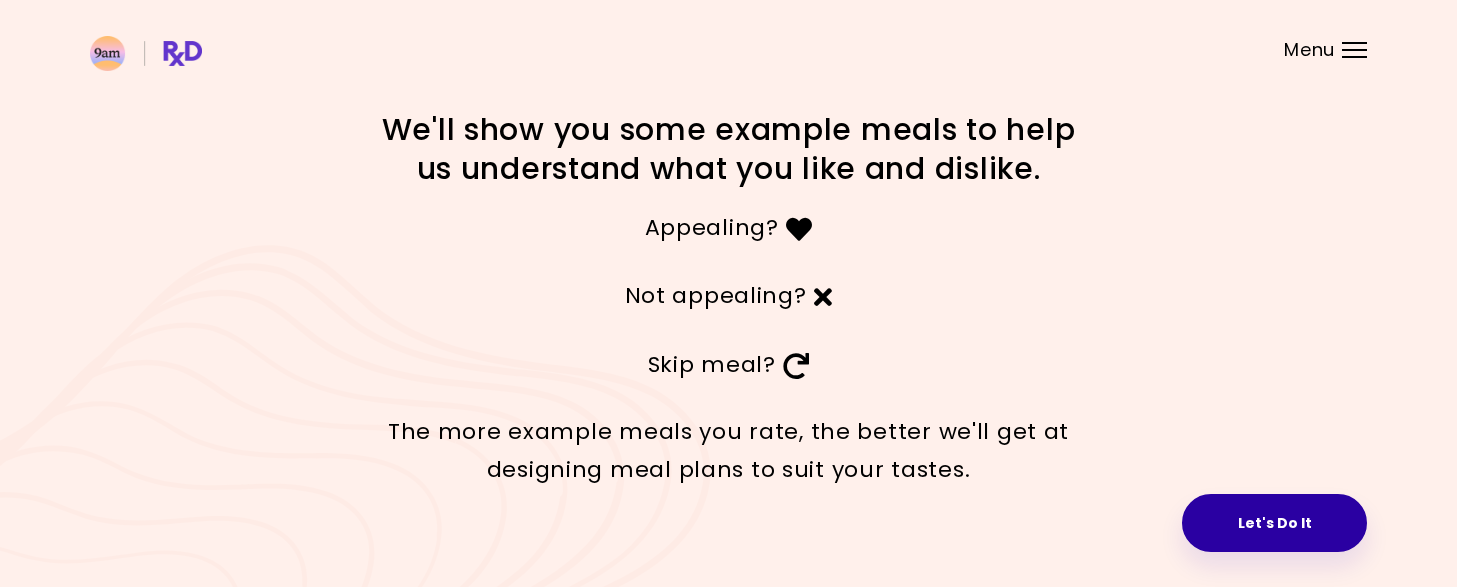 click on "Let's Do It" at bounding box center (1274, 523) 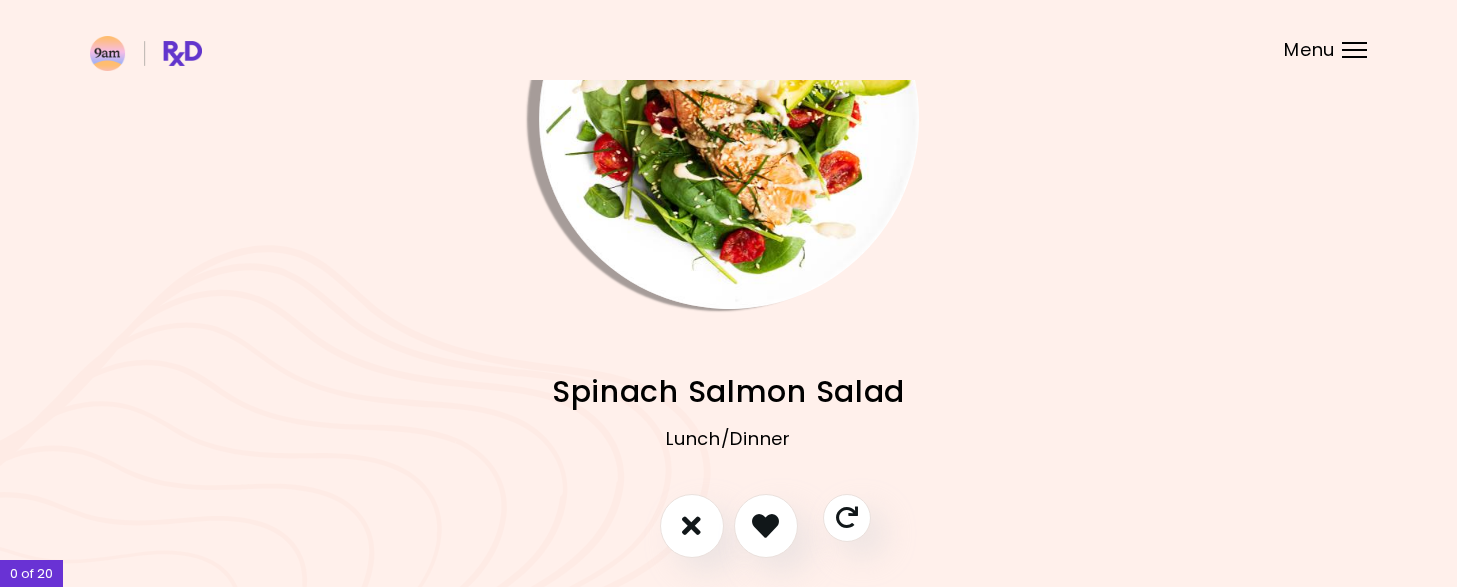 scroll, scrollTop: 162, scrollLeft: 0, axis: vertical 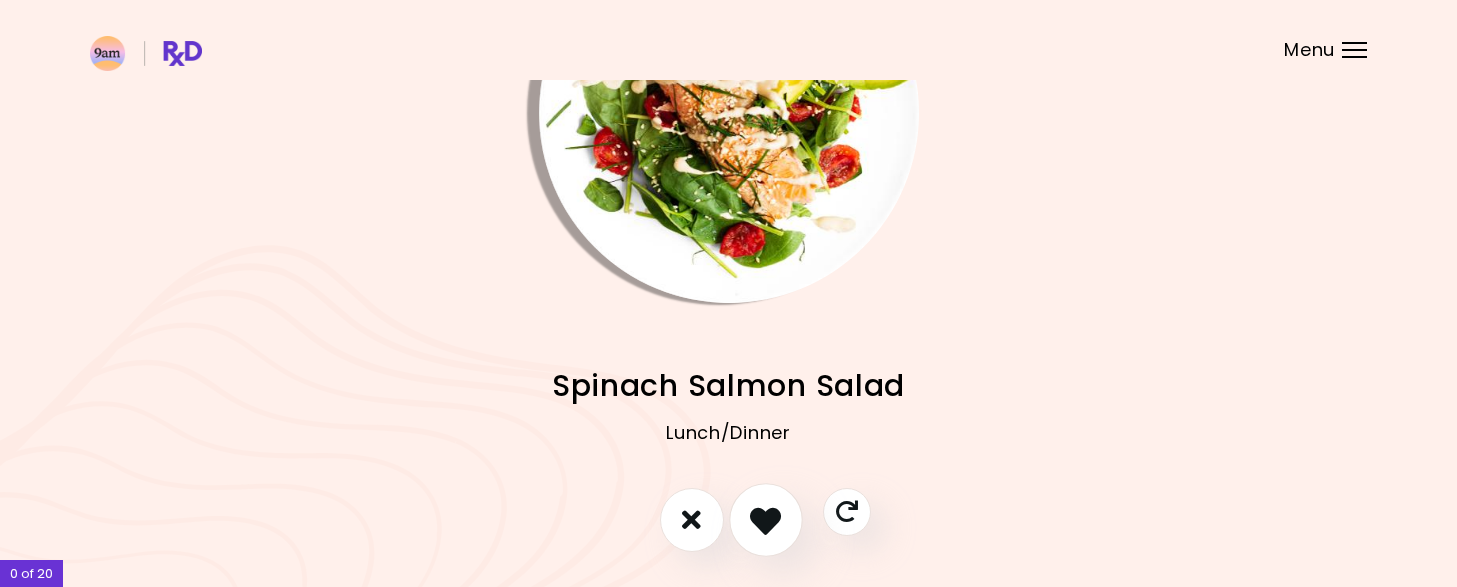 click at bounding box center [765, 519] 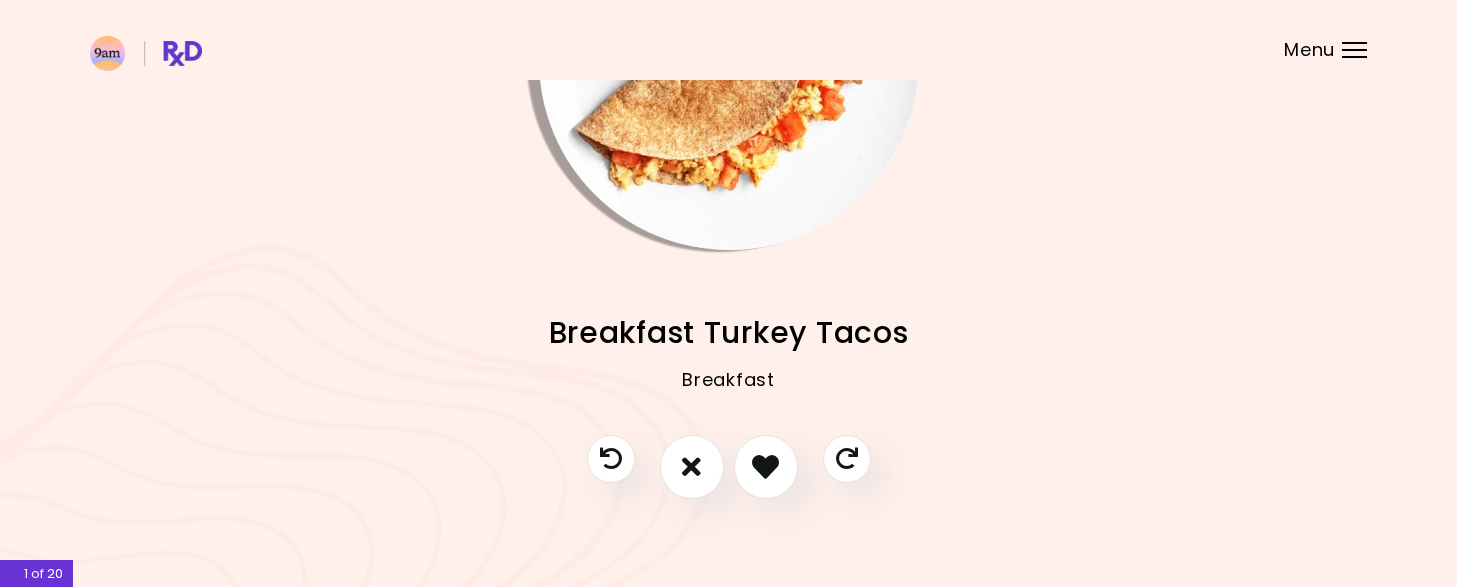scroll, scrollTop: 216, scrollLeft: 0, axis: vertical 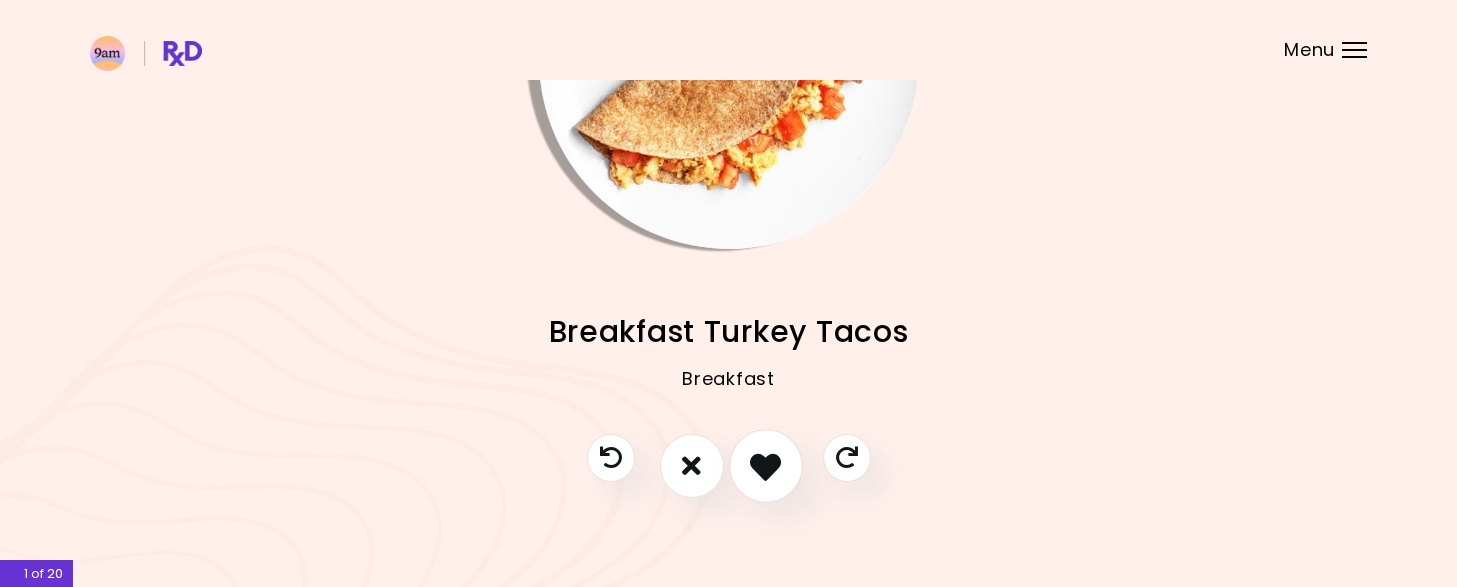click at bounding box center (765, 465) 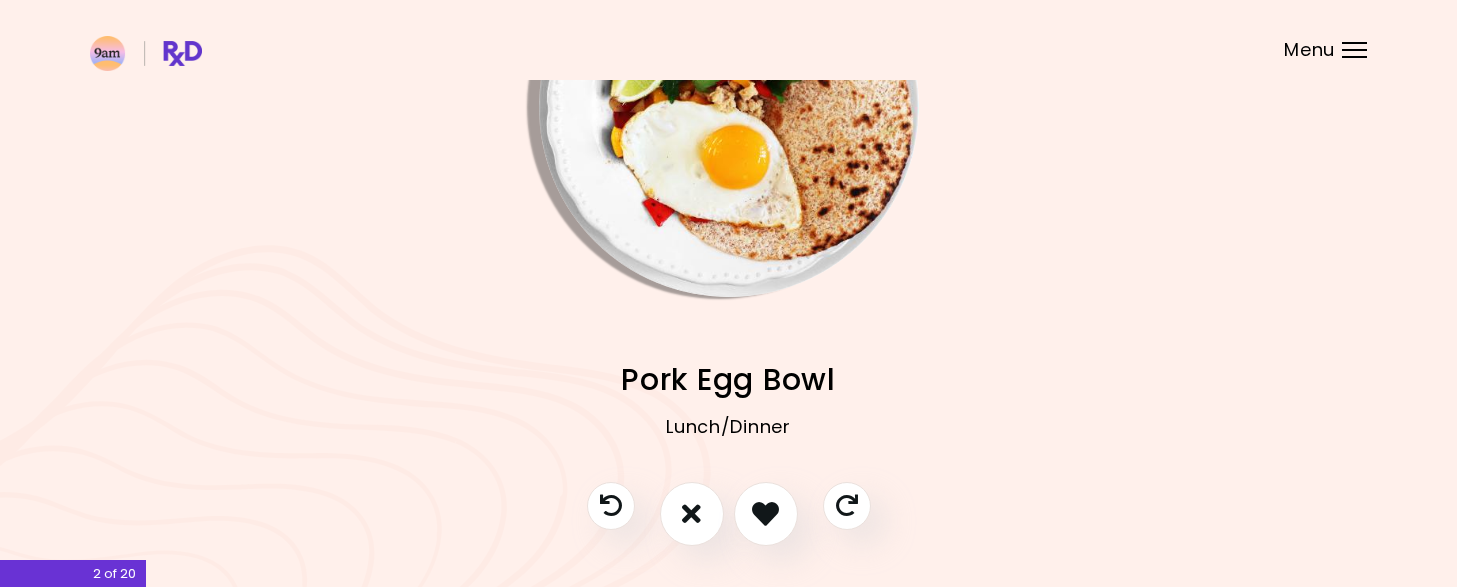 scroll, scrollTop: 231, scrollLeft: 0, axis: vertical 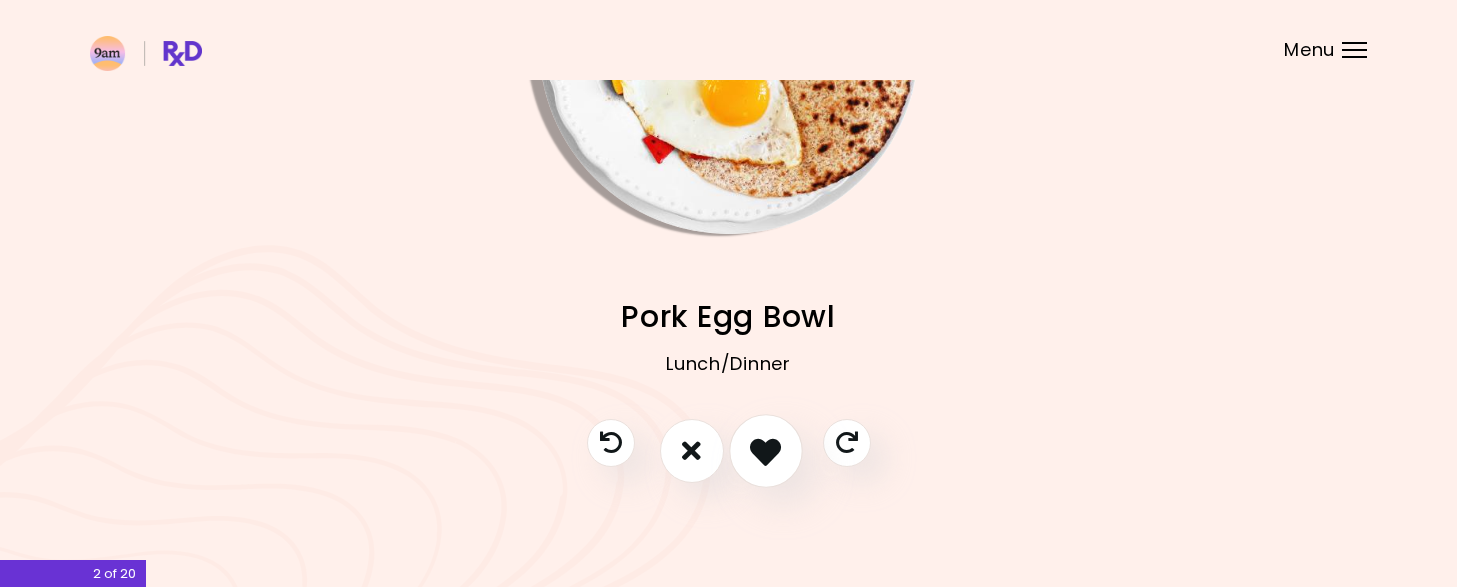 click at bounding box center [765, 450] 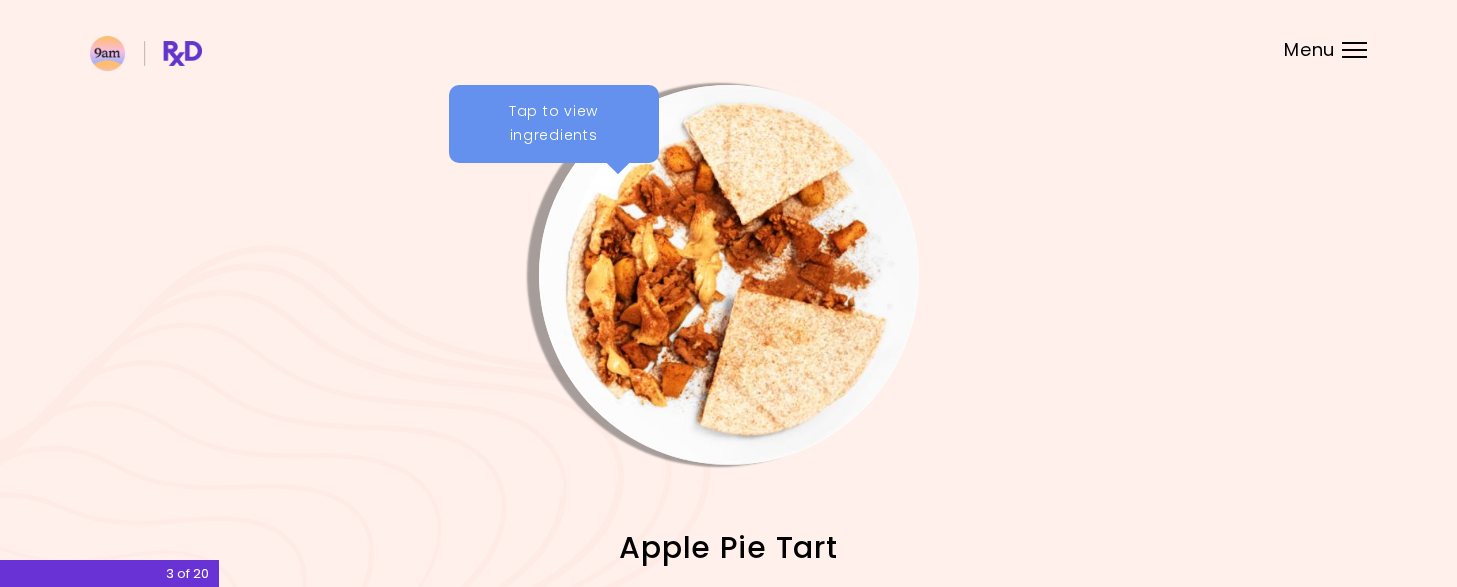 scroll, scrollTop: 231, scrollLeft: 0, axis: vertical 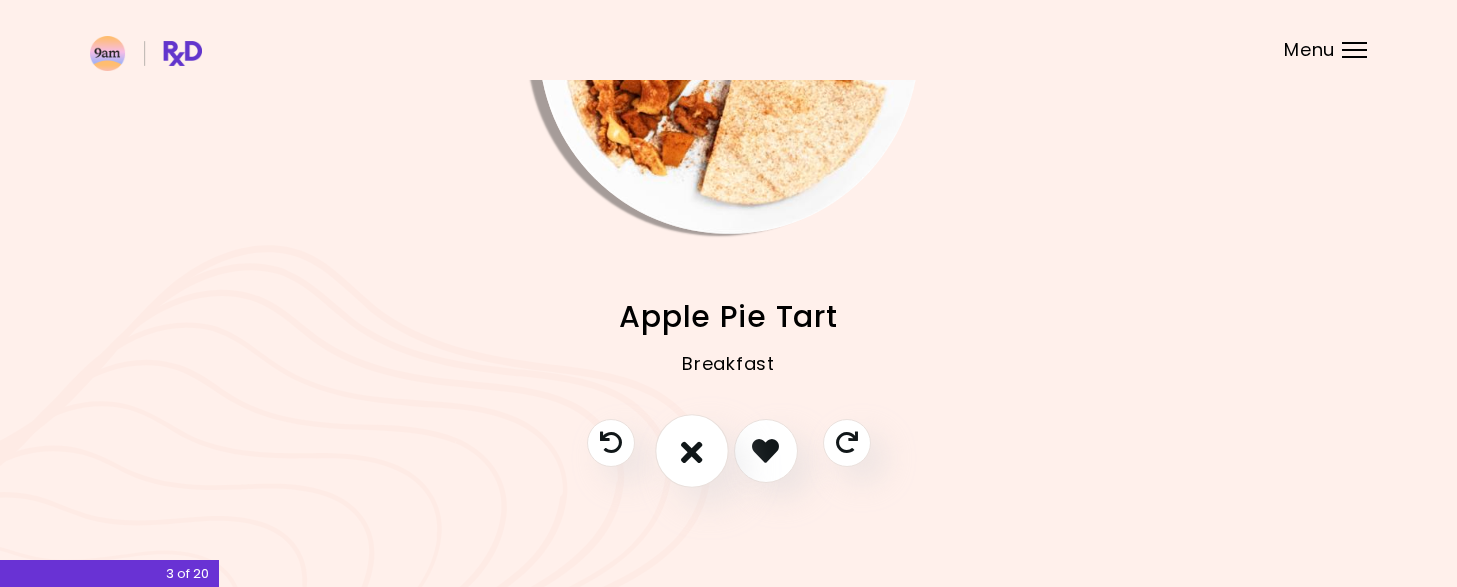 click at bounding box center (692, 450) 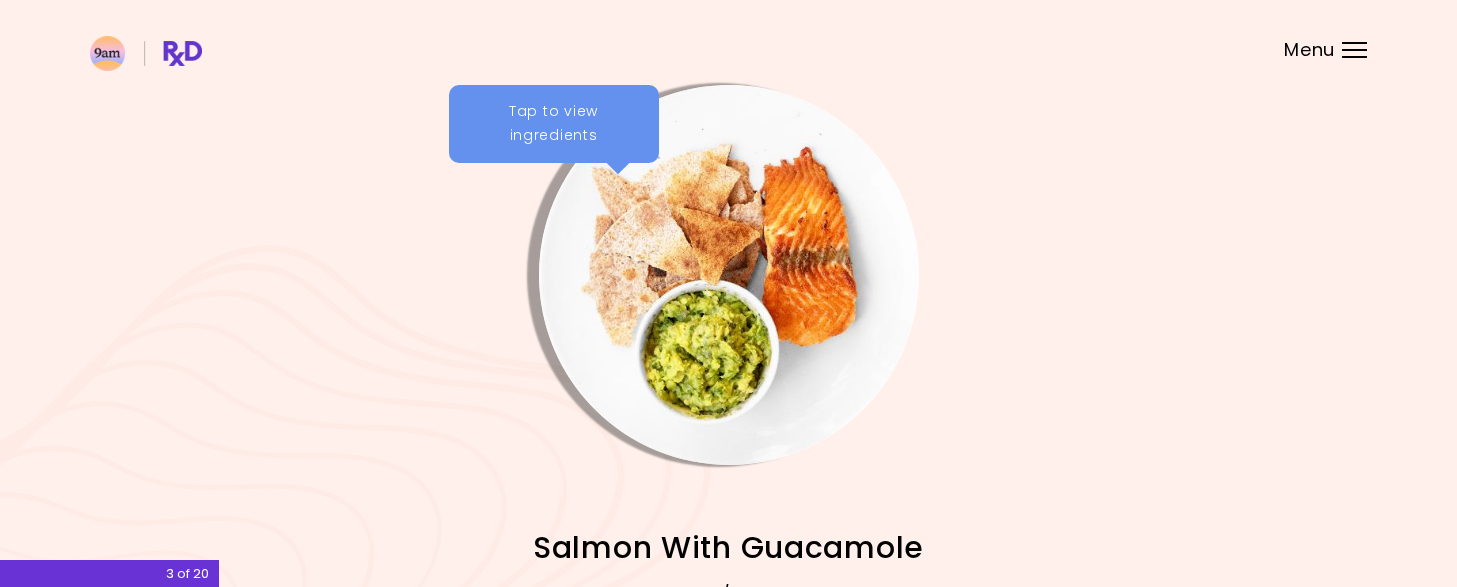 scroll, scrollTop: 231, scrollLeft: 0, axis: vertical 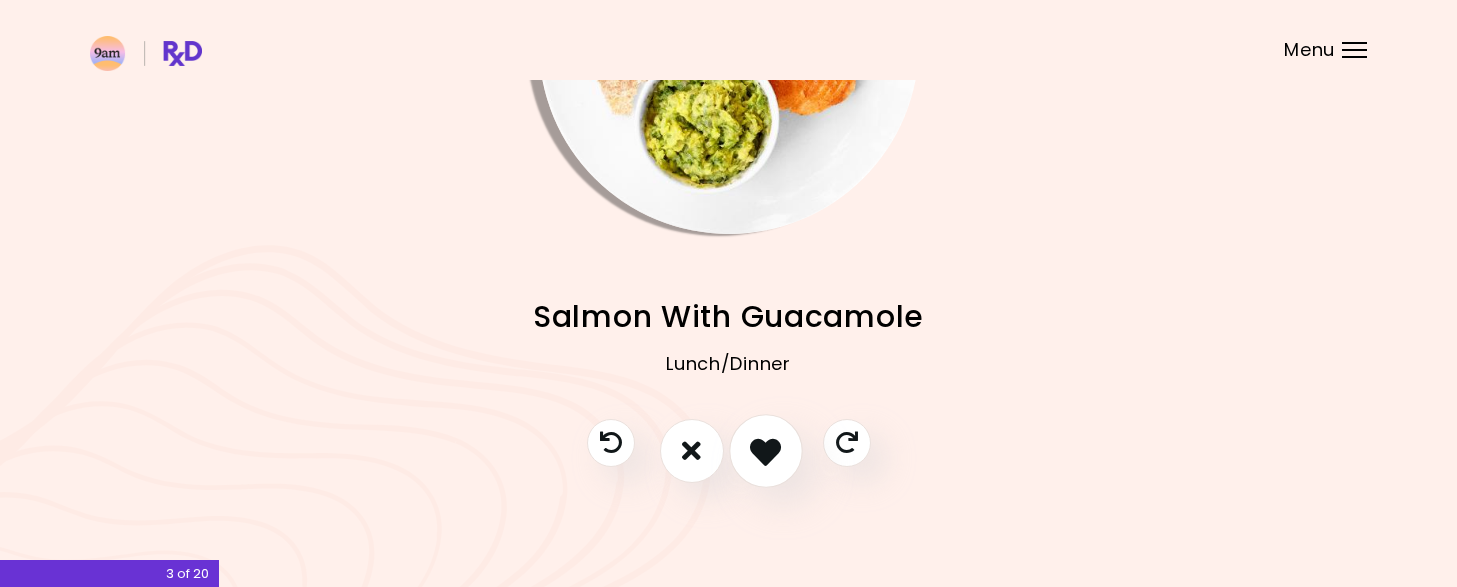 click at bounding box center [765, 450] 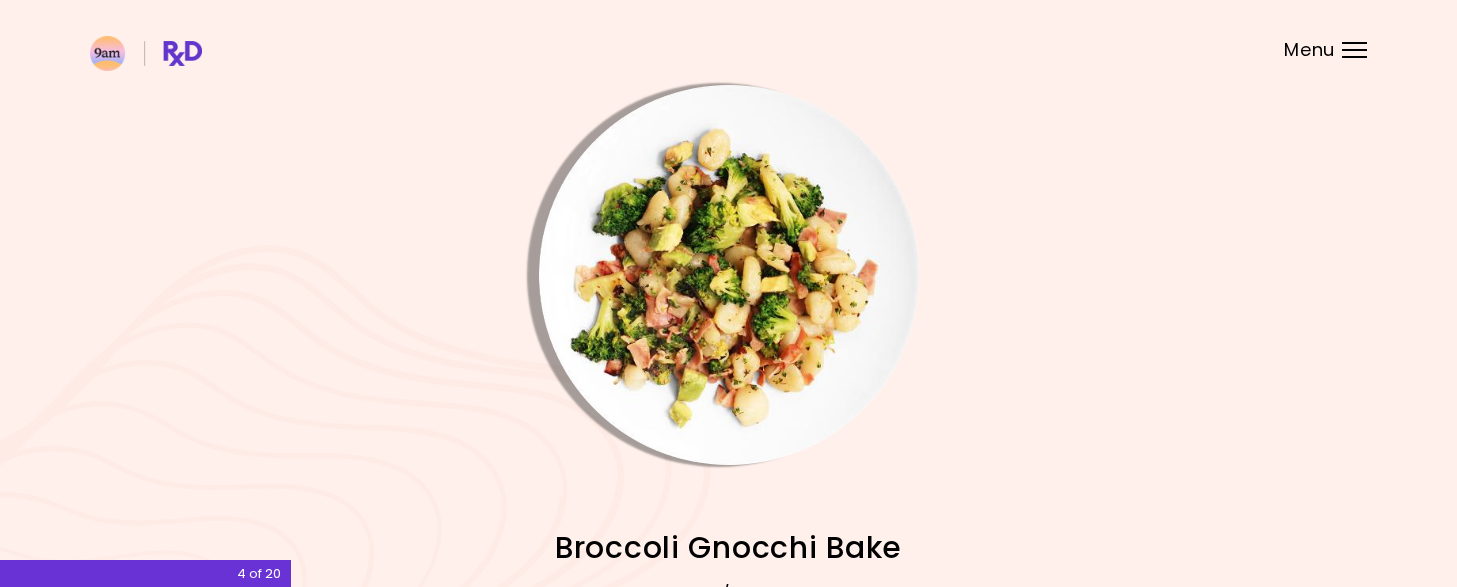 scroll, scrollTop: 231, scrollLeft: 0, axis: vertical 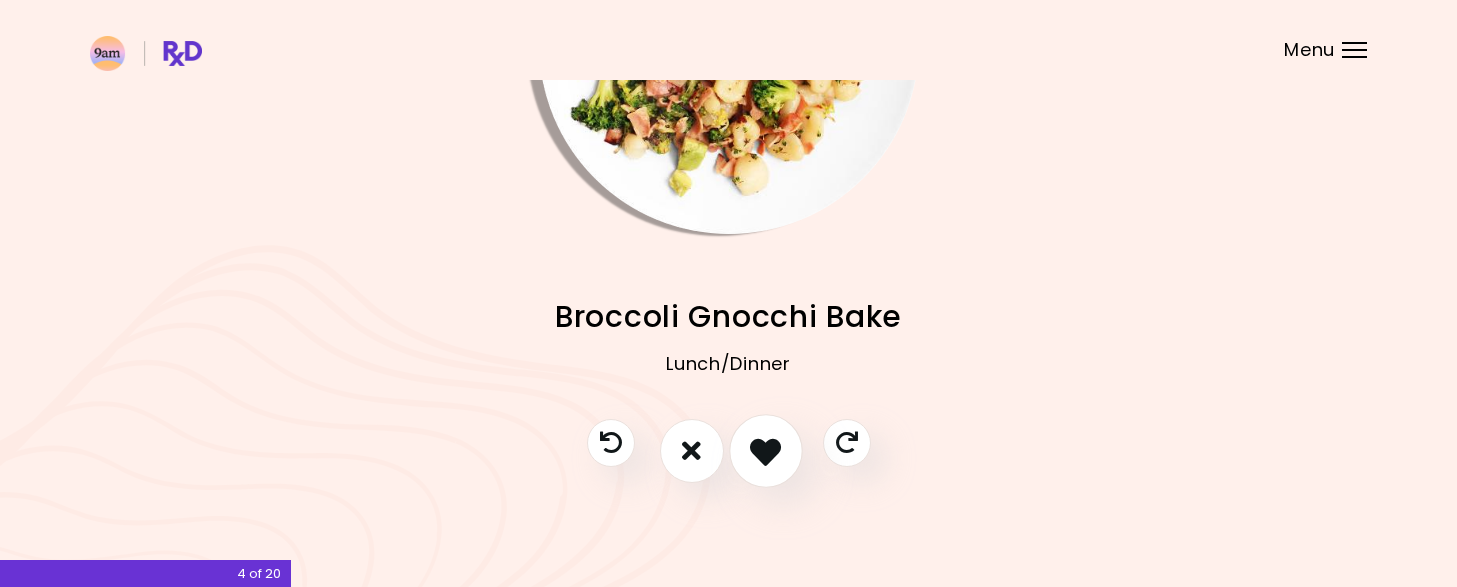 click at bounding box center (765, 450) 